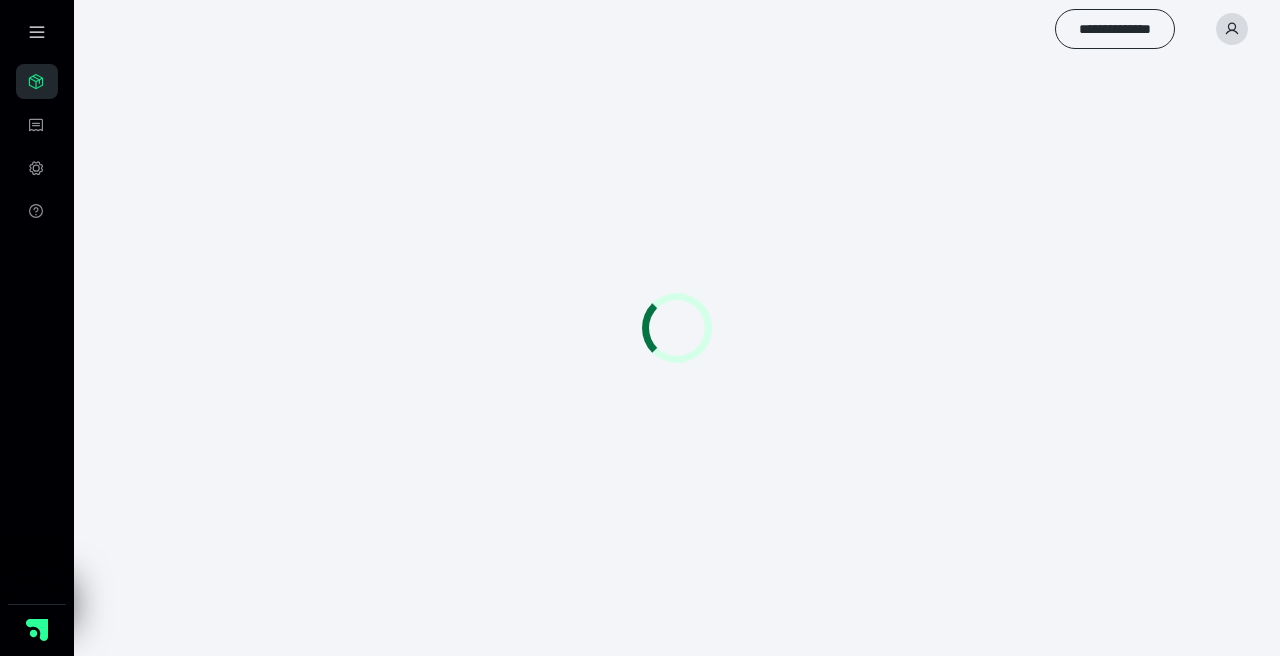 scroll, scrollTop: 0, scrollLeft: 0, axis: both 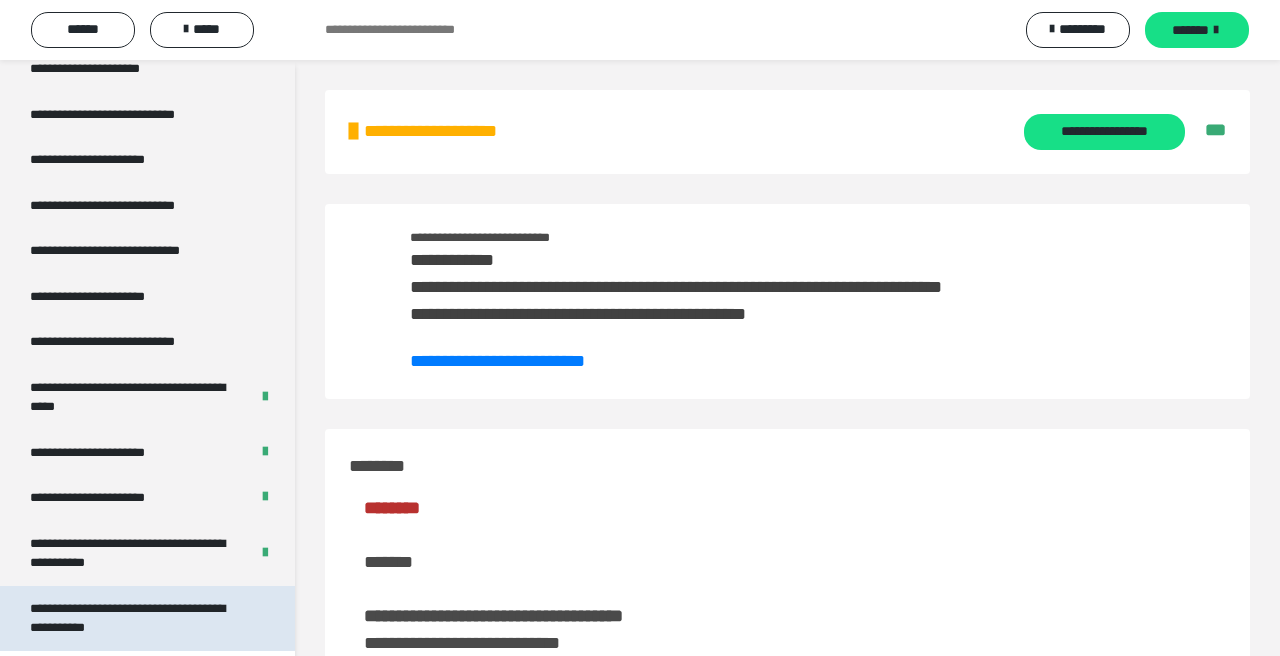 click on "**********" at bounding box center [139, 618] 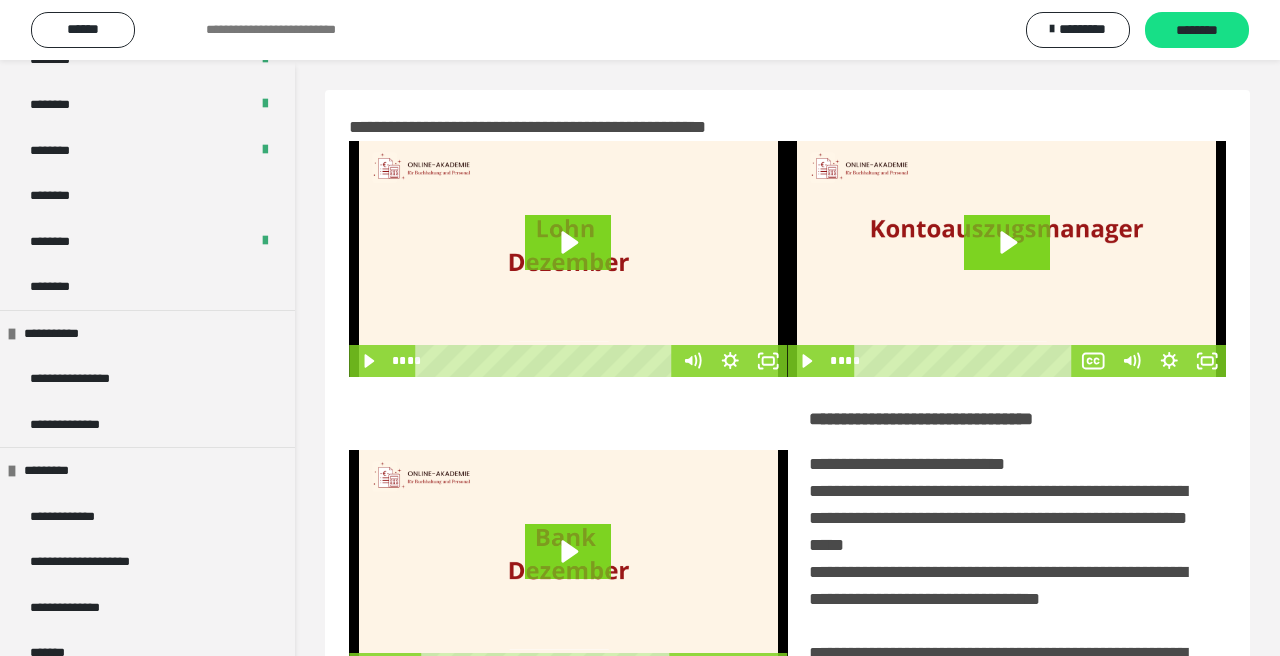 scroll, scrollTop: 1251, scrollLeft: 0, axis: vertical 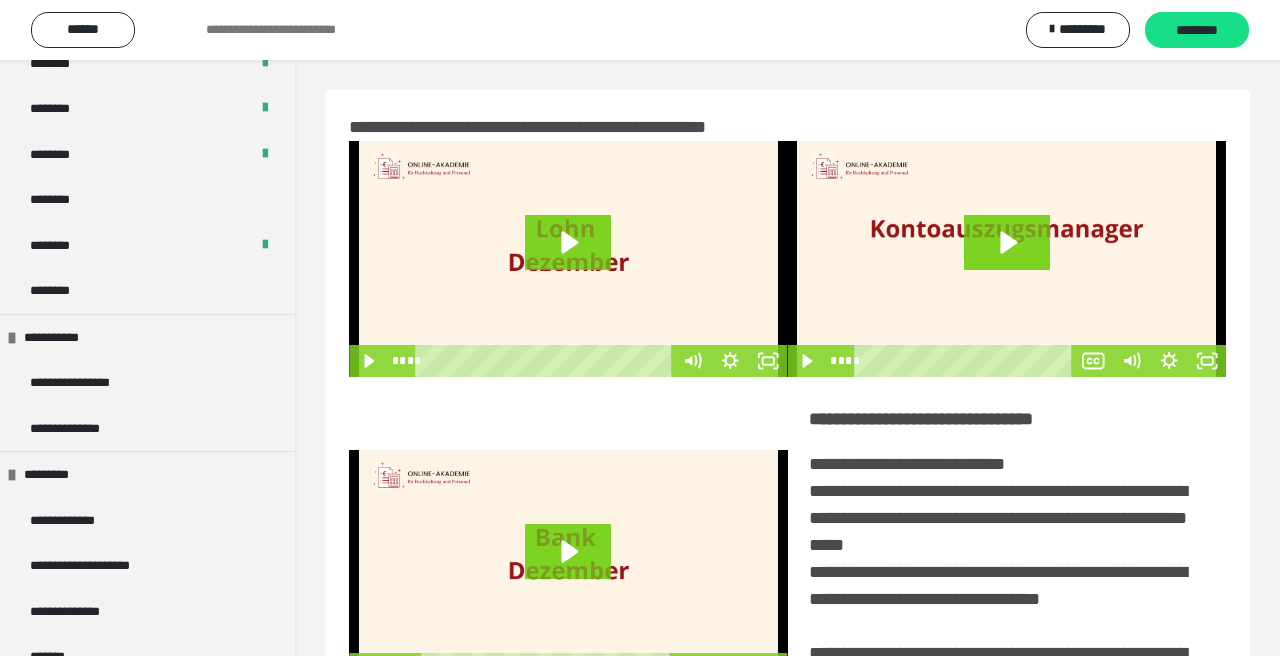 click on "********" at bounding box center [147, 246] 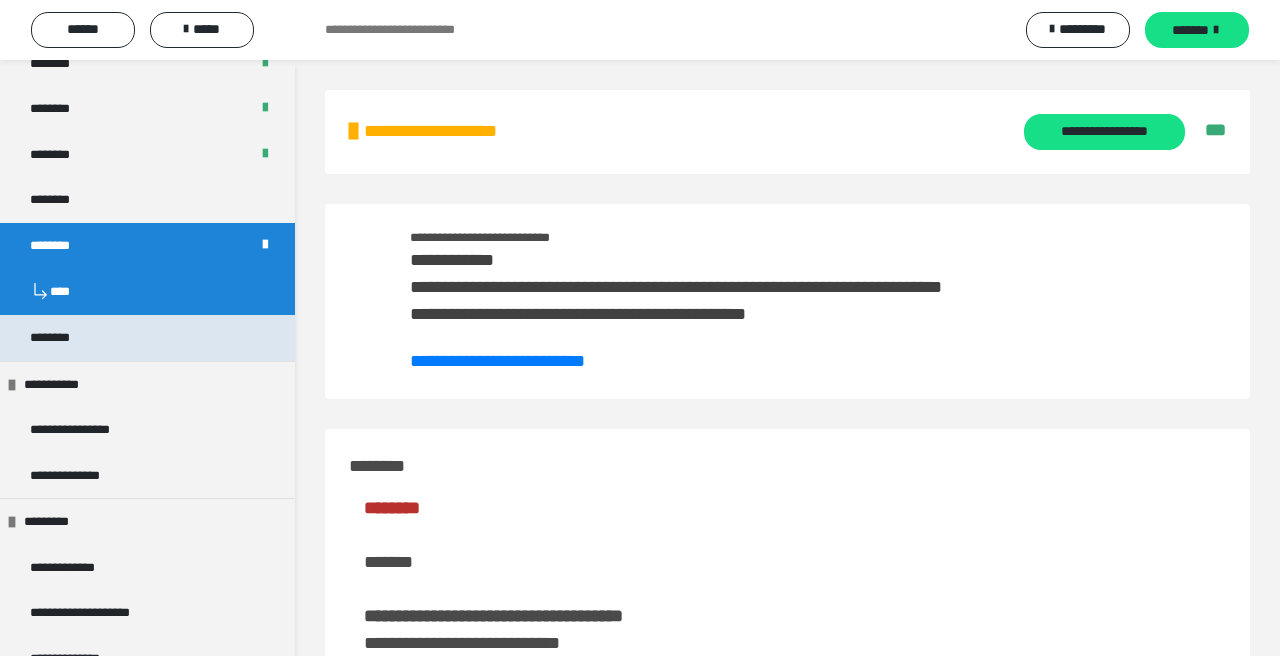 click on "********" at bounding box center (147, 338) 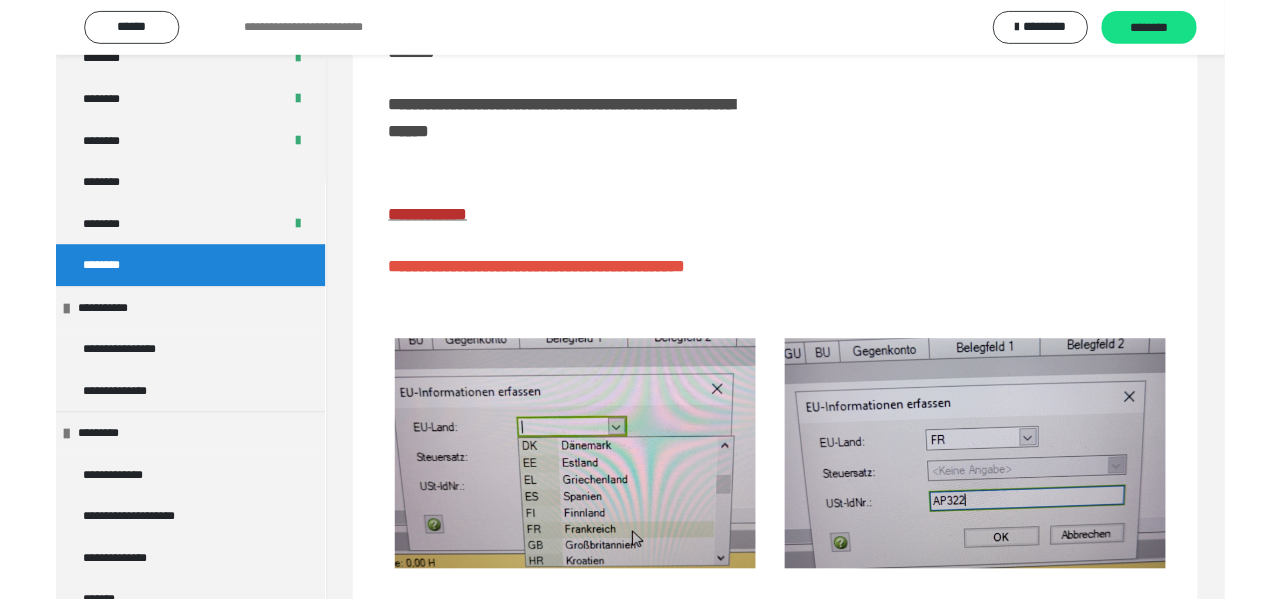 scroll, scrollTop: 344, scrollLeft: 0, axis: vertical 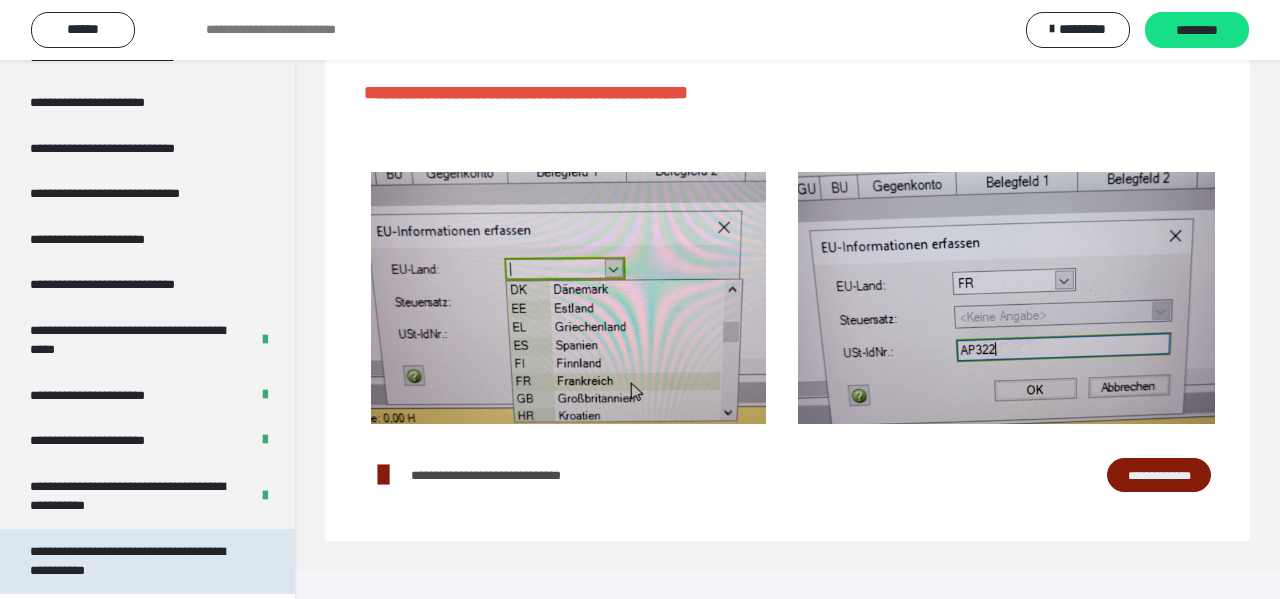 click on "**********" at bounding box center [139, 561] 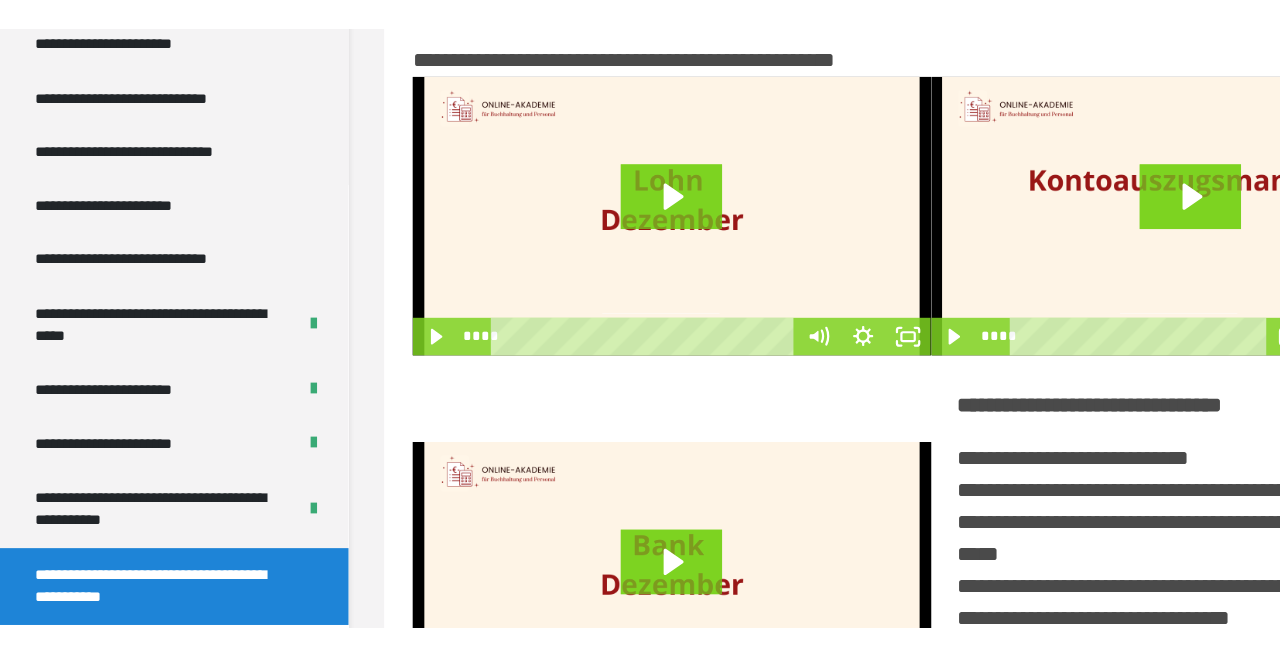 scroll, scrollTop: 13, scrollLeft: 0, axis: vertical 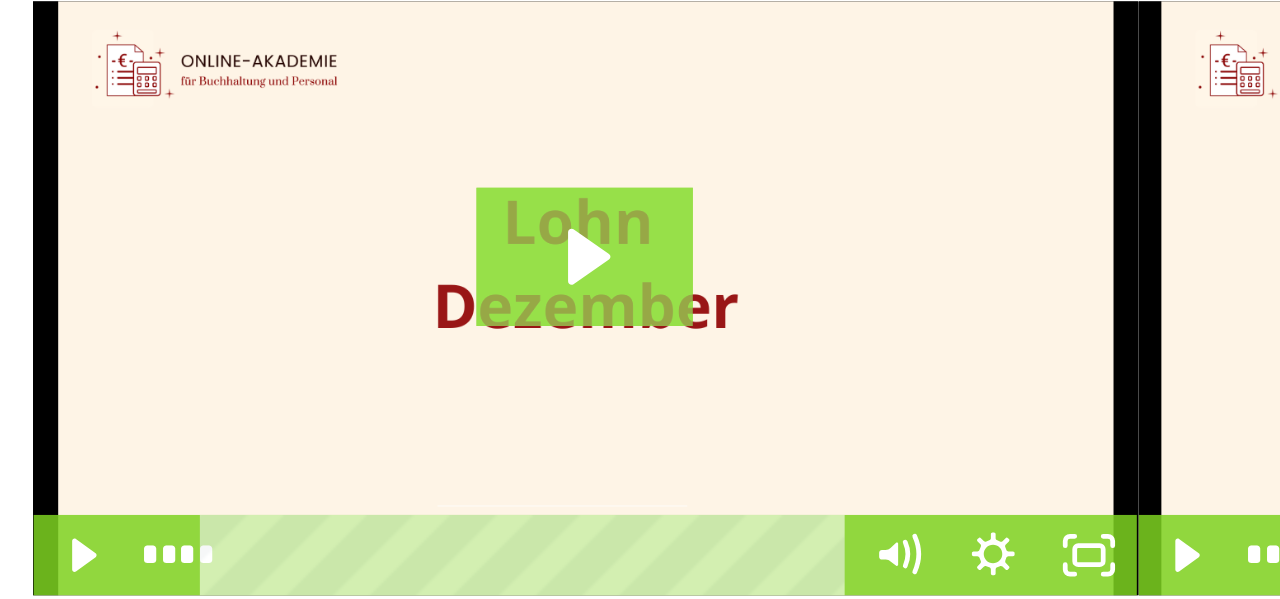 click 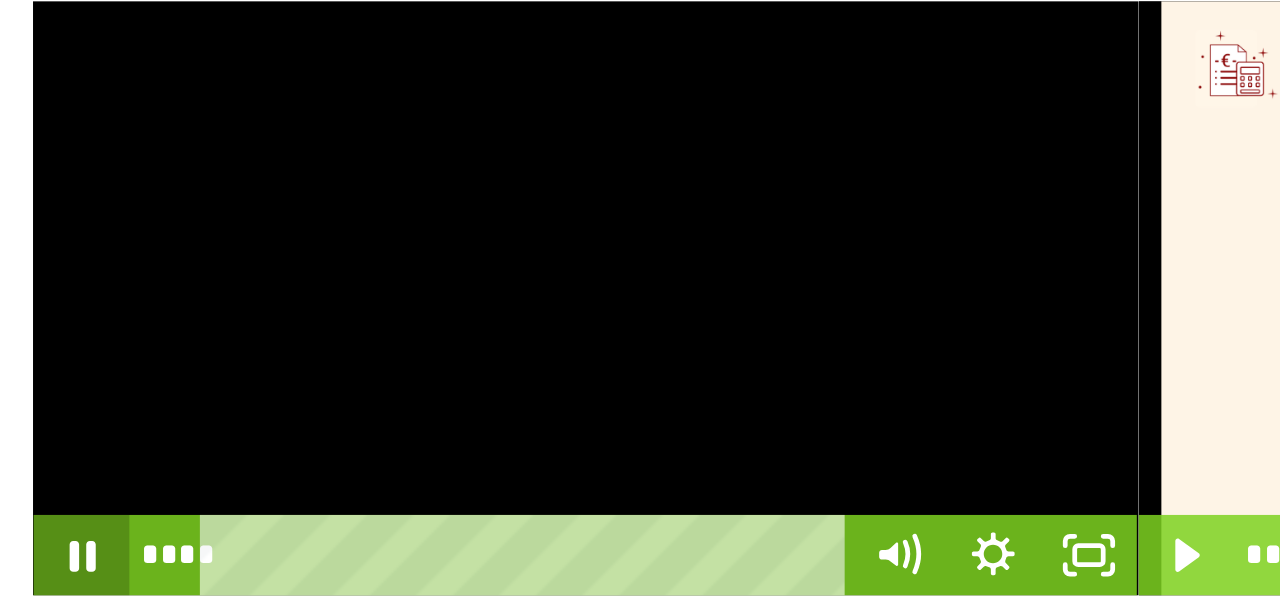 click 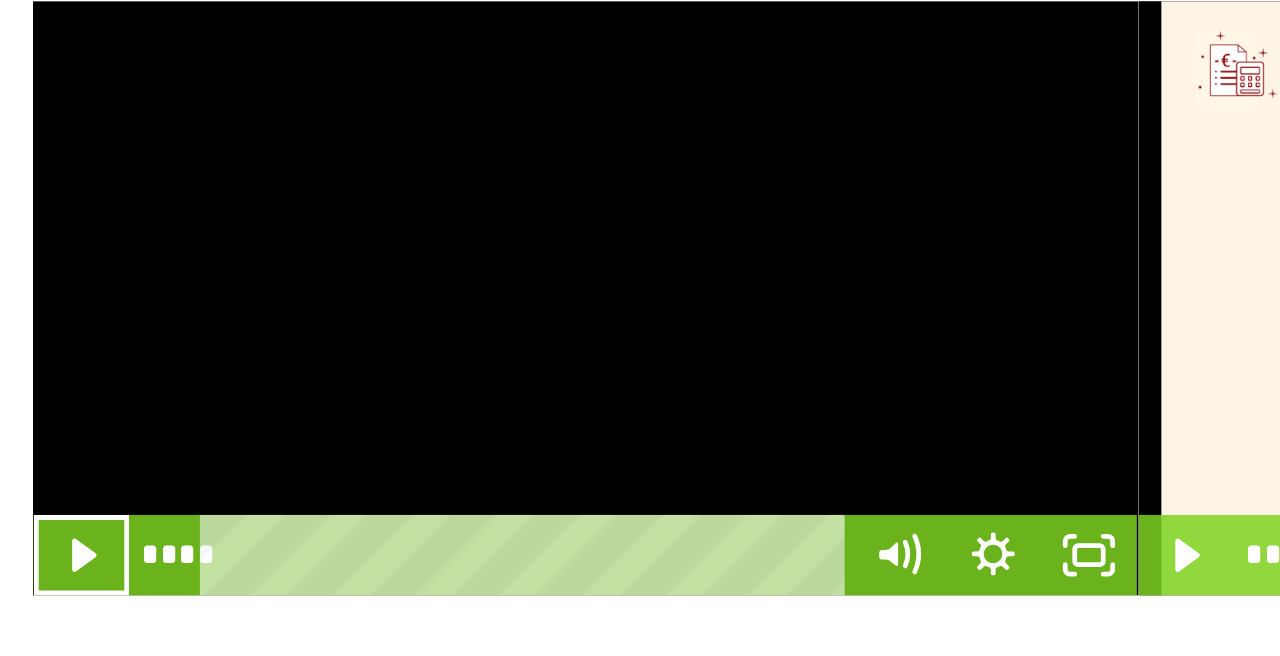 scroll, scrollTop: 3650, scrollLeft: 0, axis: vertical 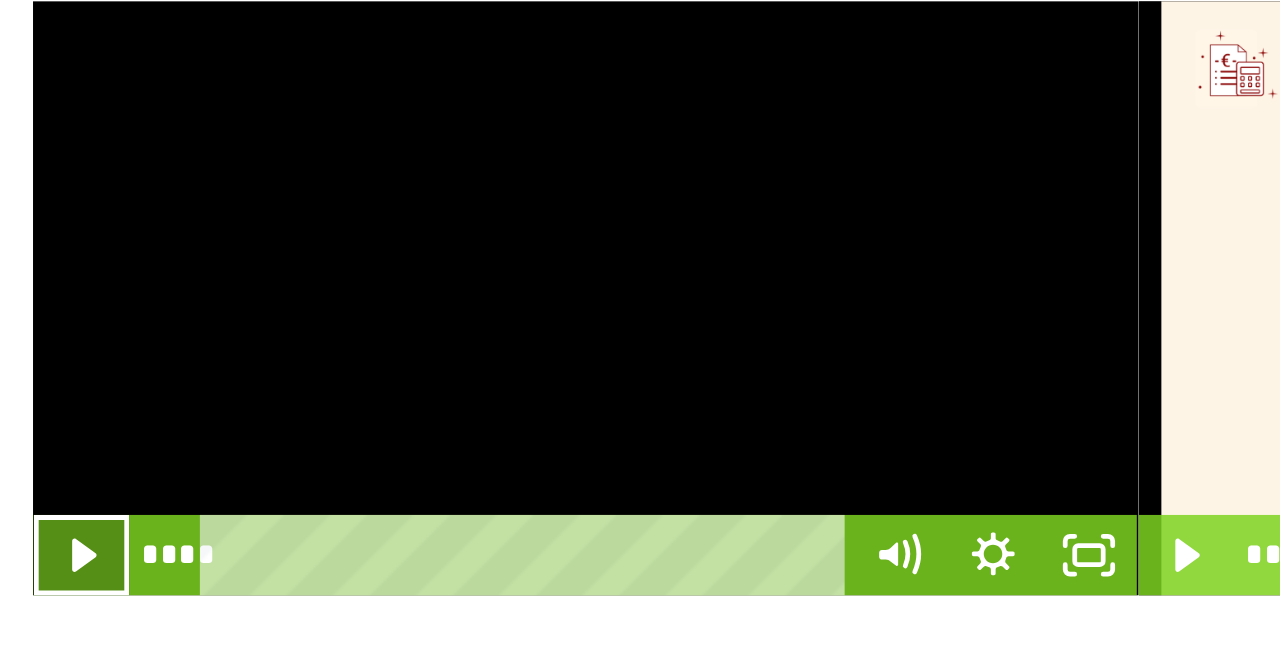 click 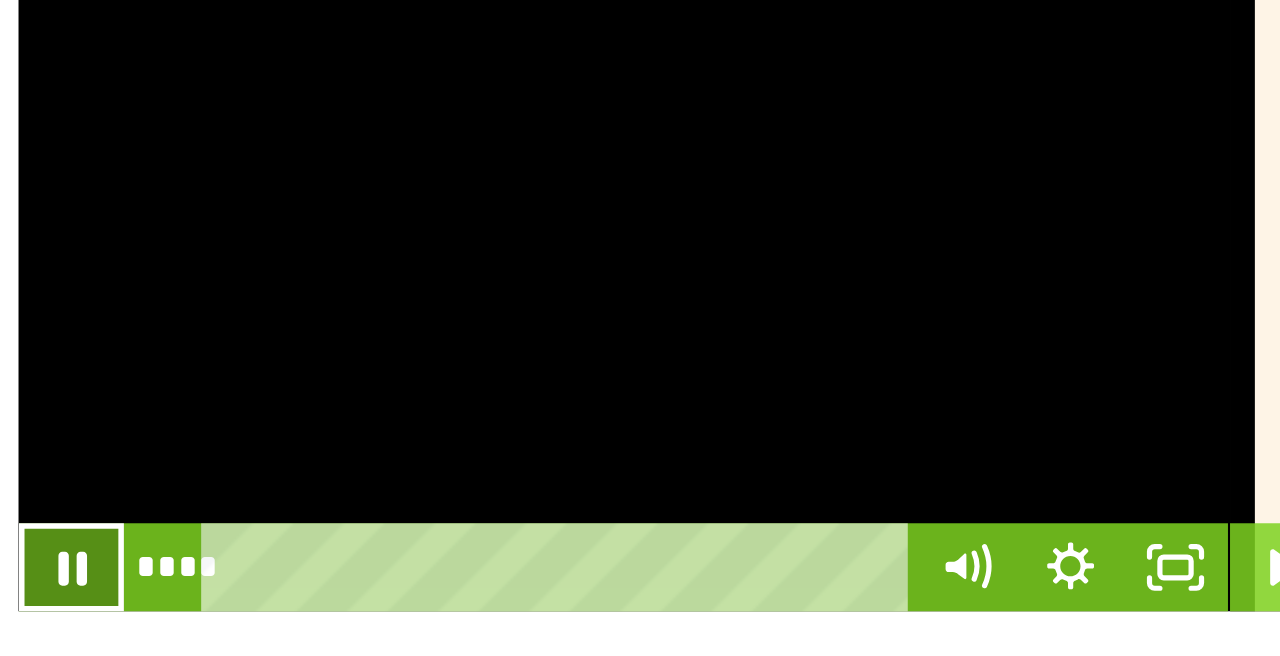 click 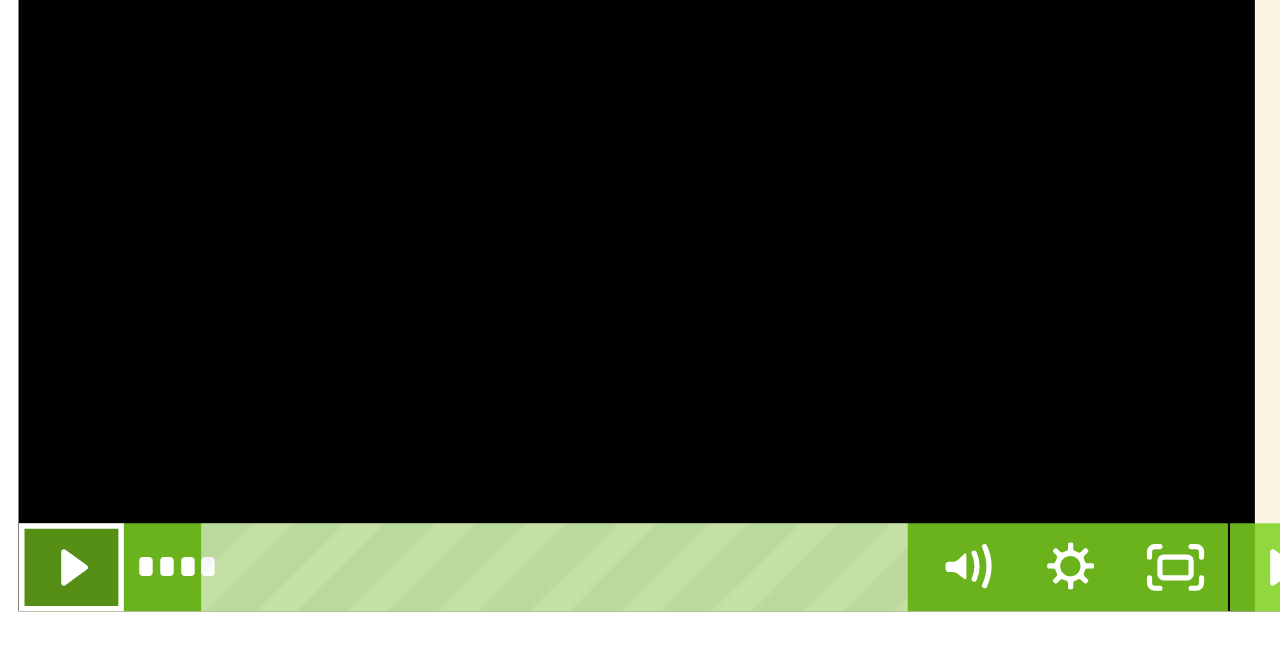 click 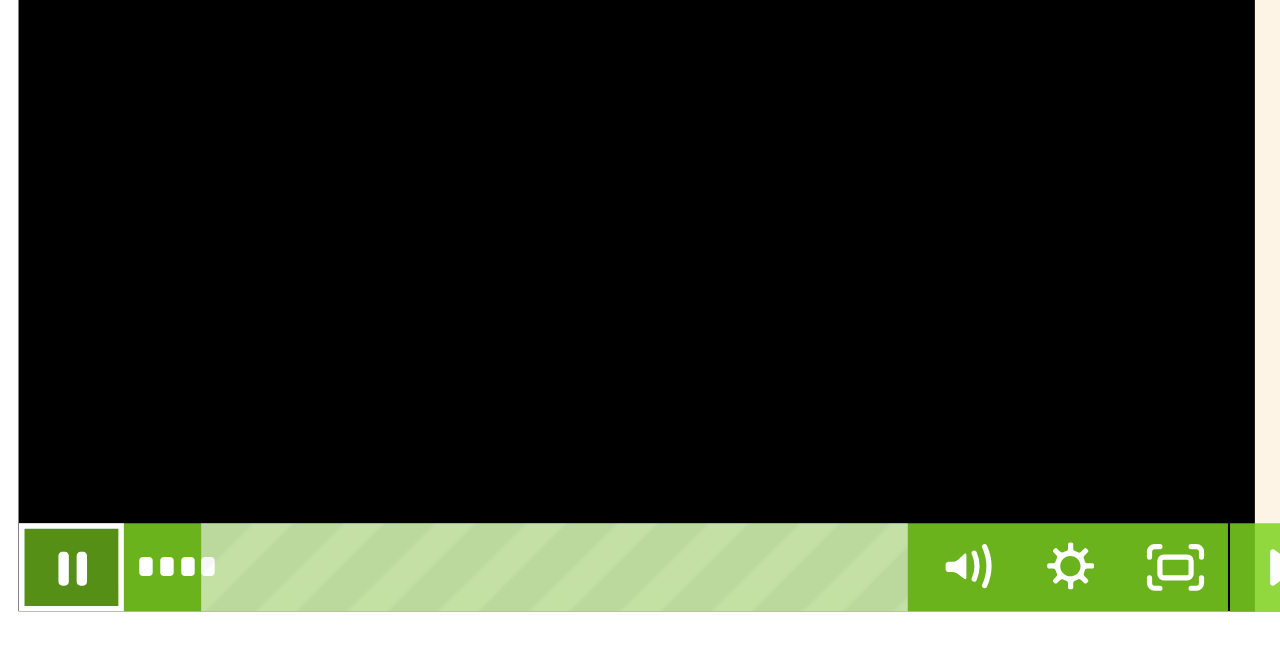click 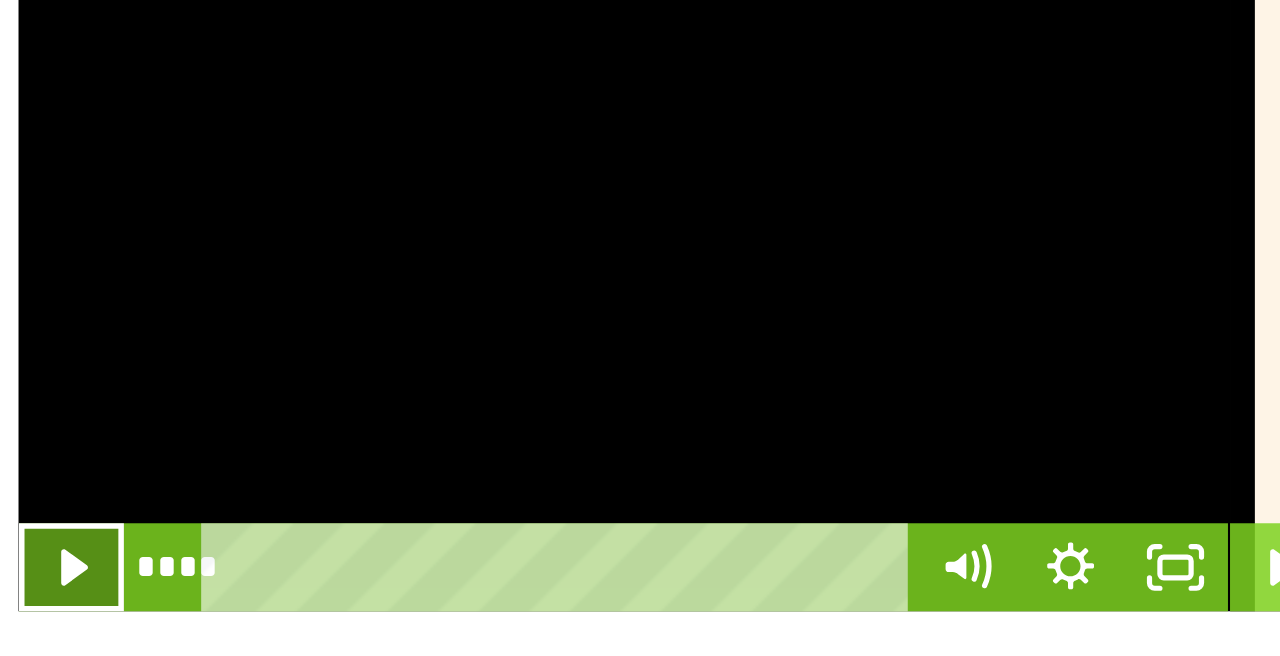click 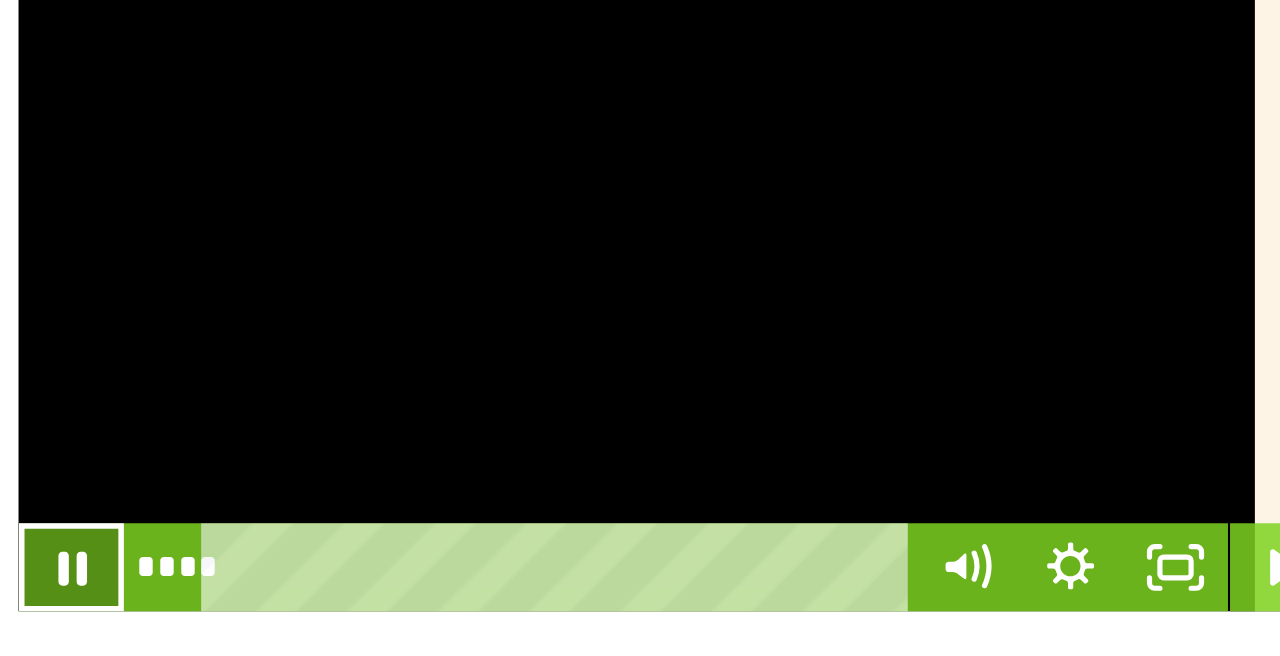 click 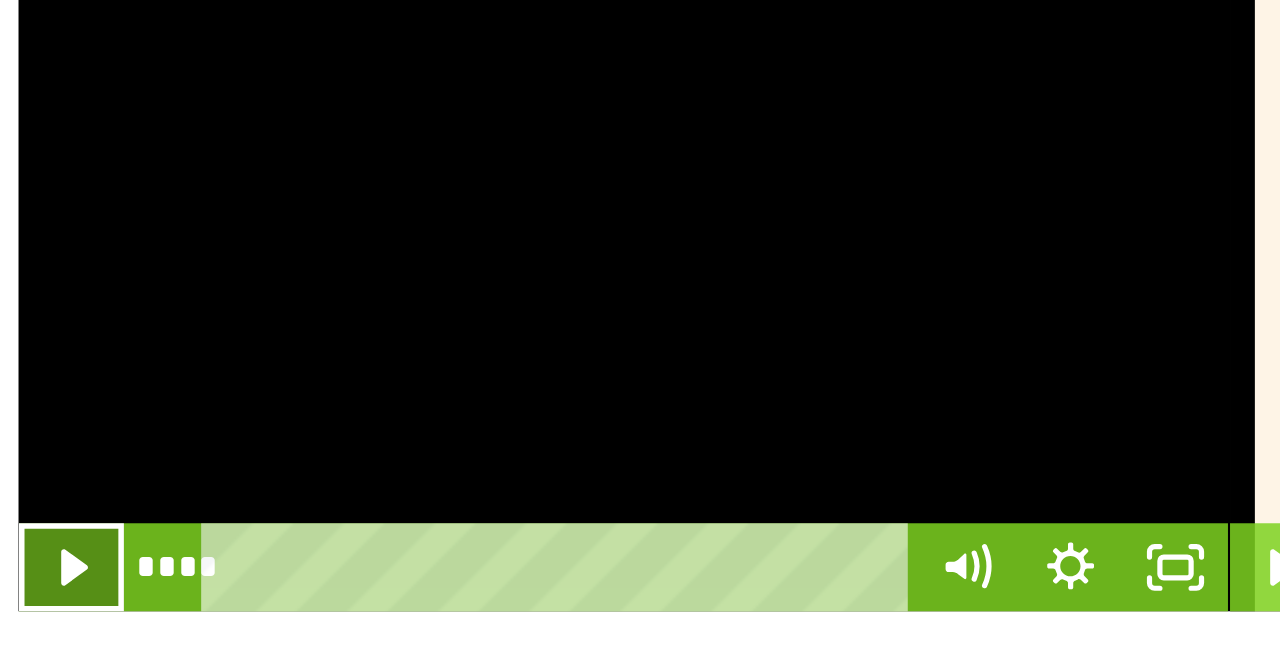 click 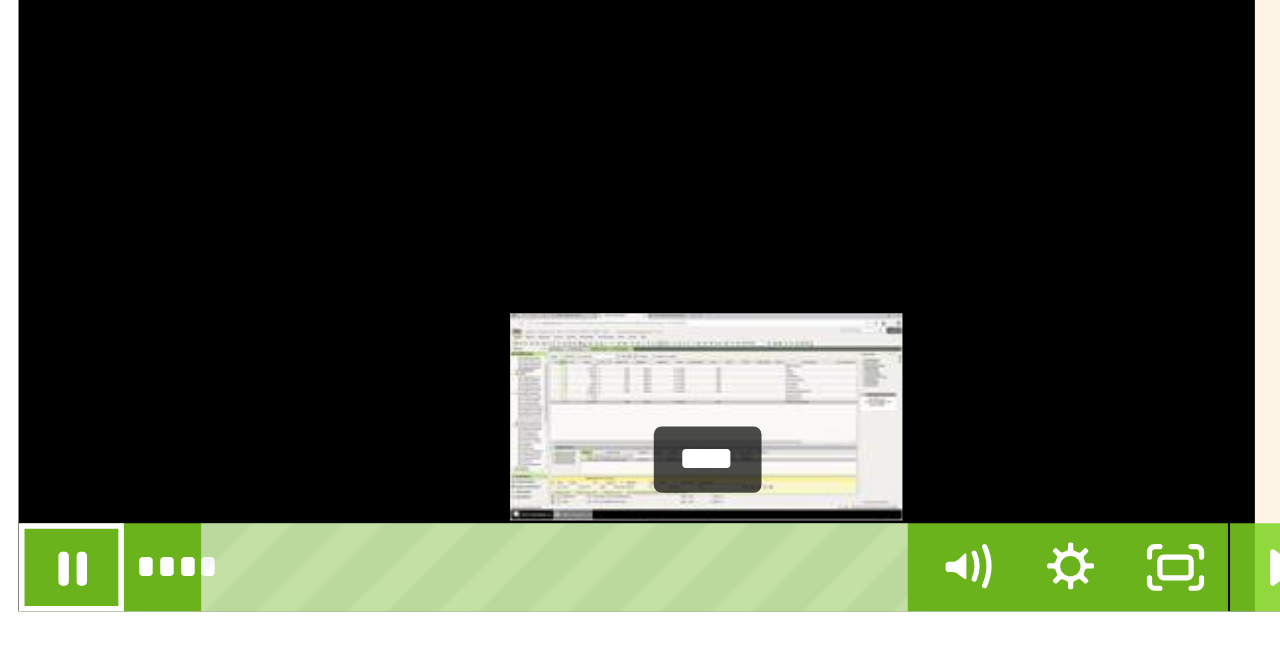 click on "****" at bounding box center [547, 348] 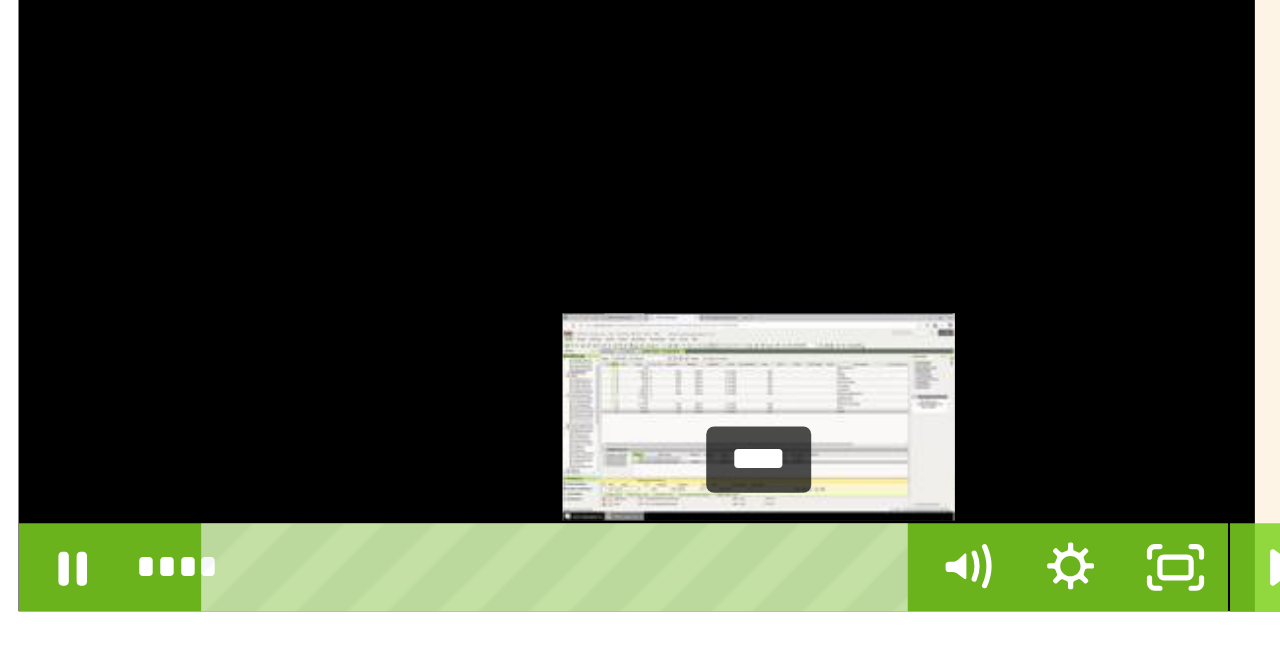 click on "****" at bounding box center (547, 348) 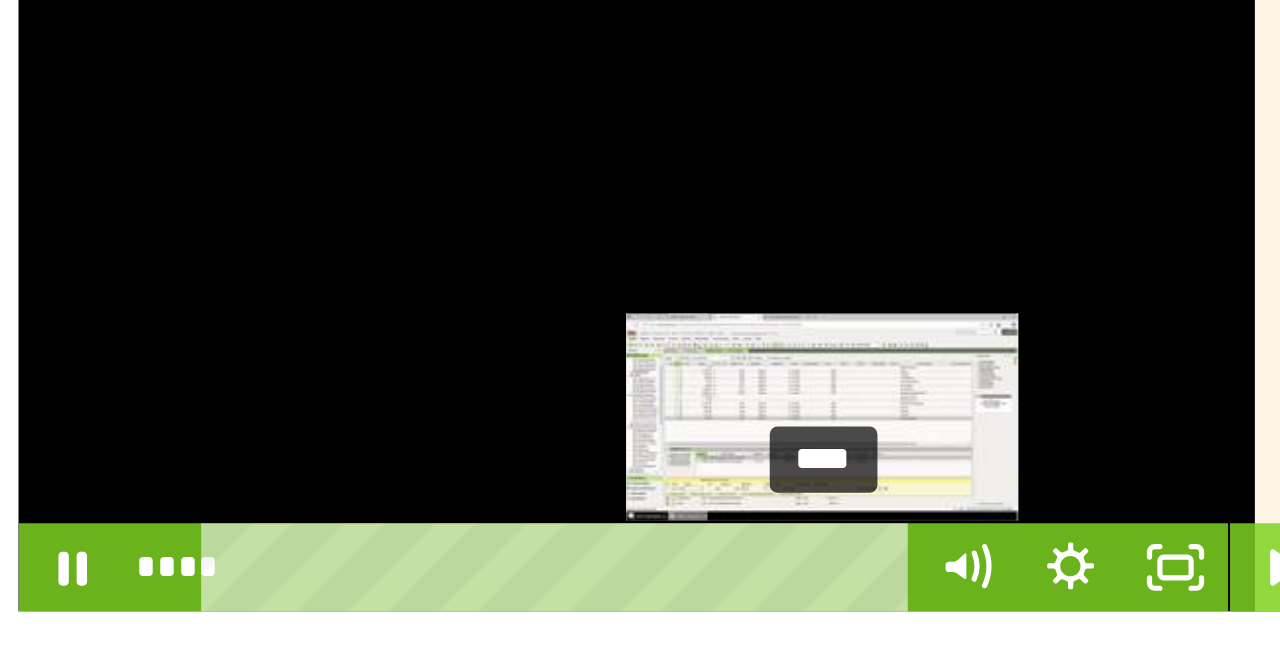 click on "****" at bounding box center [547, 348] 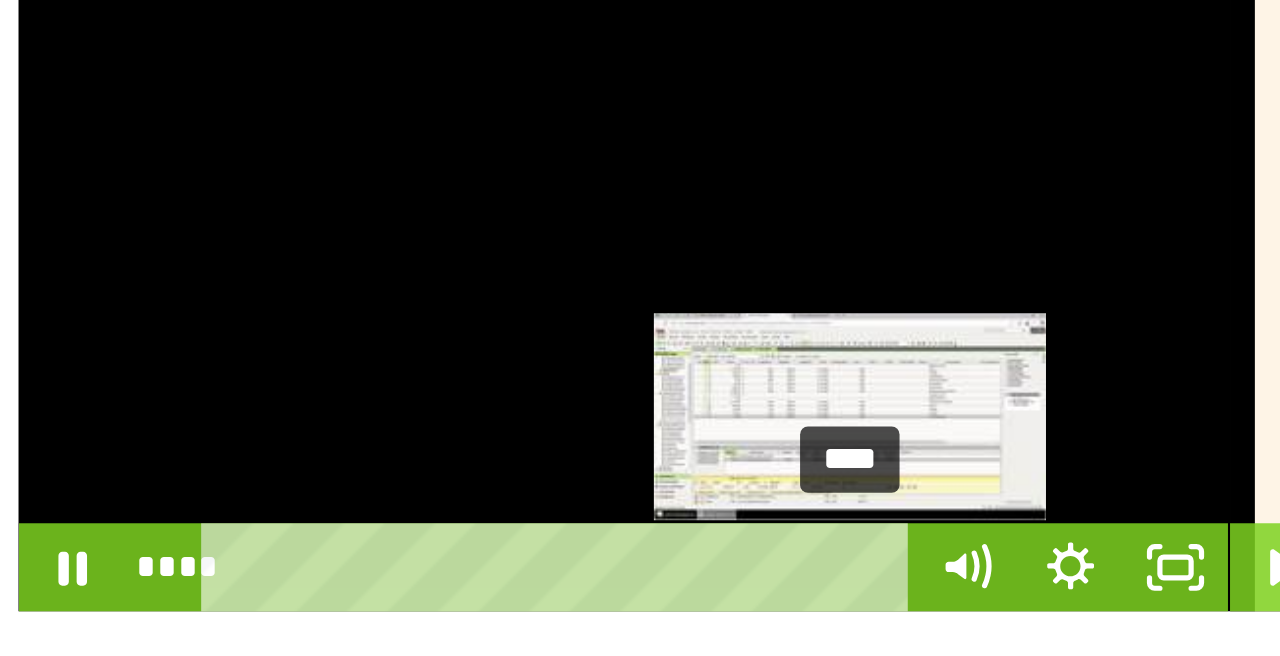 click on "****" at bounding box center (547, 348) 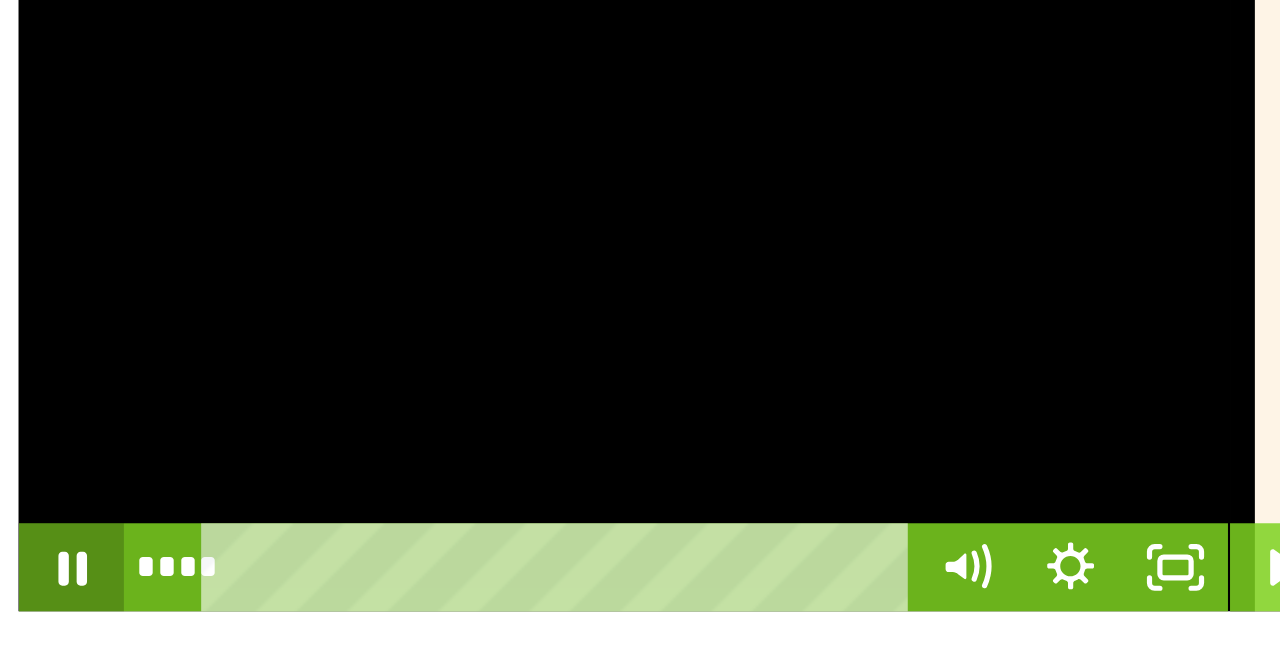 click 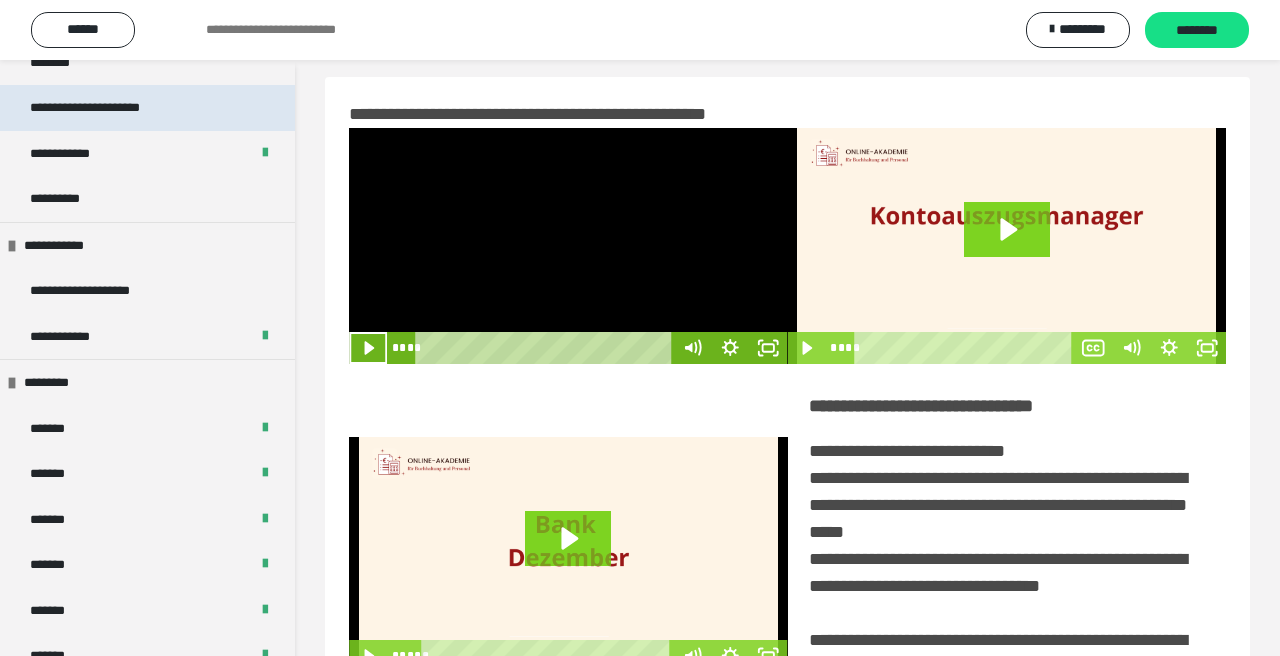 scroll, scrollTop: 401, scrollLeft: 0, axis: vertical 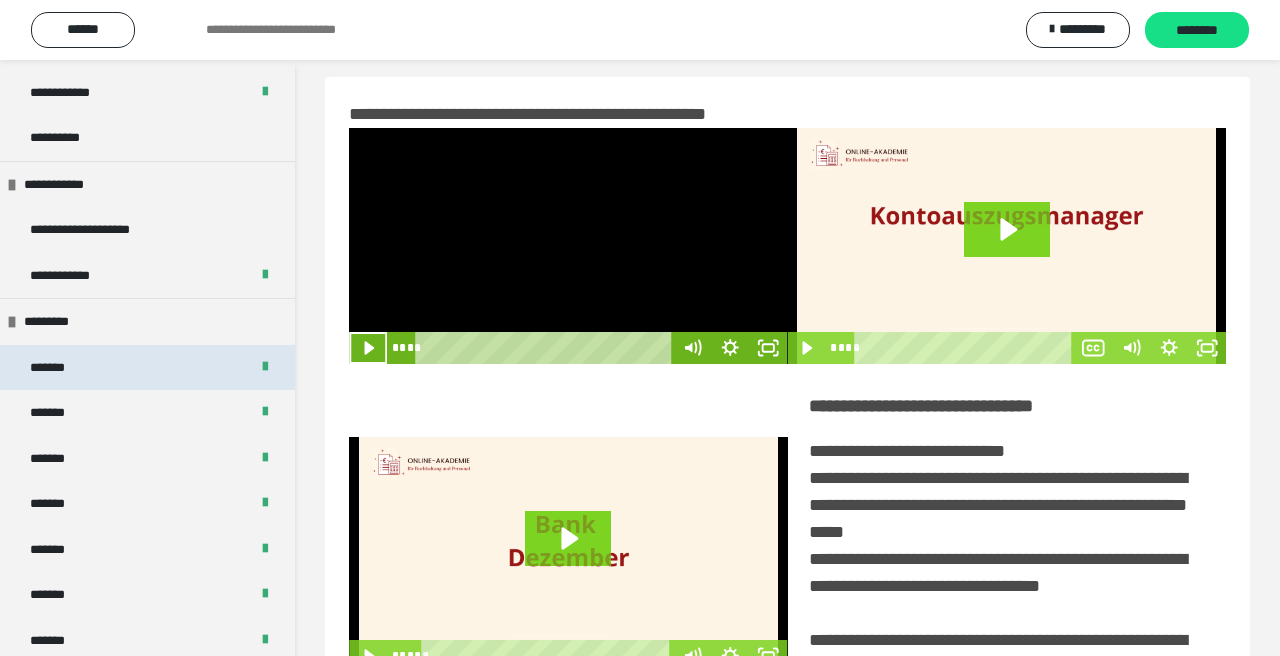 click on "*******" at bounding box center (147, 368) 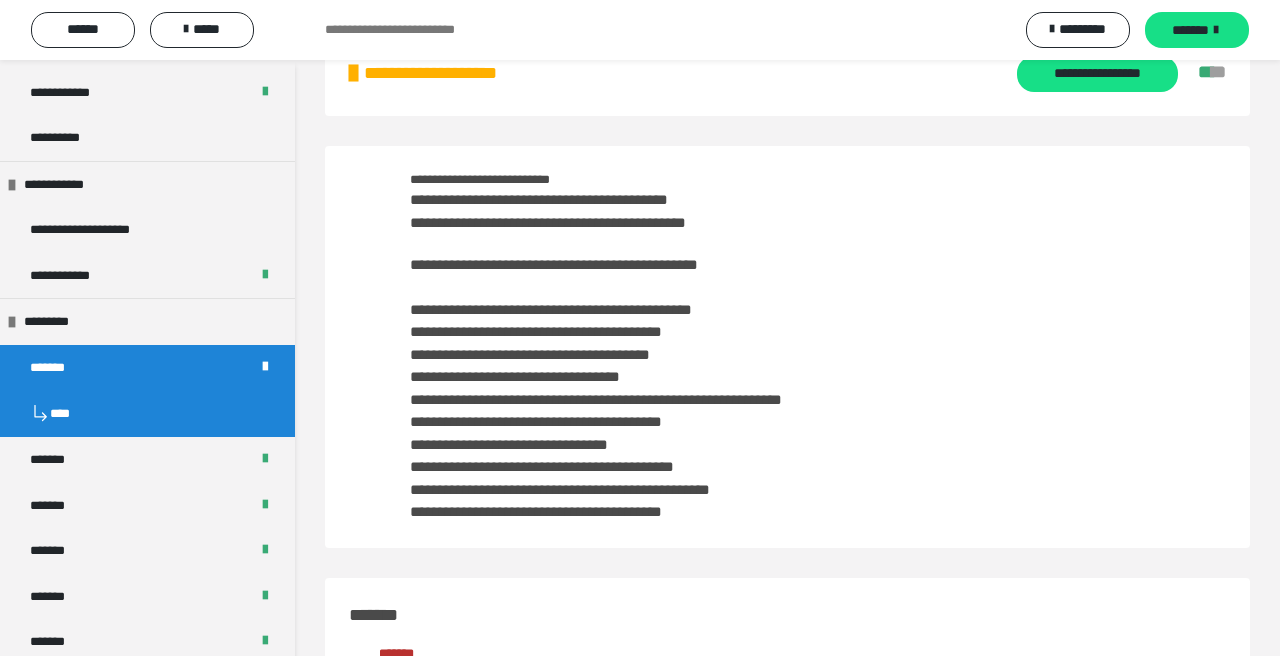 scroll, scrollTop: 51, scrollLeft: 0, axis: vertical 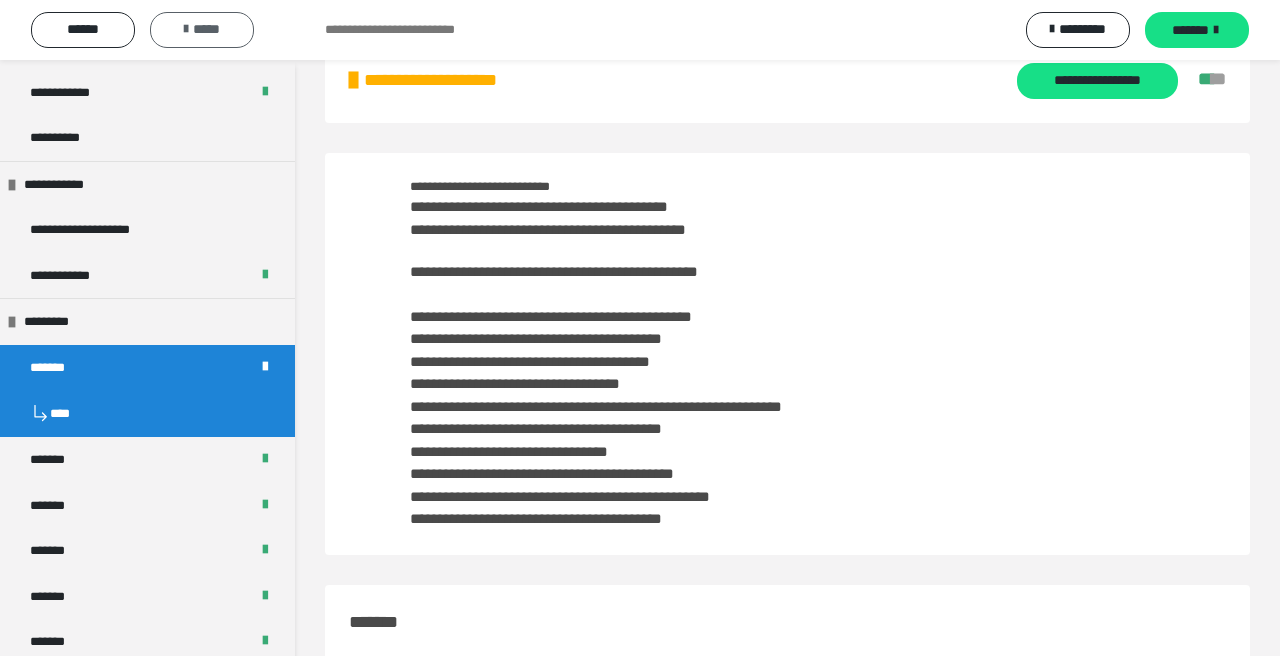 click on "*****" at bounding box center [202, 30] 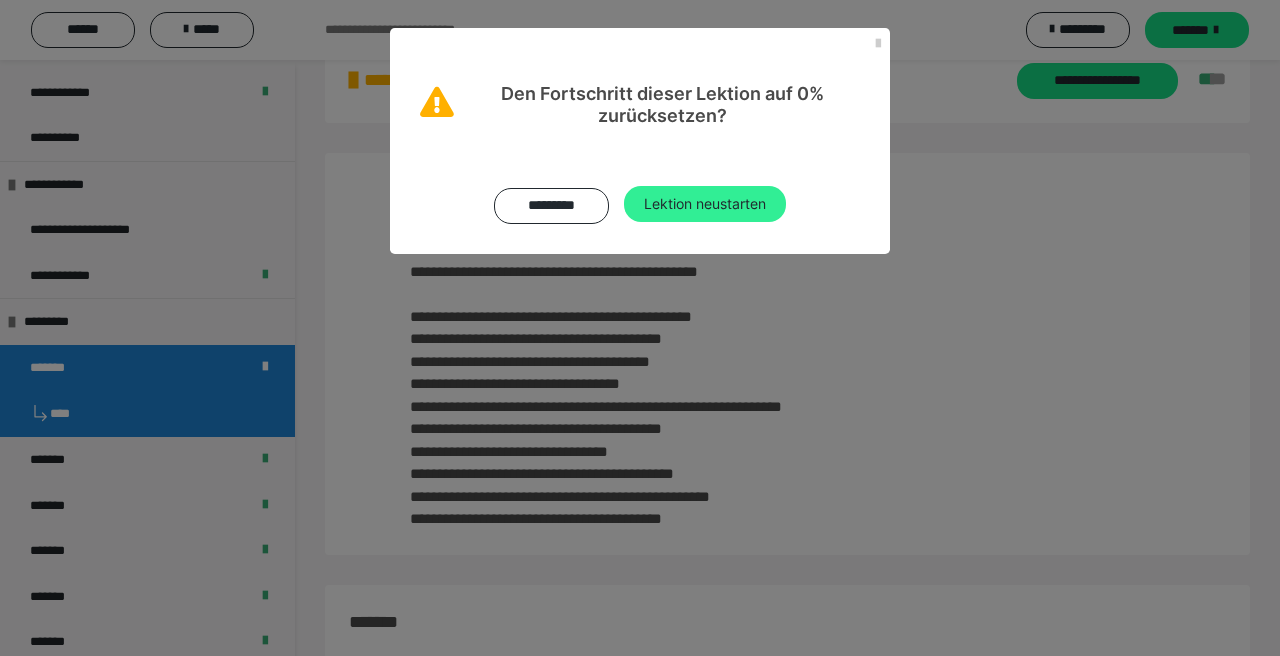 click on "Lektion neustarten" at bounding box center [705, 204] 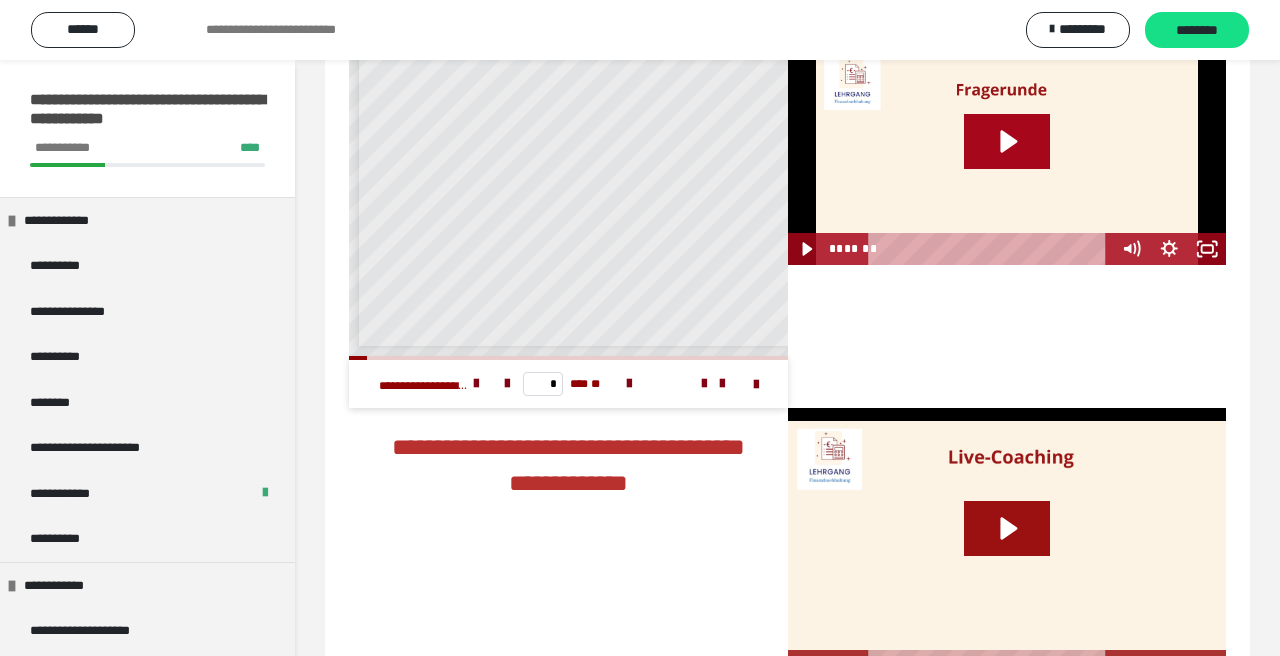 scroll, scrollTop: 3747, scrollLeft: 0, axis: vertical 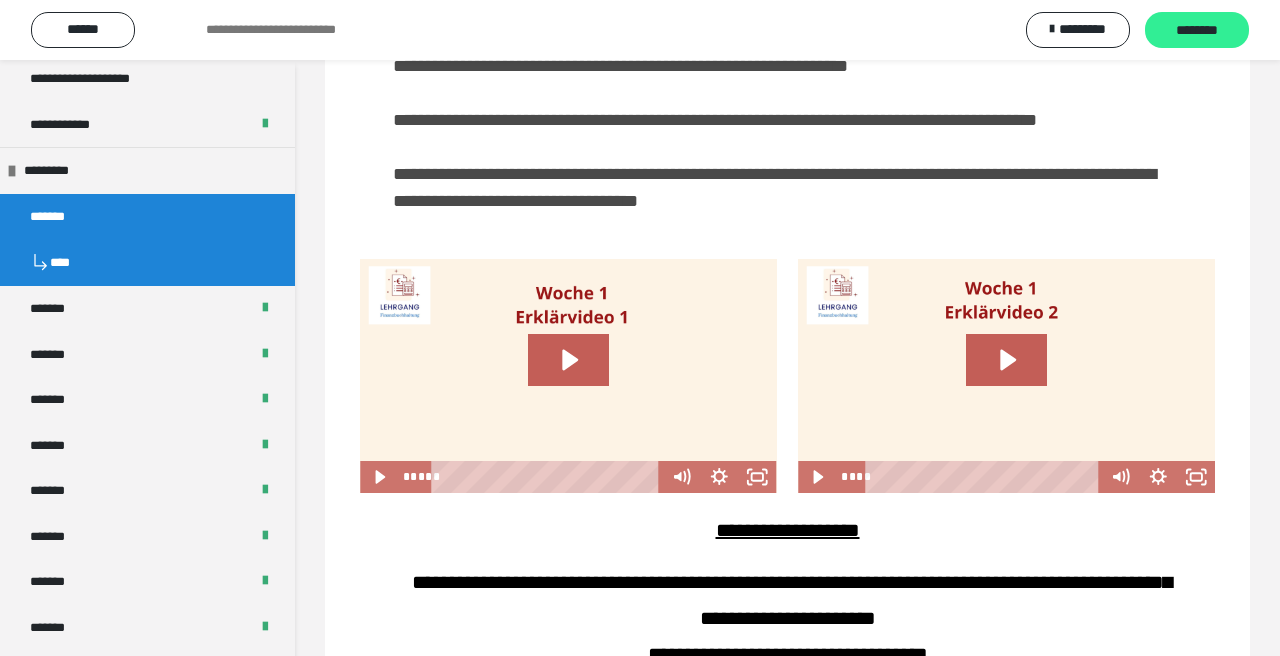 click on "********" at bounding box center [1197, 31] 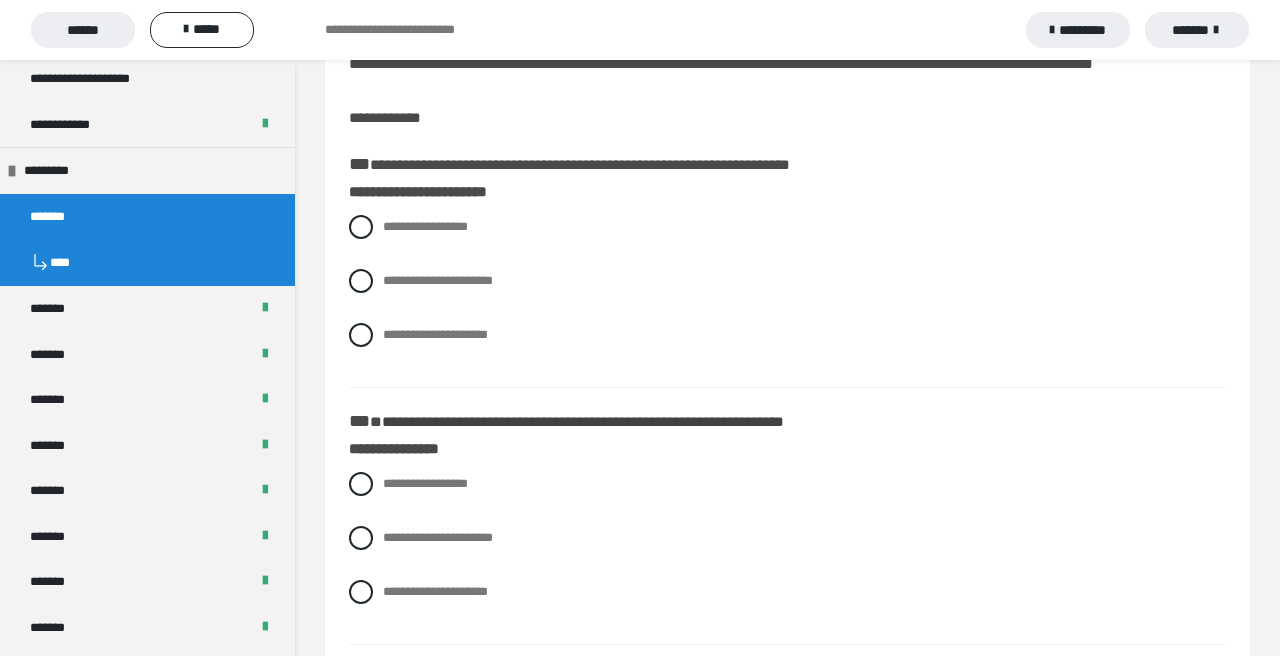 scroll, scrollTop: 151, scrollLeft: 0, axis: vertical 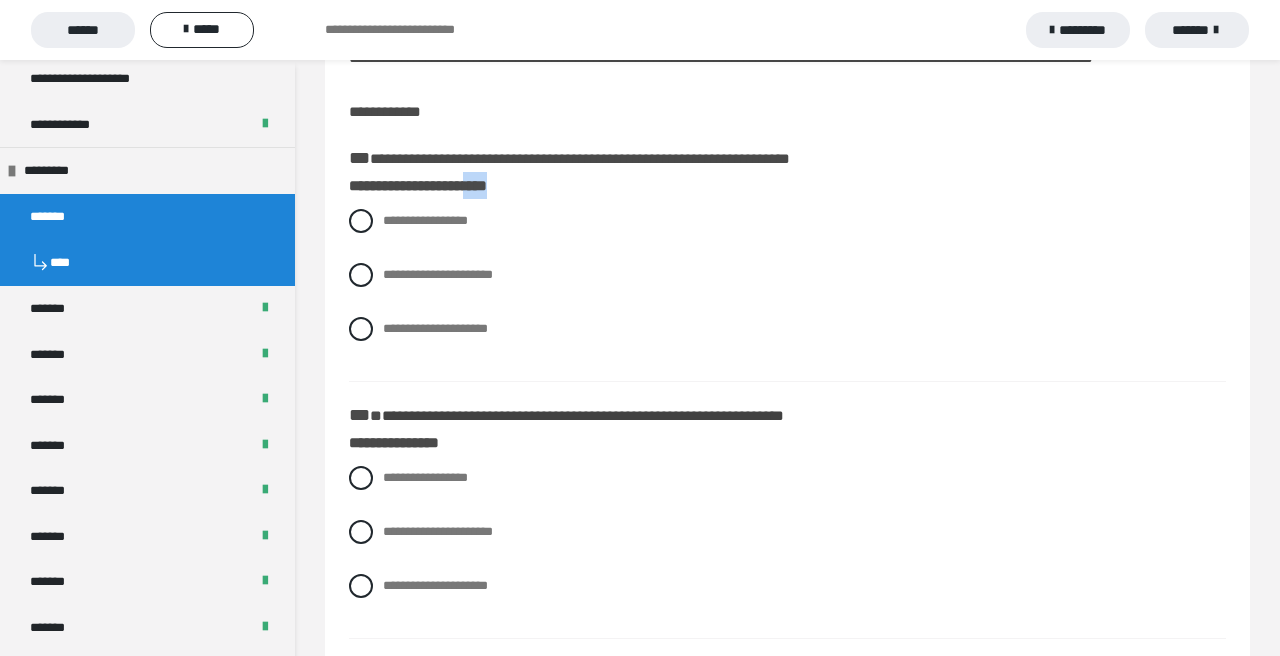 drag, startPoint x: 514, startPoint y: 211, endPoint x: 550, endPoint y: 213, distance: 36.05551 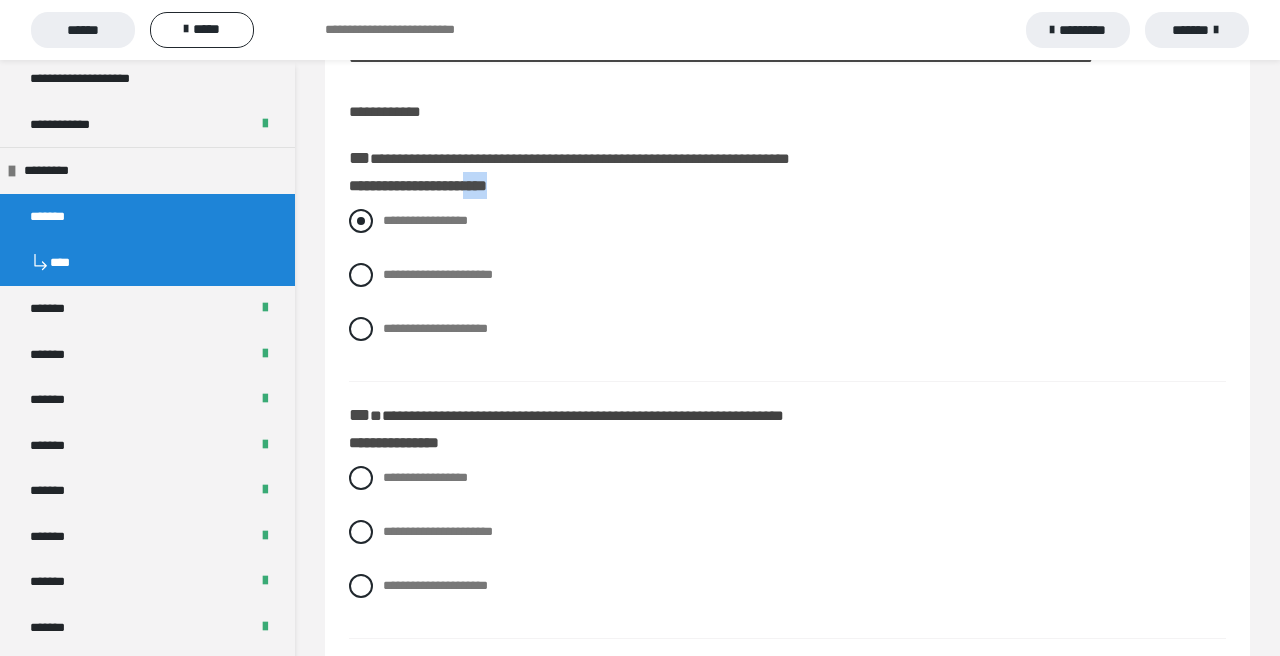 click at bounding box center (361, 221) 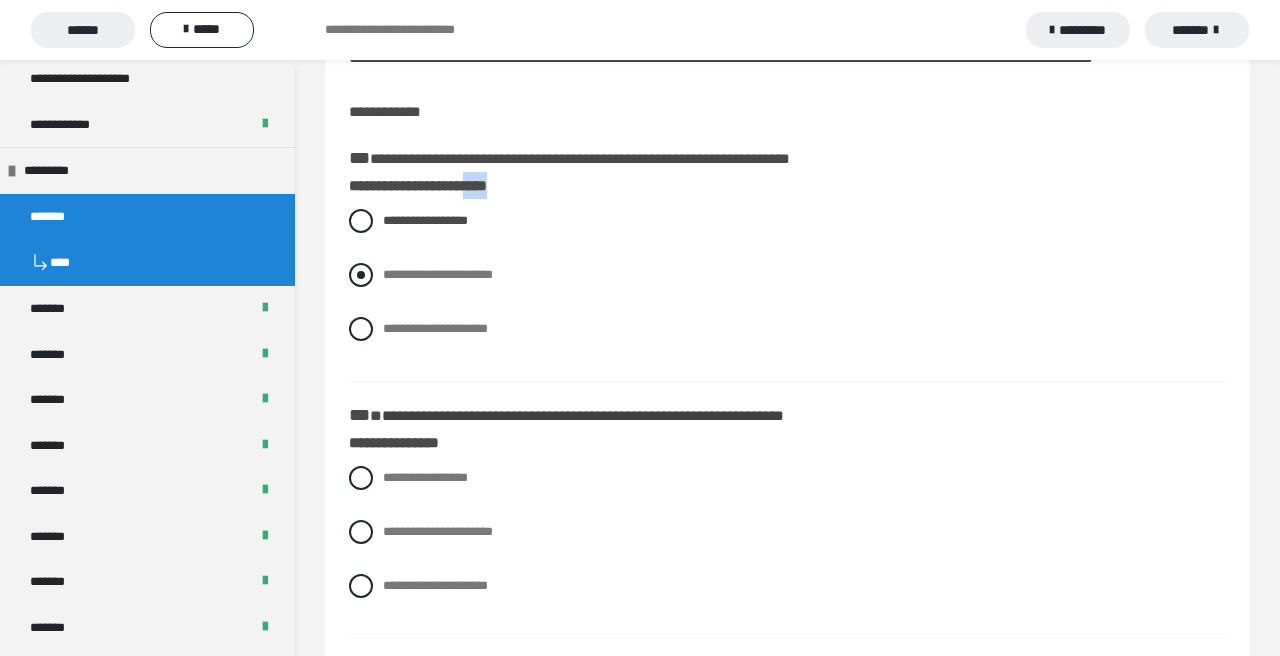 click on "**********" at bounding box center [787, 275] 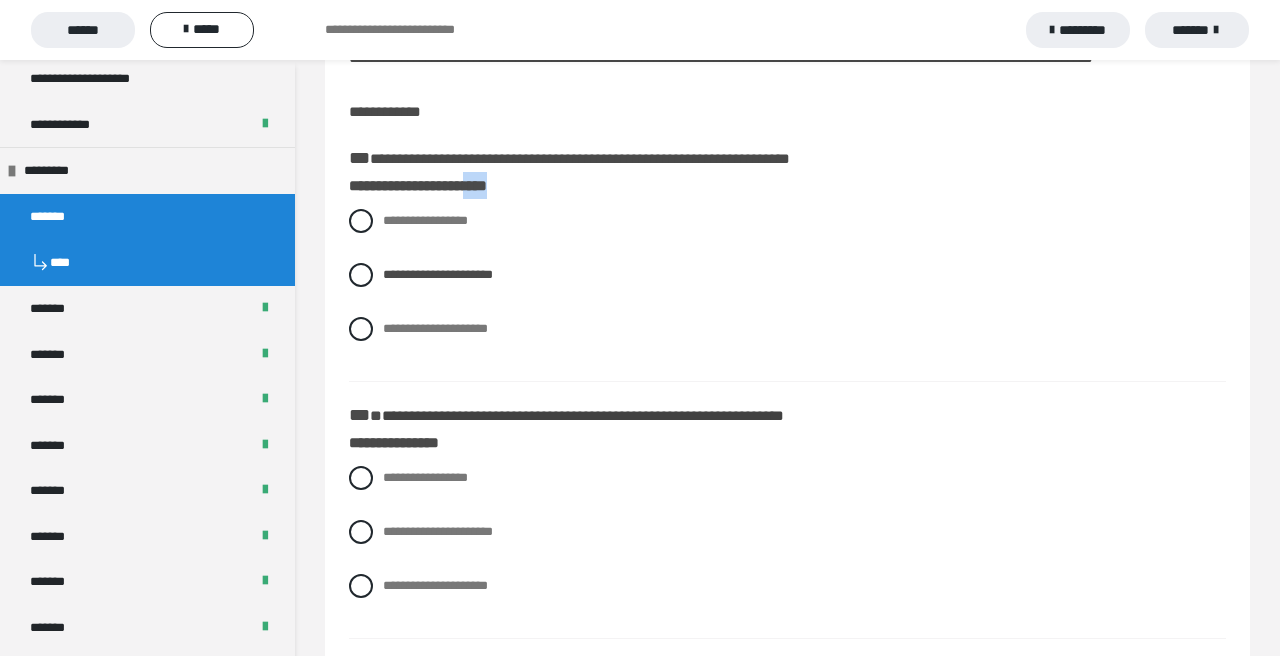 click on "**********" at bounding box center (787, 290) 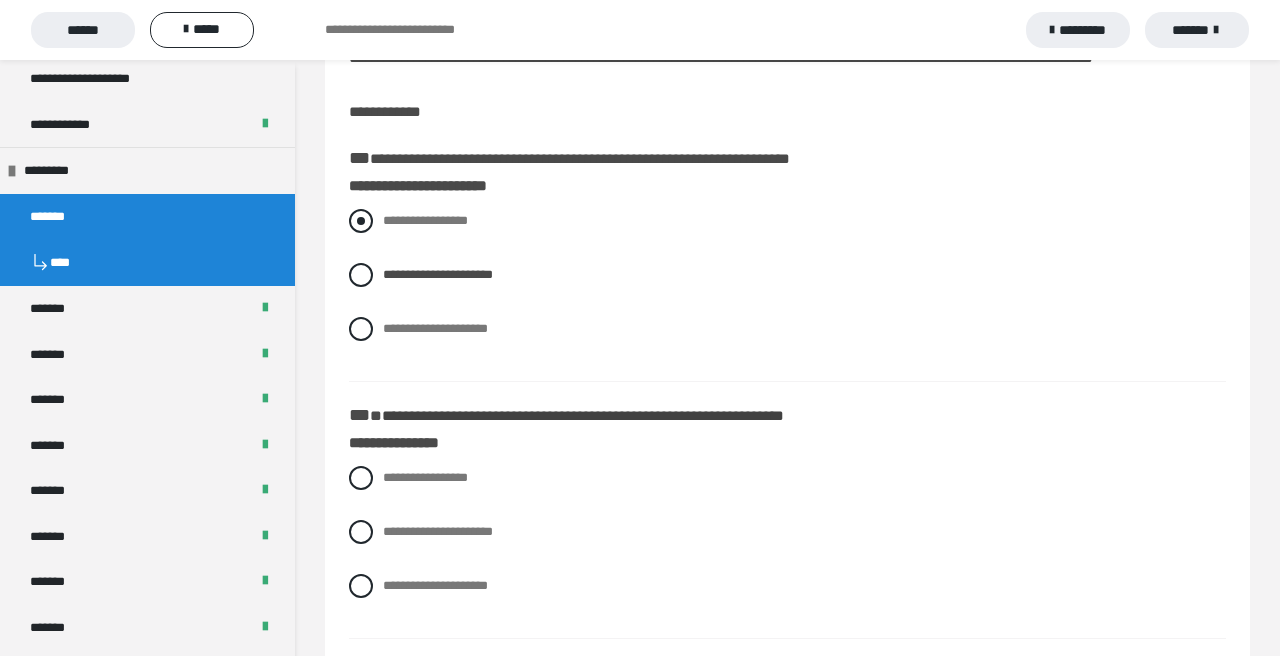 click at bounding box center [361, 221] 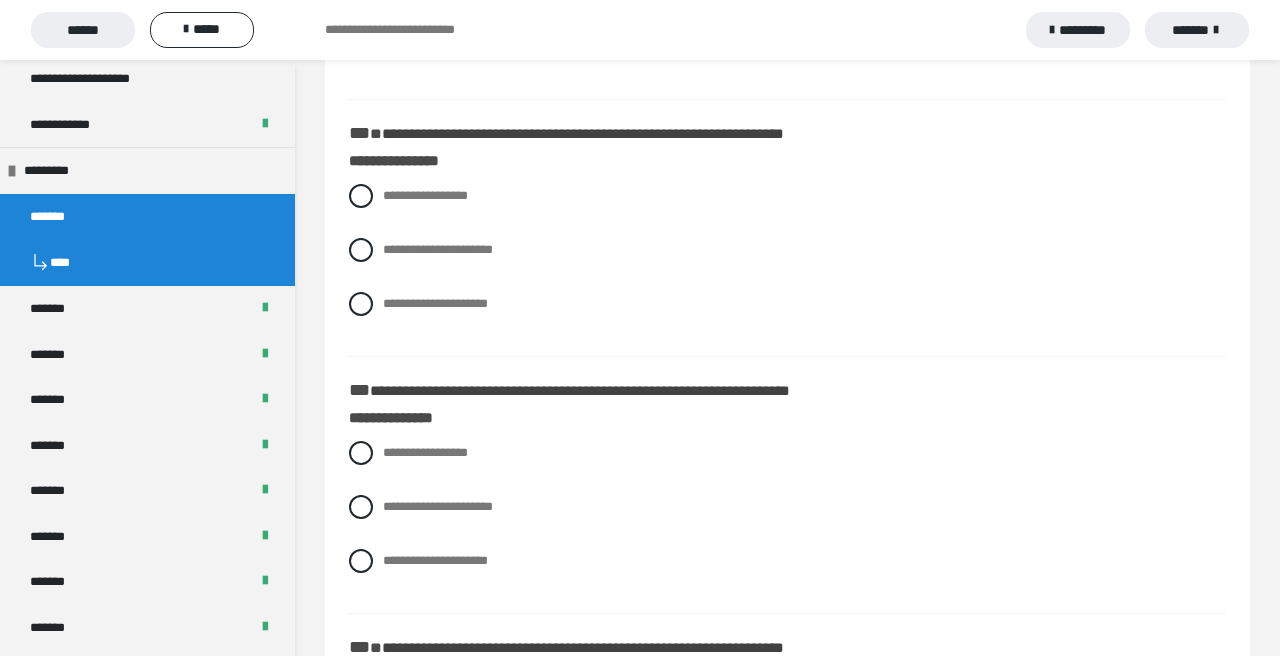 scroll, scrollTop: 434, scrollLeft: 0, axis: vertical 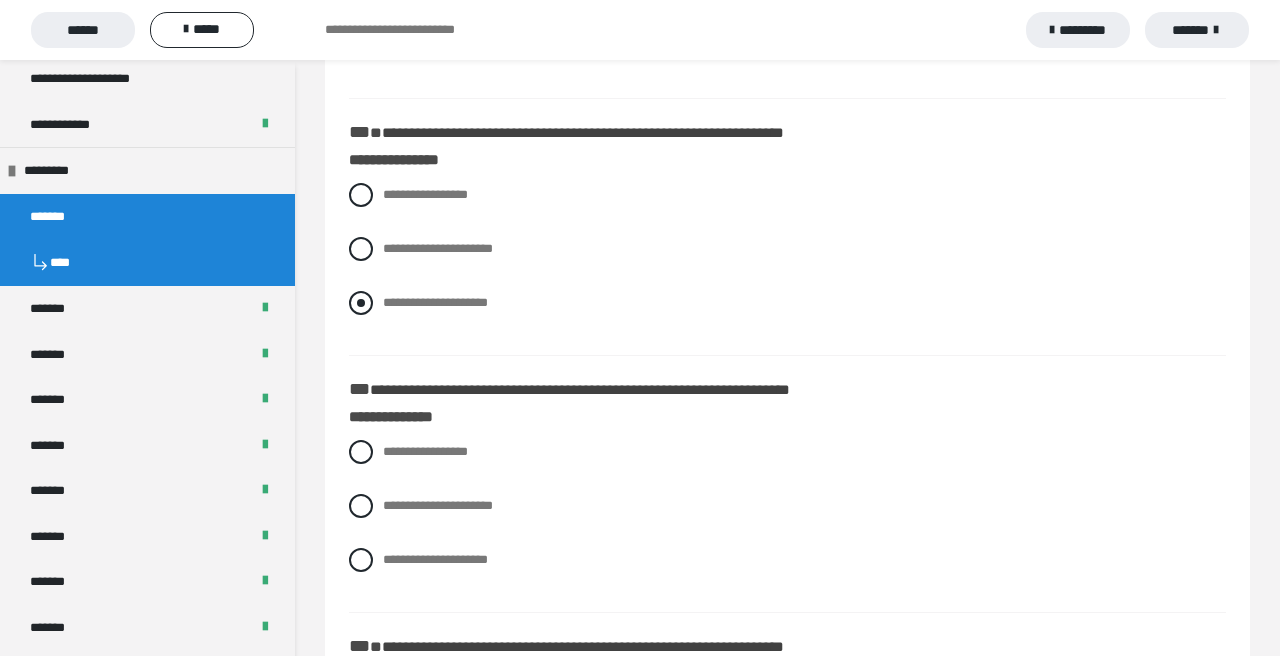 click at bounding box center [361, 303] 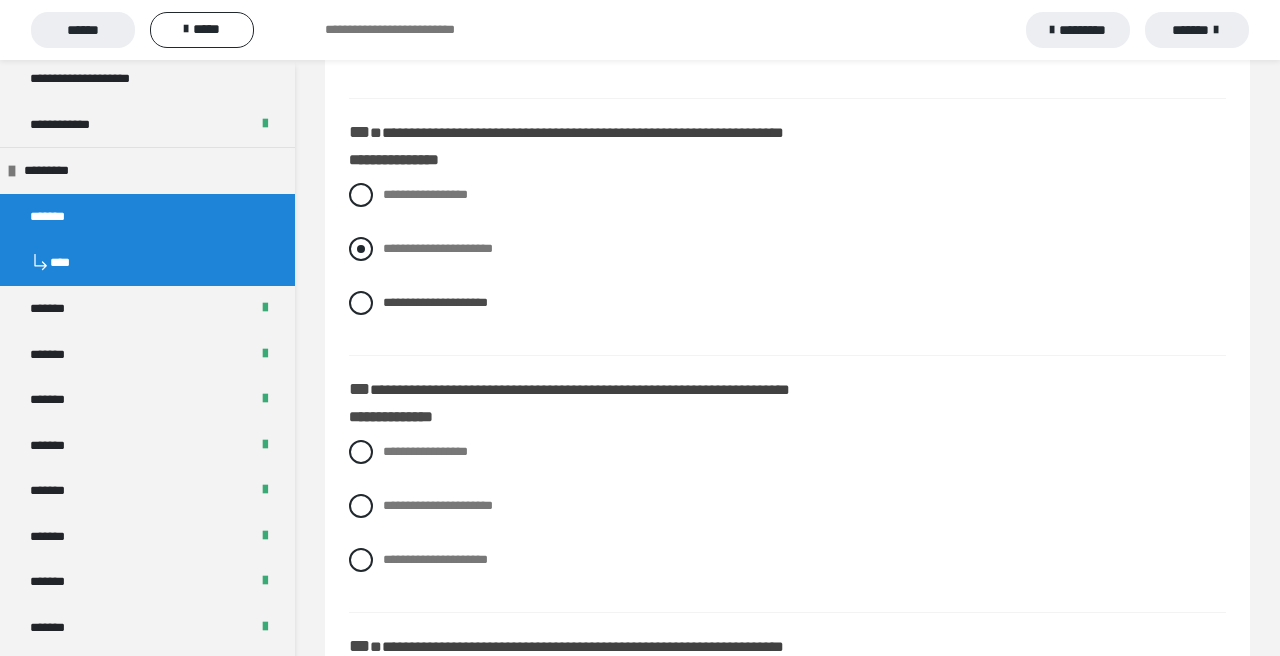 click at bounding box center (361, 249) 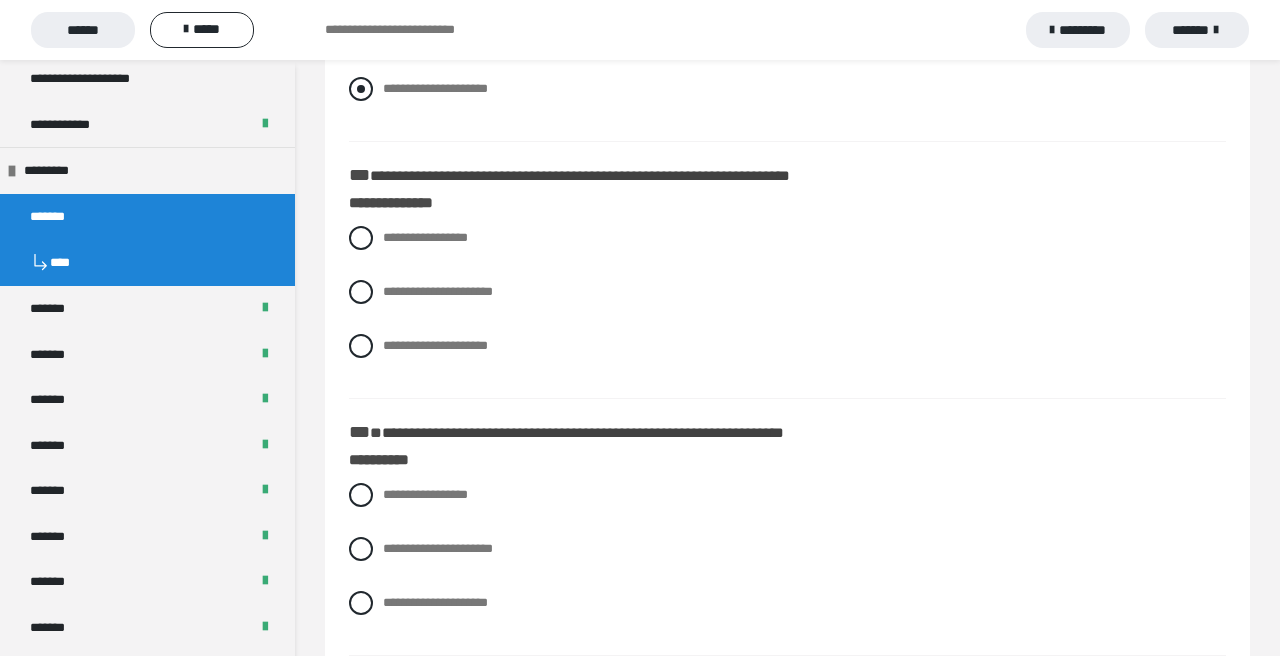 scroll, scrollTop: 659, scrollLeft: 0, axis: vertical 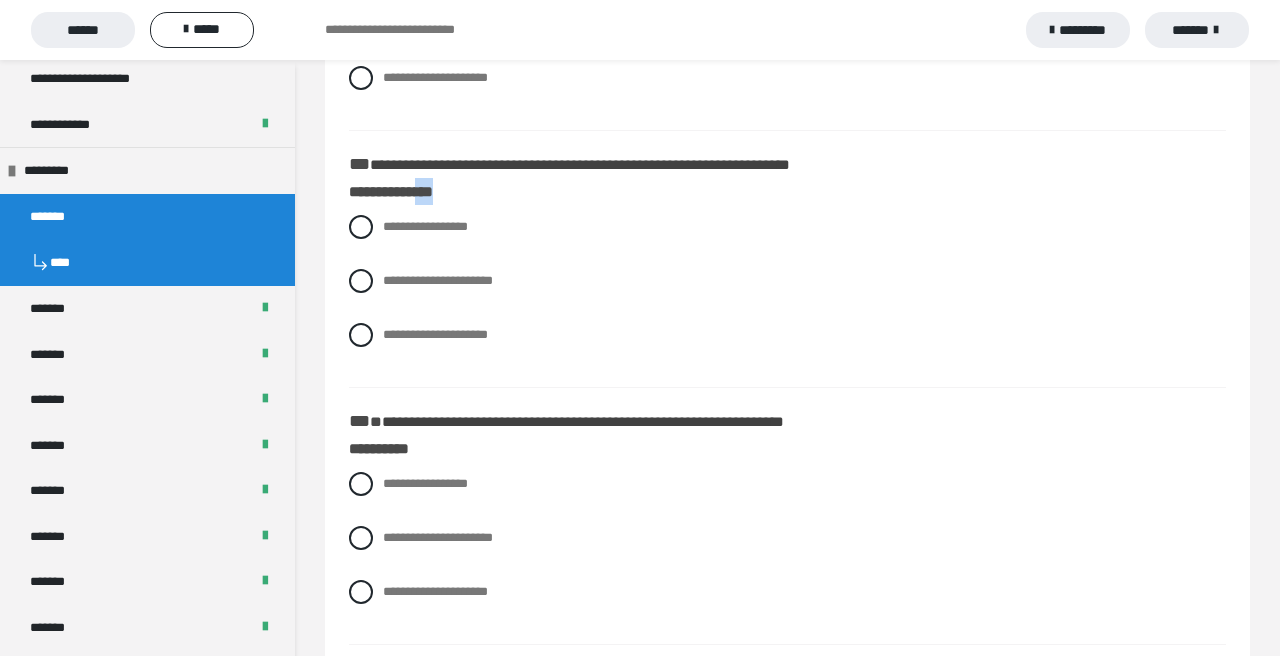 drag, startPoint x: 425, startPoint y: 219, endPoint x: 468, endPoint y: 223, distance: 43.185646 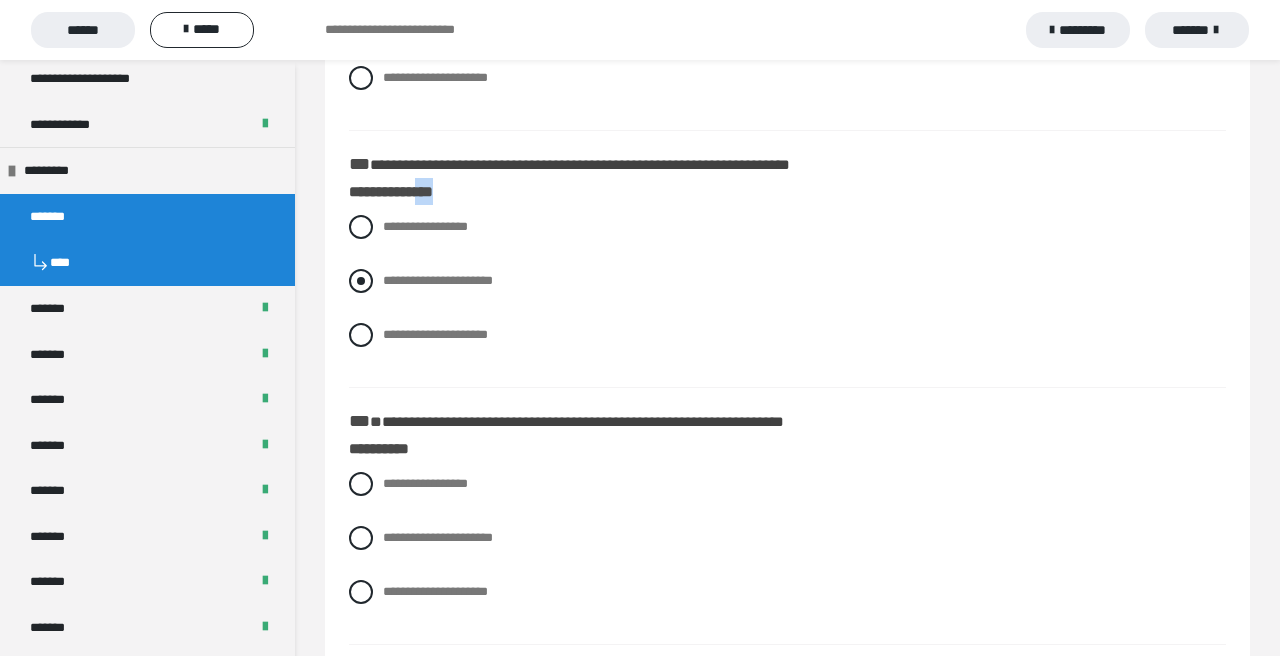 click at bounding box center (361, 281) 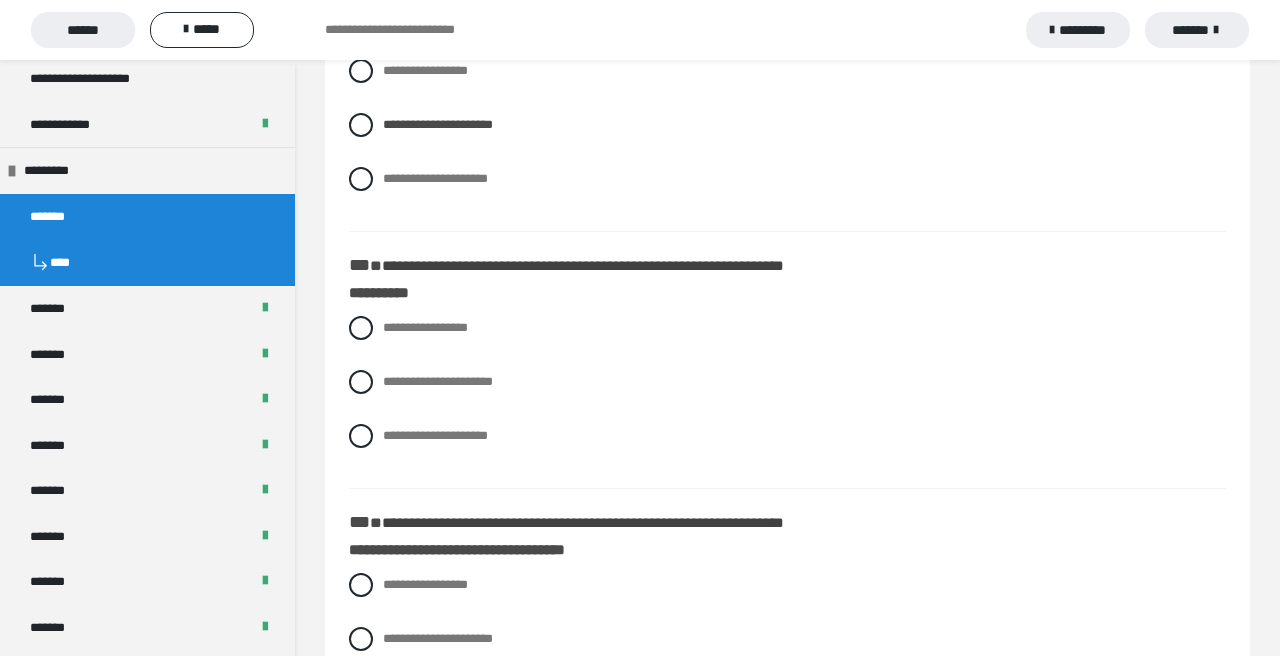 scroll, scrollTop: 858, scrollLeft: 0, axis: vertical 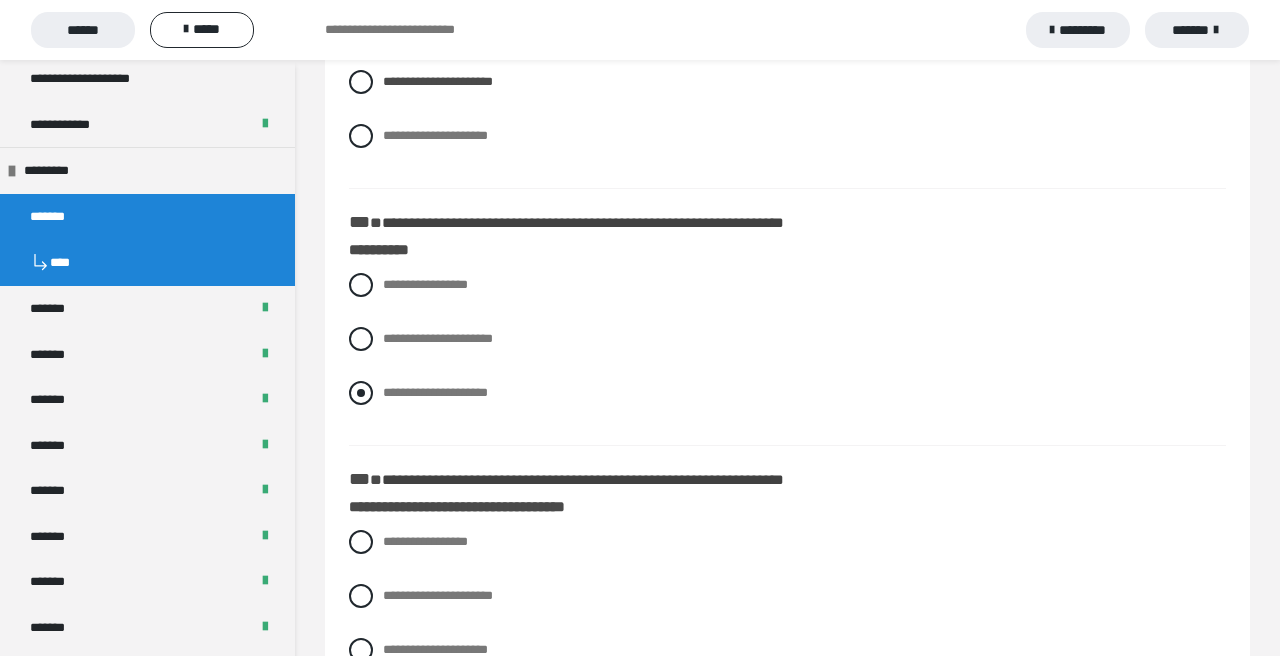 click at bounding box center [361, 393] 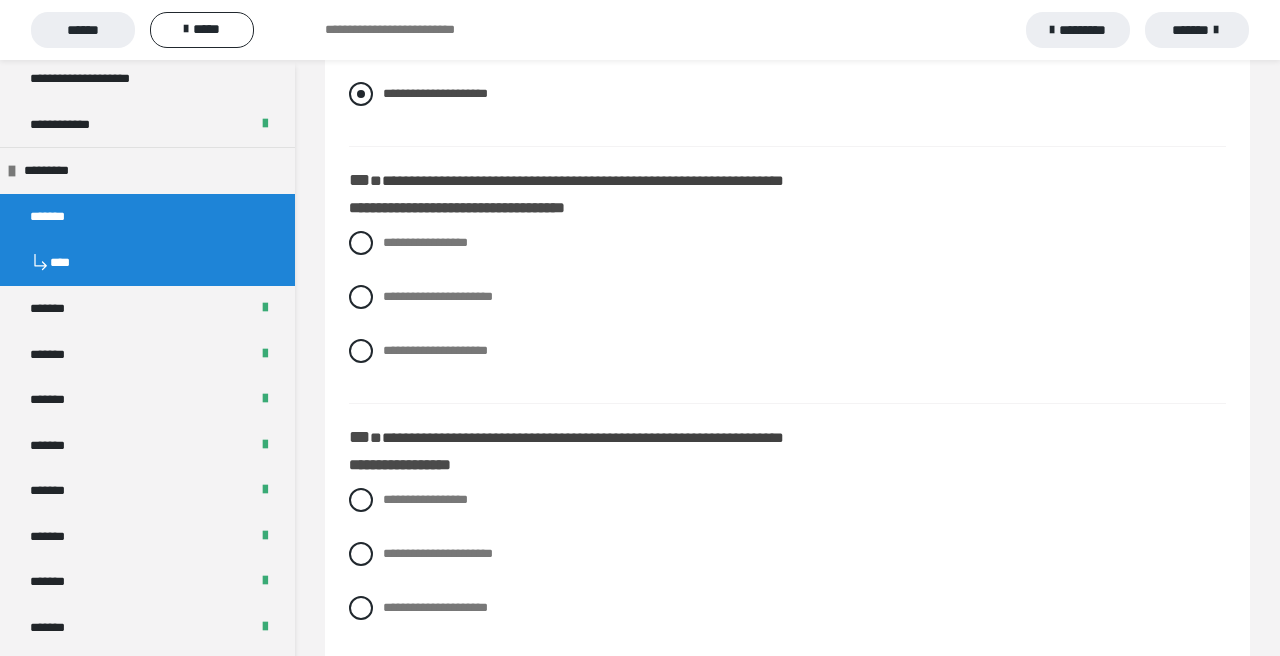 scroll, scrollTop: 1159, scrollLeft: 0, axis: vertical 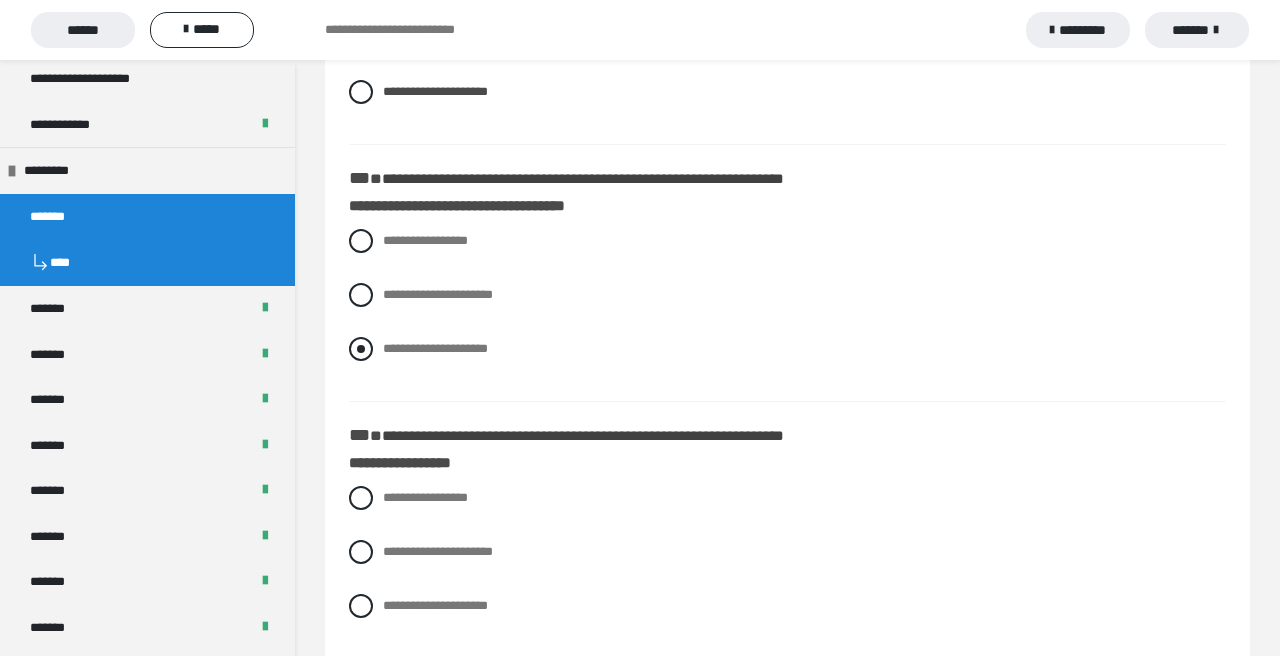 click at bounding box center (361, 349) 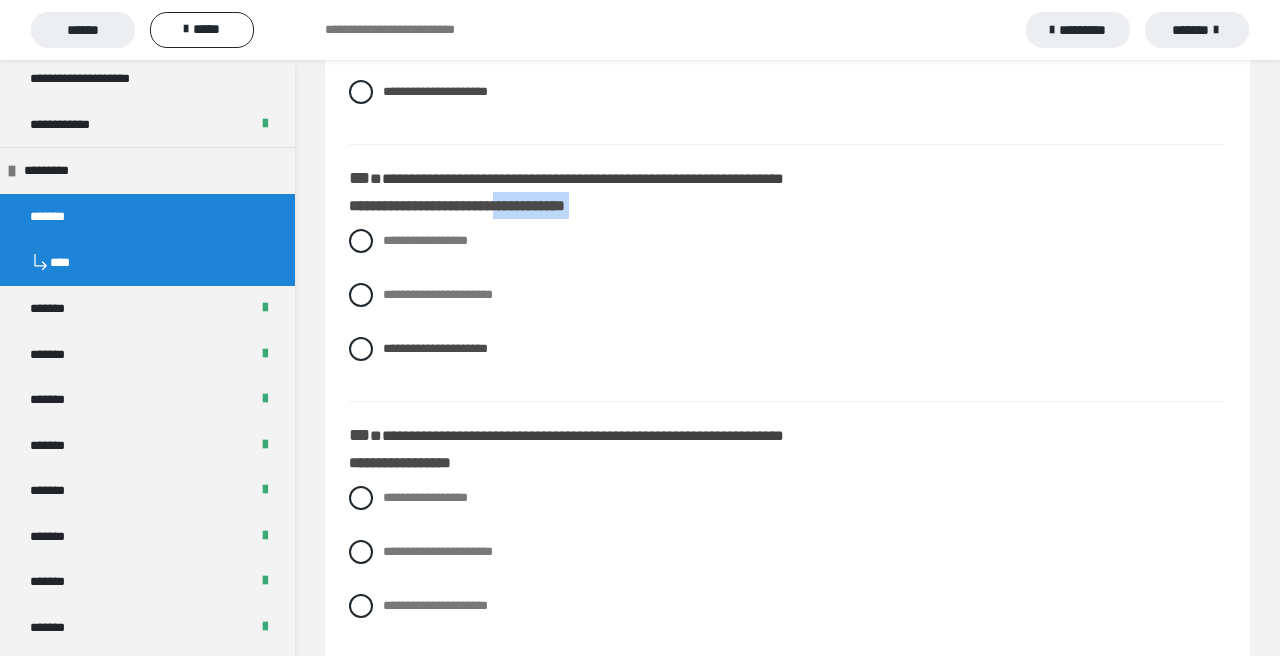 drag, startPoint x: 528, startPoint y: 239, endPoint x: 663, endPoint y: 247, distance: 135.23683 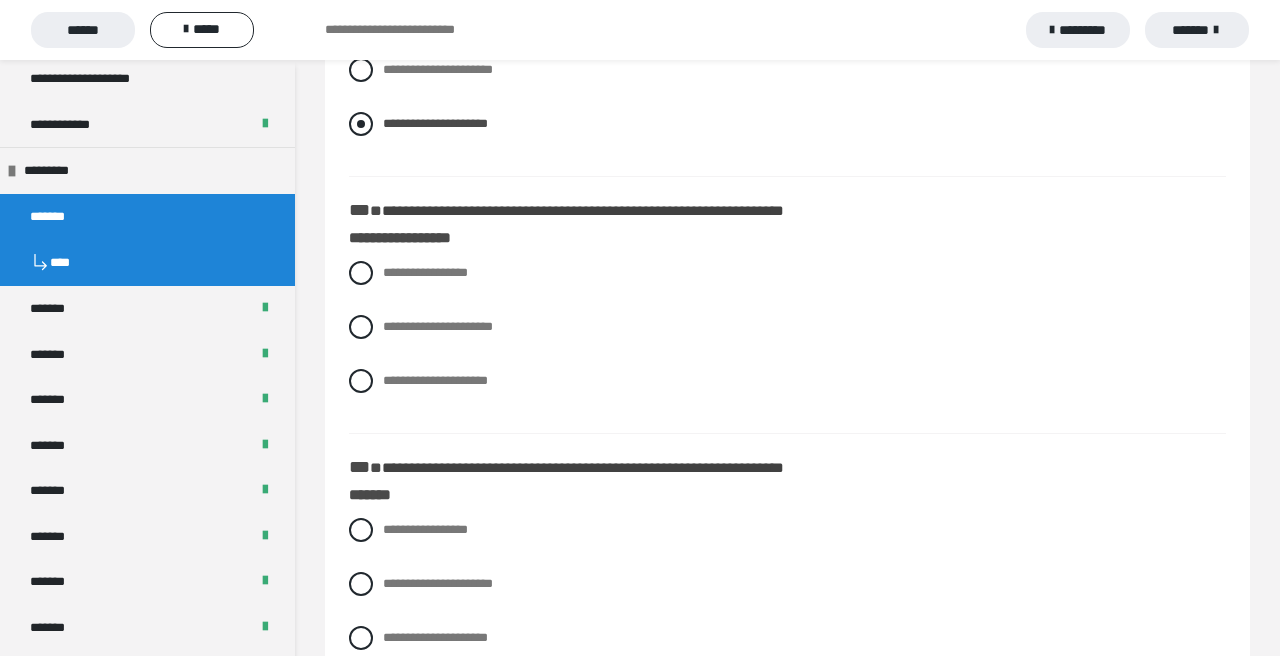 scroll, scrollTop: 1394, scrollLeft: 0, axis: vertical 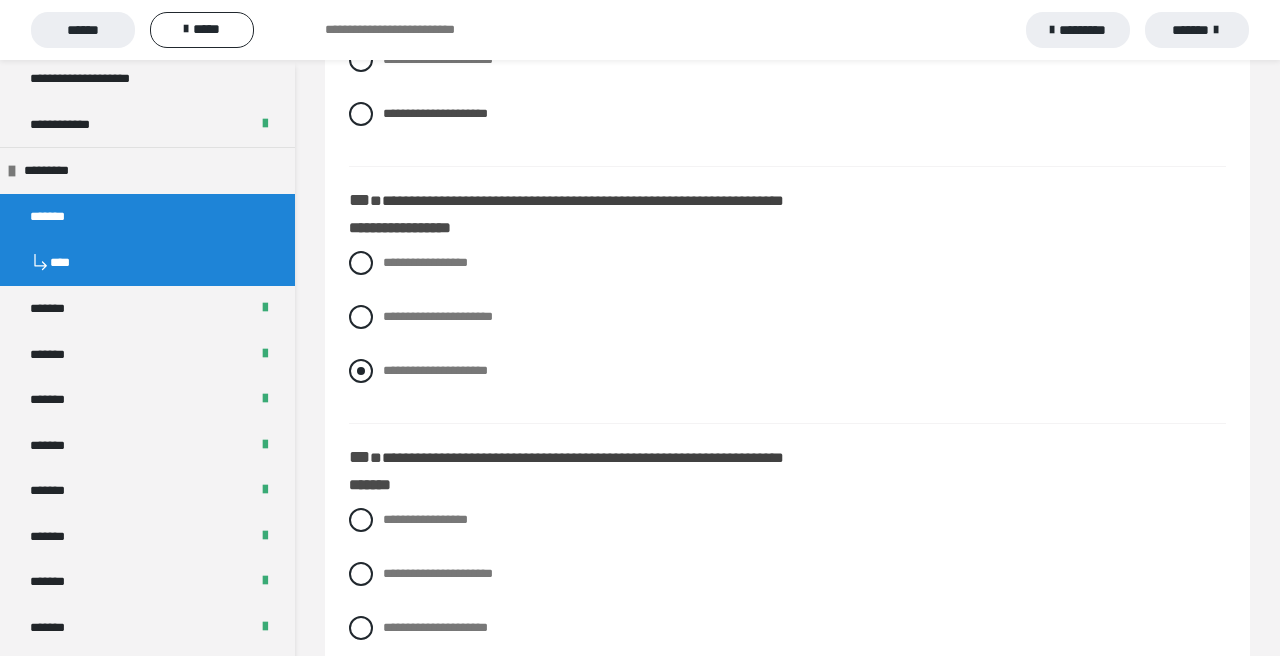 click at bounding box center [361, 371] 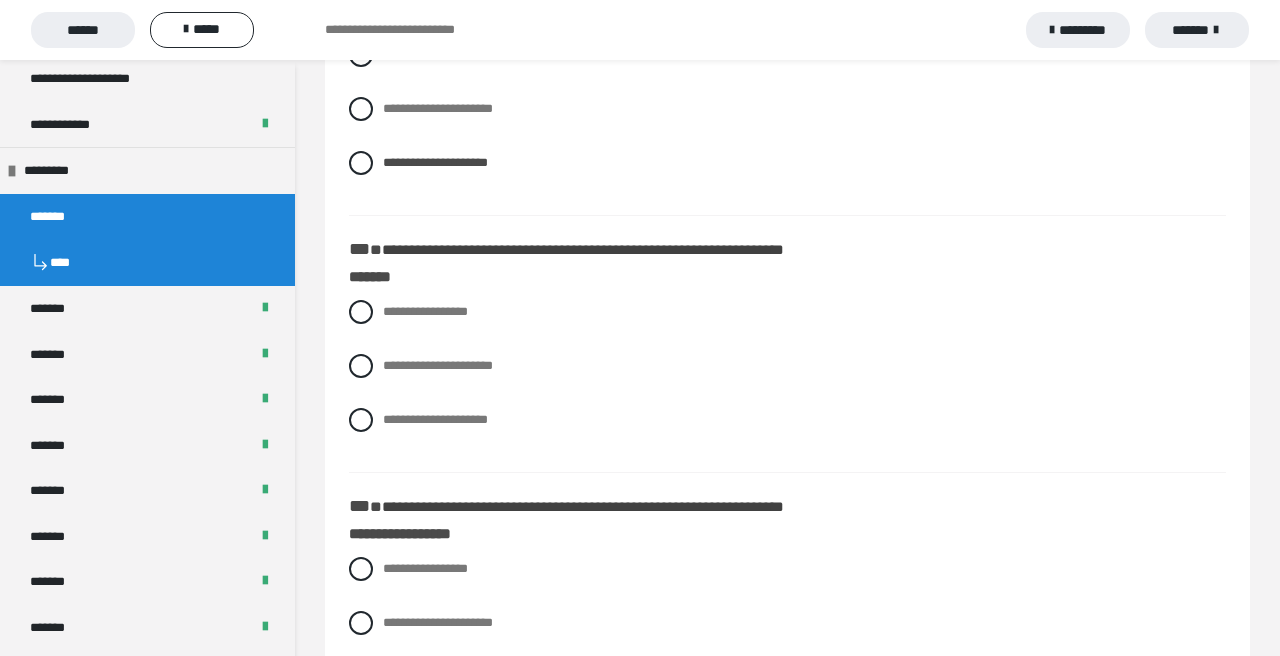 scroll, scrollTop: 1639, scrollLeft: 0, axis: vertical 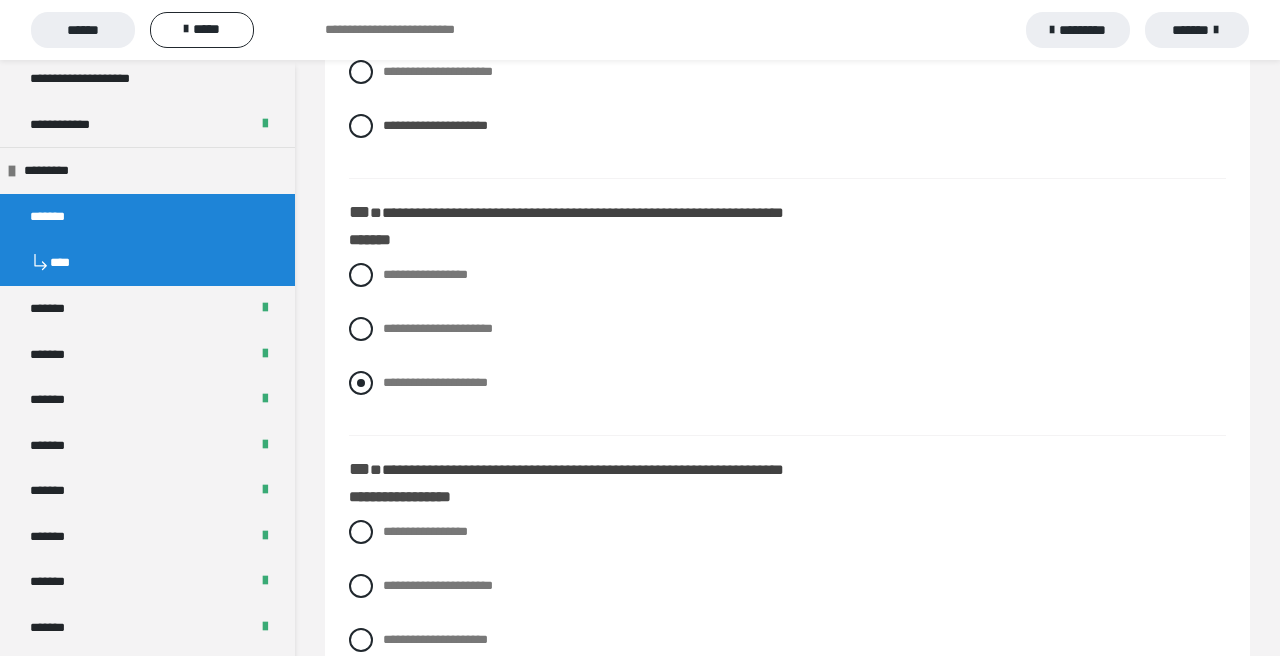 click at bounding box center [361, 383] 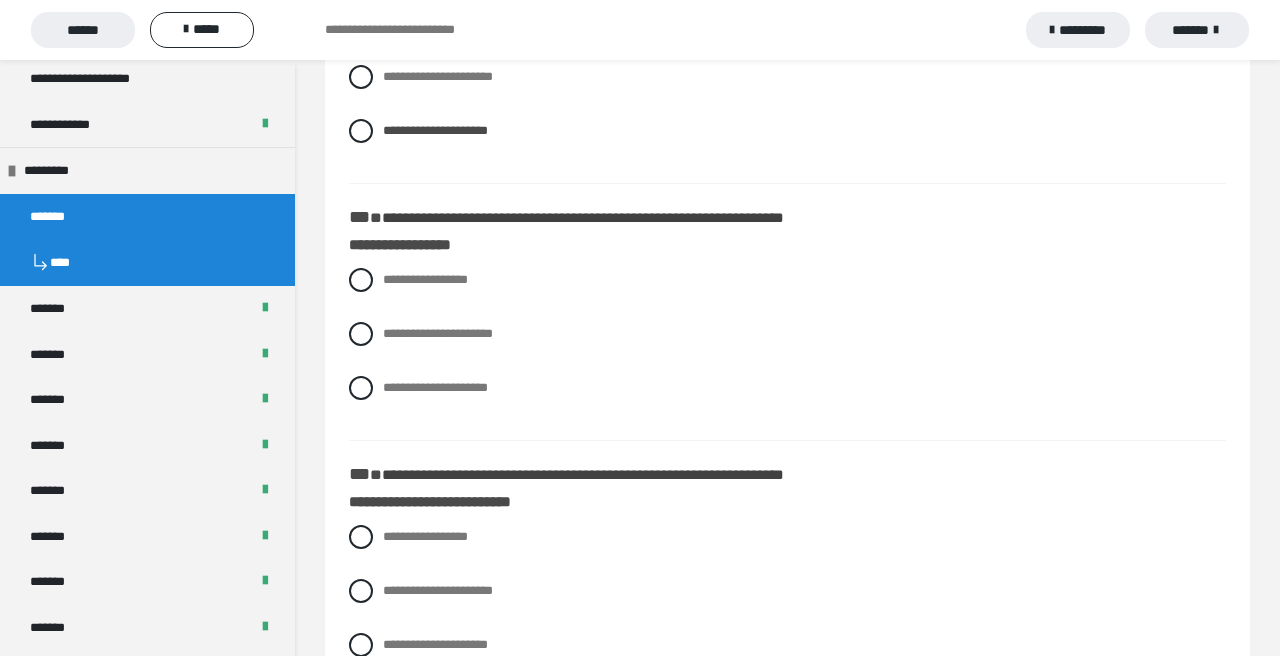 scroll, scrollTop: 1902, scrollLeft: 0, axis: vertical 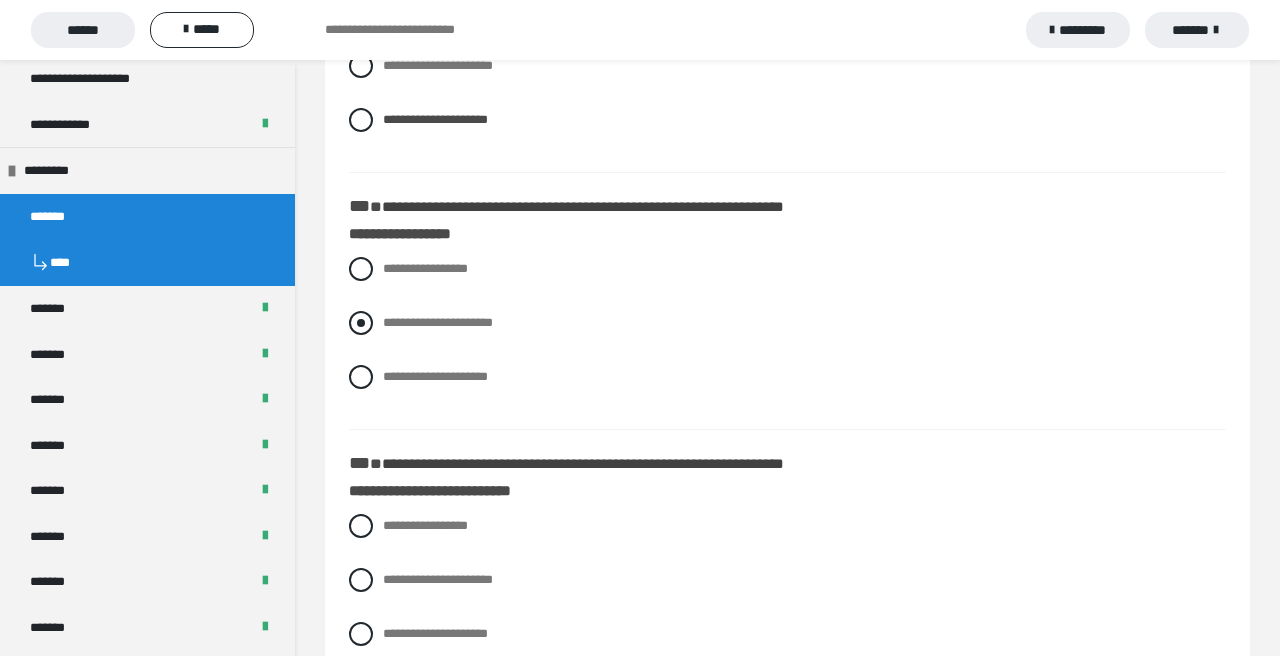 click at bounding box center (361, 323) 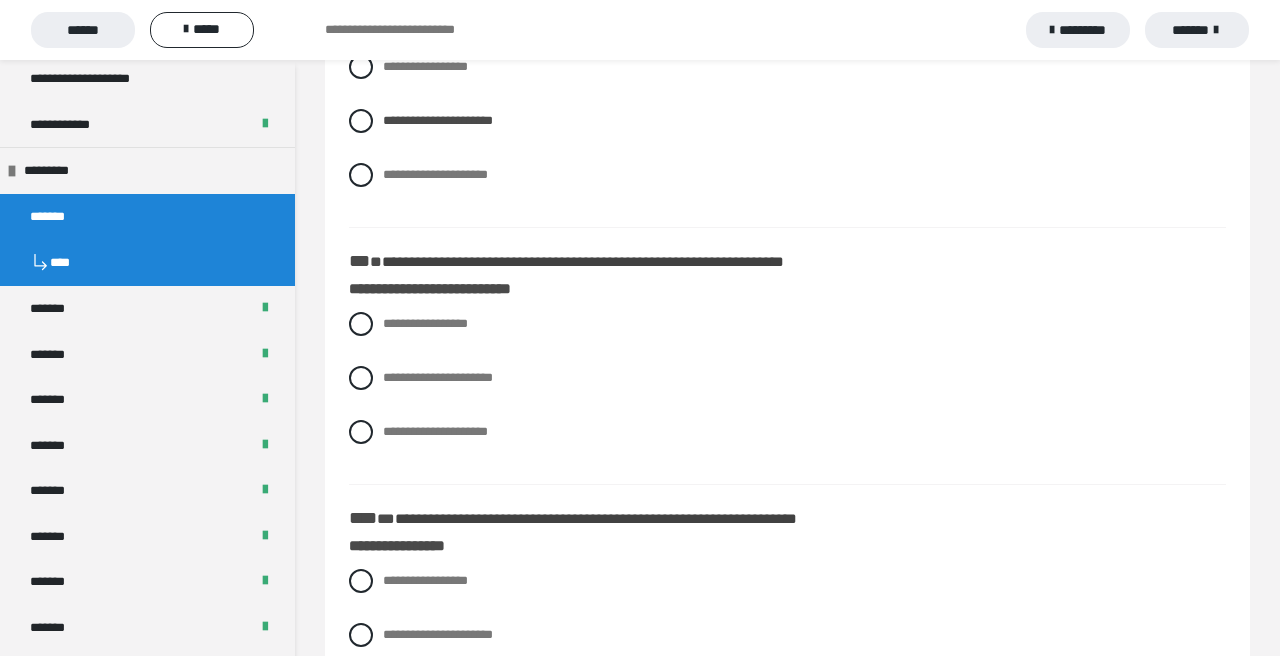 scroll, scrollTop: 2112, scrollLeft: 0, axis: vertical 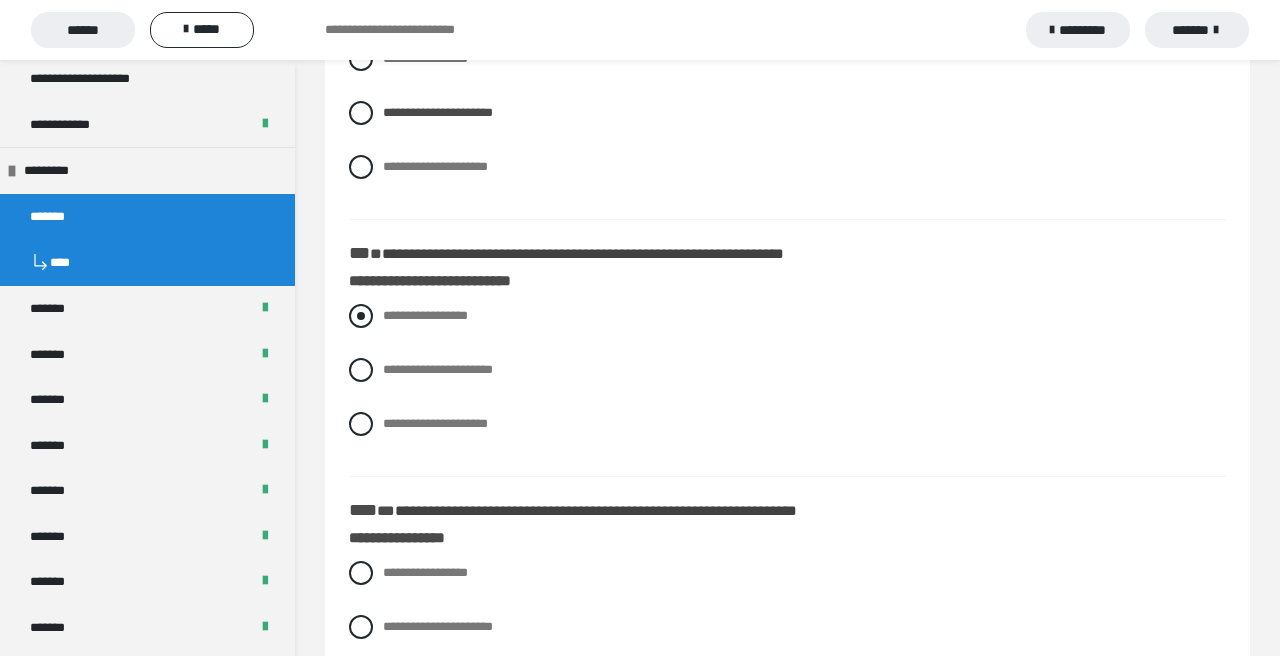 click at bounding box center [361, 316] 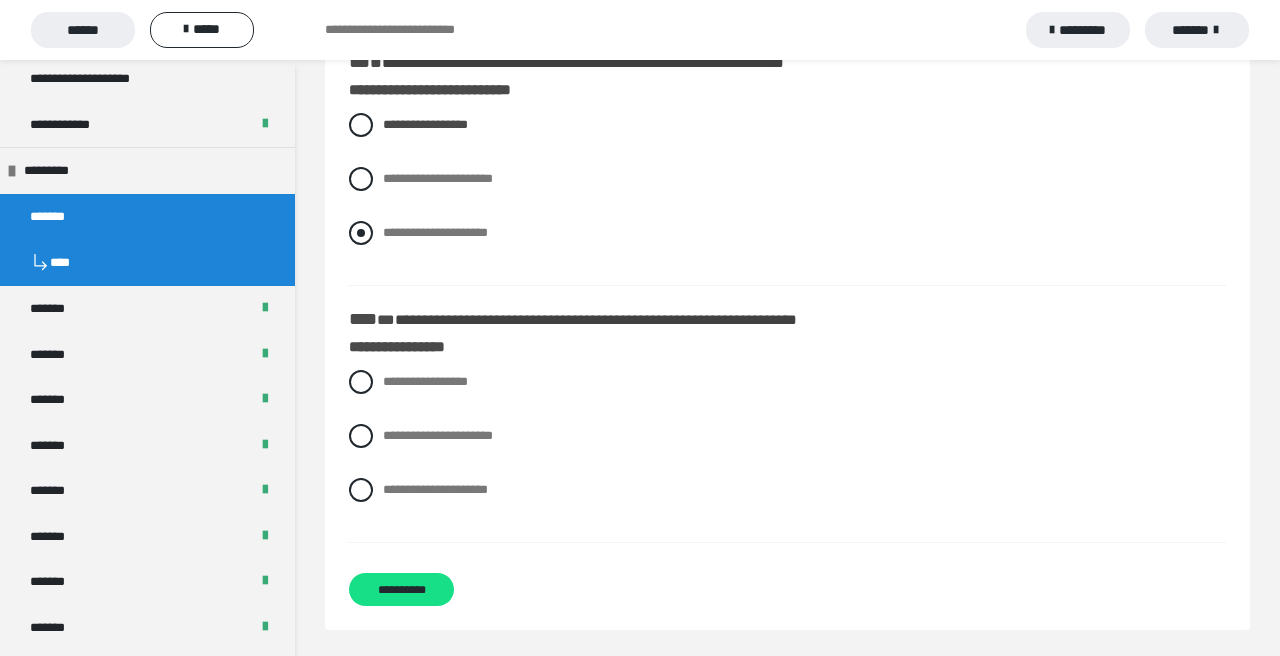 scroll, scrollTop: 2334, scrollLeft: 0, axis: vertical 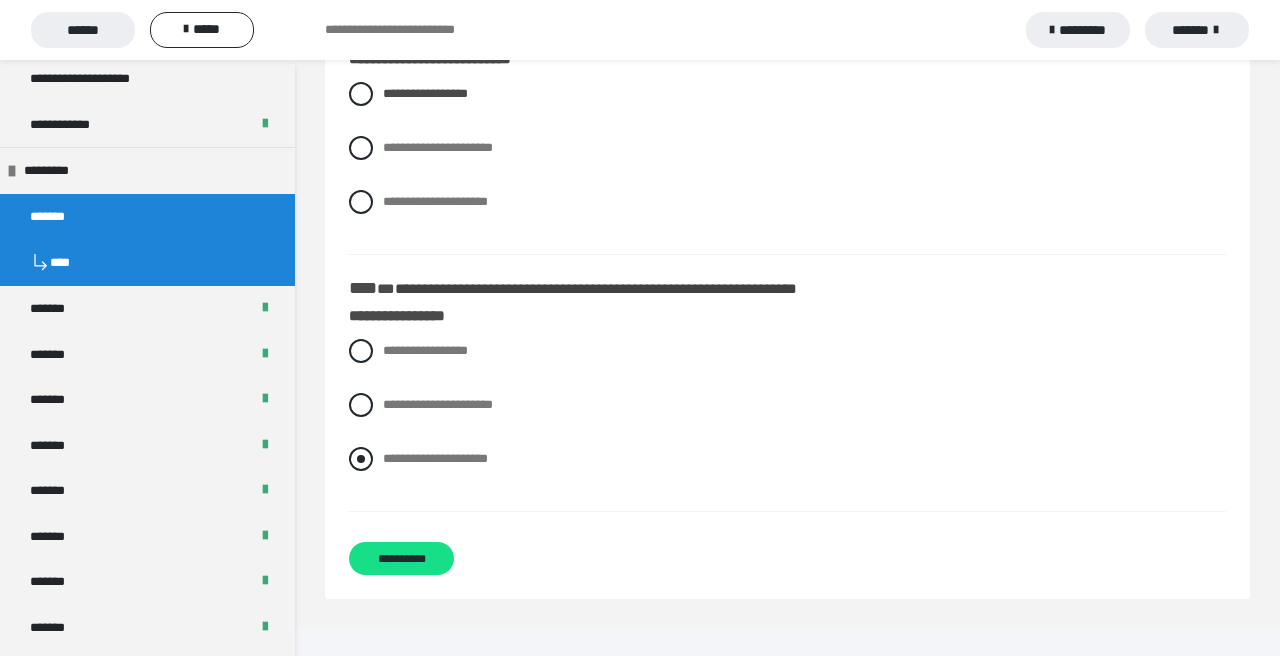 click at bounding box center (361, 459) 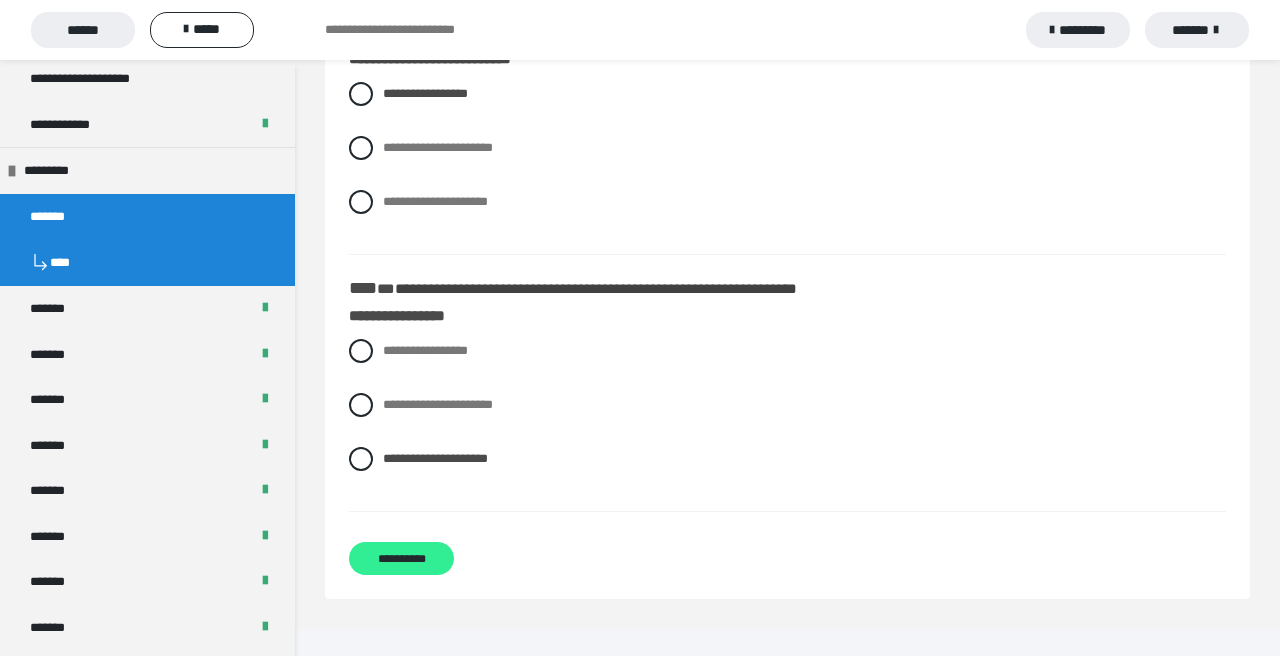 click on "**********" at bounding box center (401, 558) 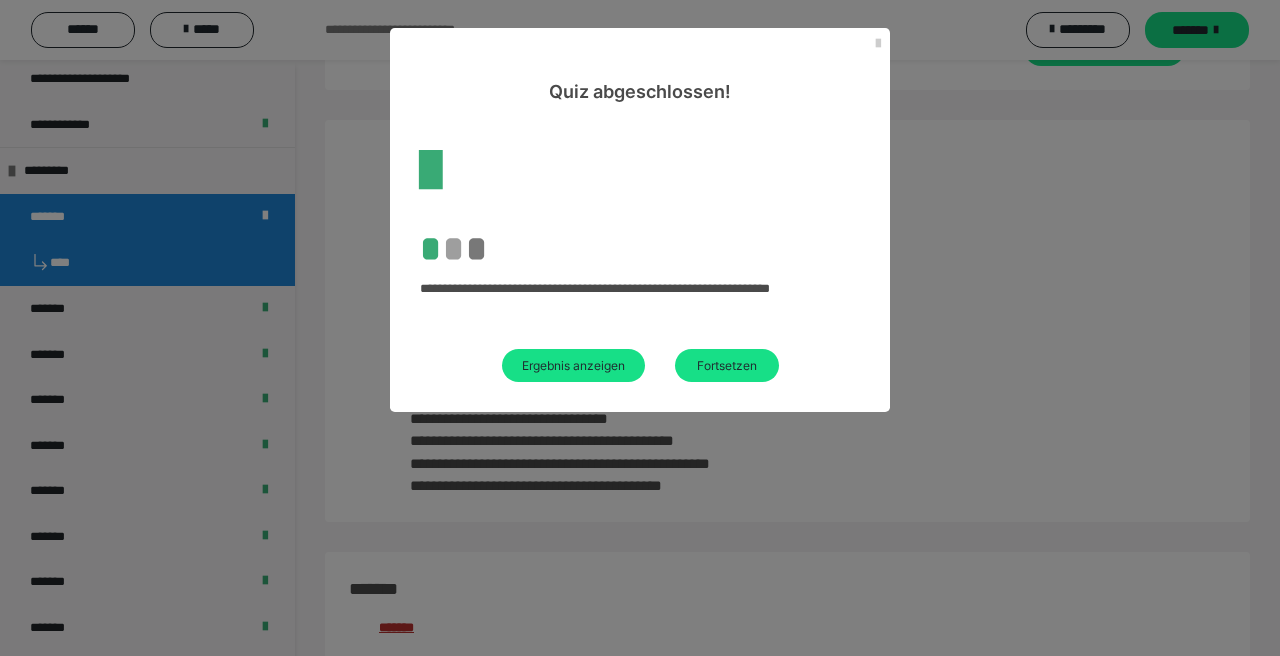 scroll, scrollTop: 2334, scrollLeft: 0, axis: vertical 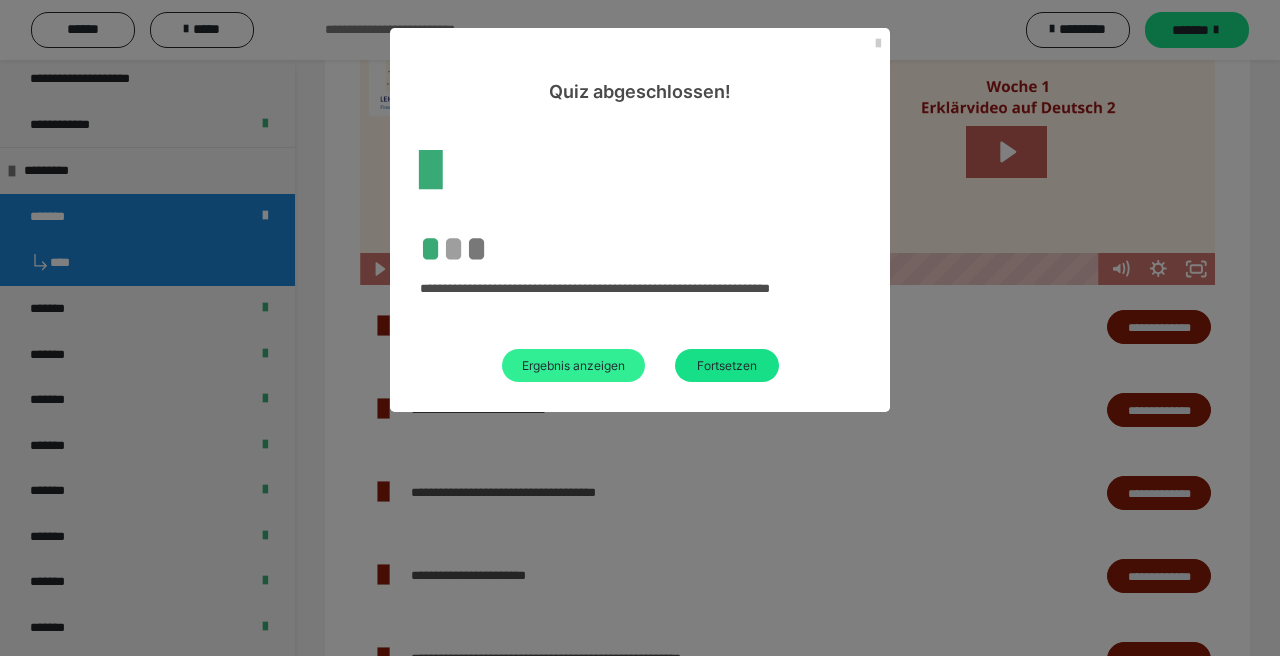click on "Ergebnis anzeigen" at bounding box center [573, 365] 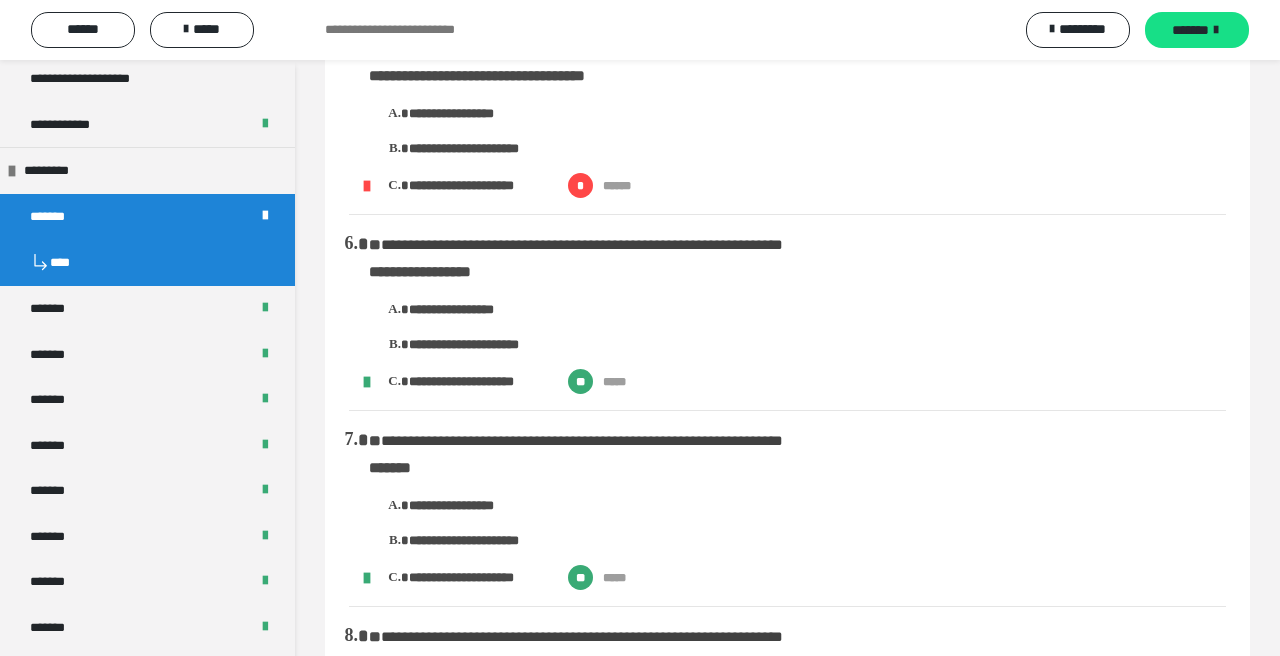 scroll, scrollTop: 885, scrollLeft: 0, axis: vertical 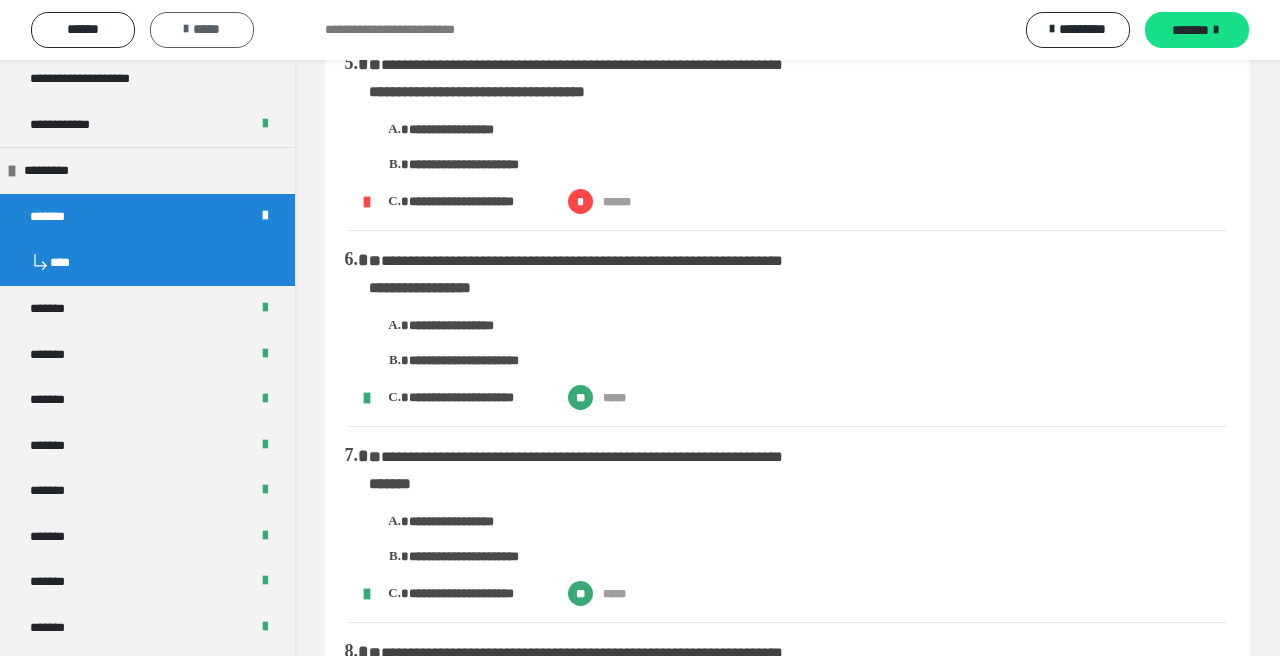 click on "*****" at bounding box center [202, 30] 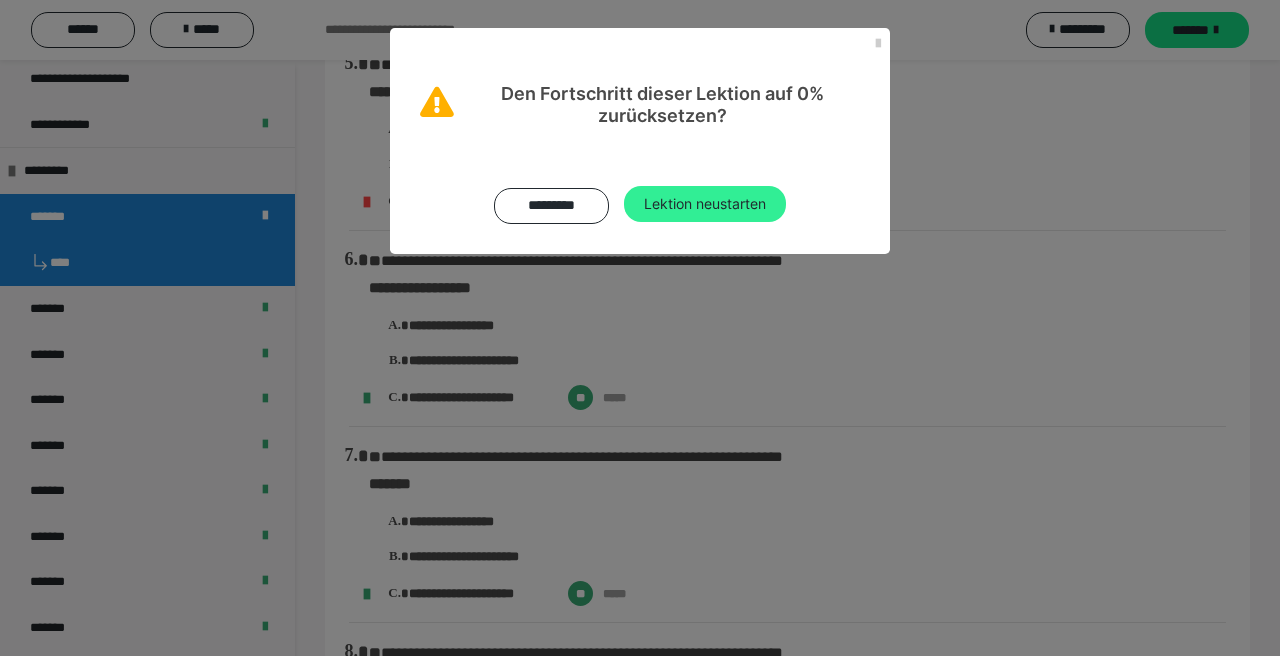 click on "Lektion neustarten" at bounding box center [705, 204] 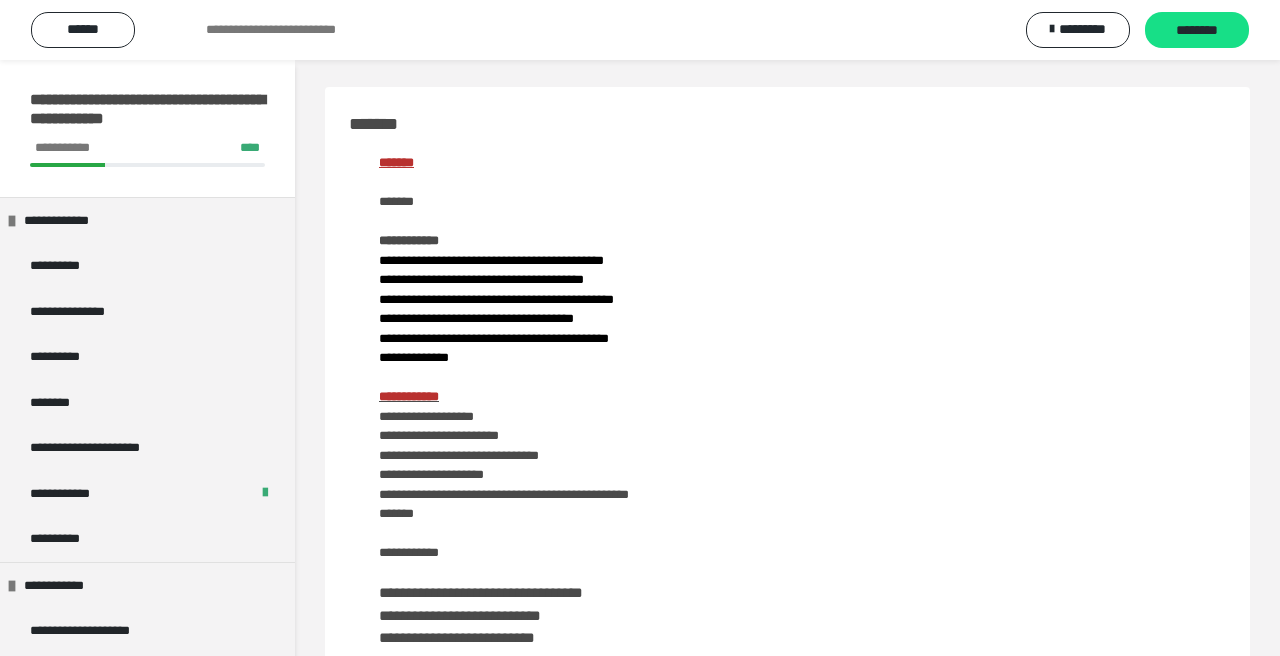 scroll, scrollTop: 587, scrollLeft: 0, axis: vertical 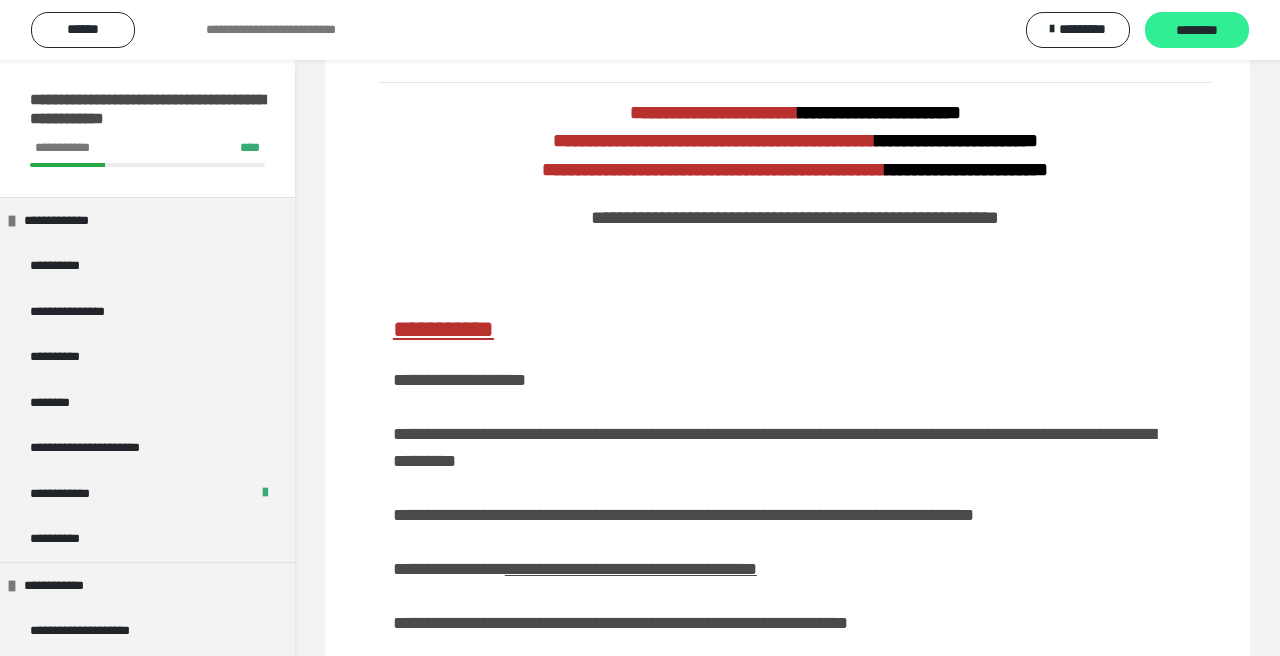 click on "********" at bounding box center (1197, 31) 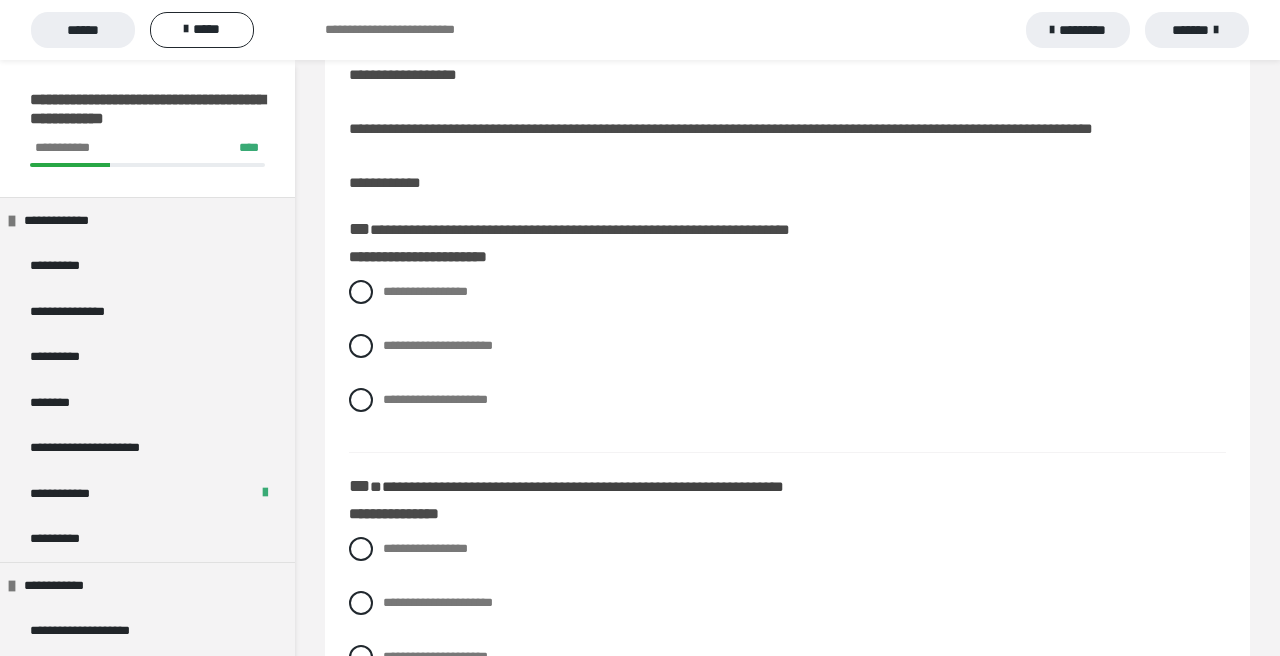 scroll, scrollTop: 0, scrollLeft: 0, axis: both 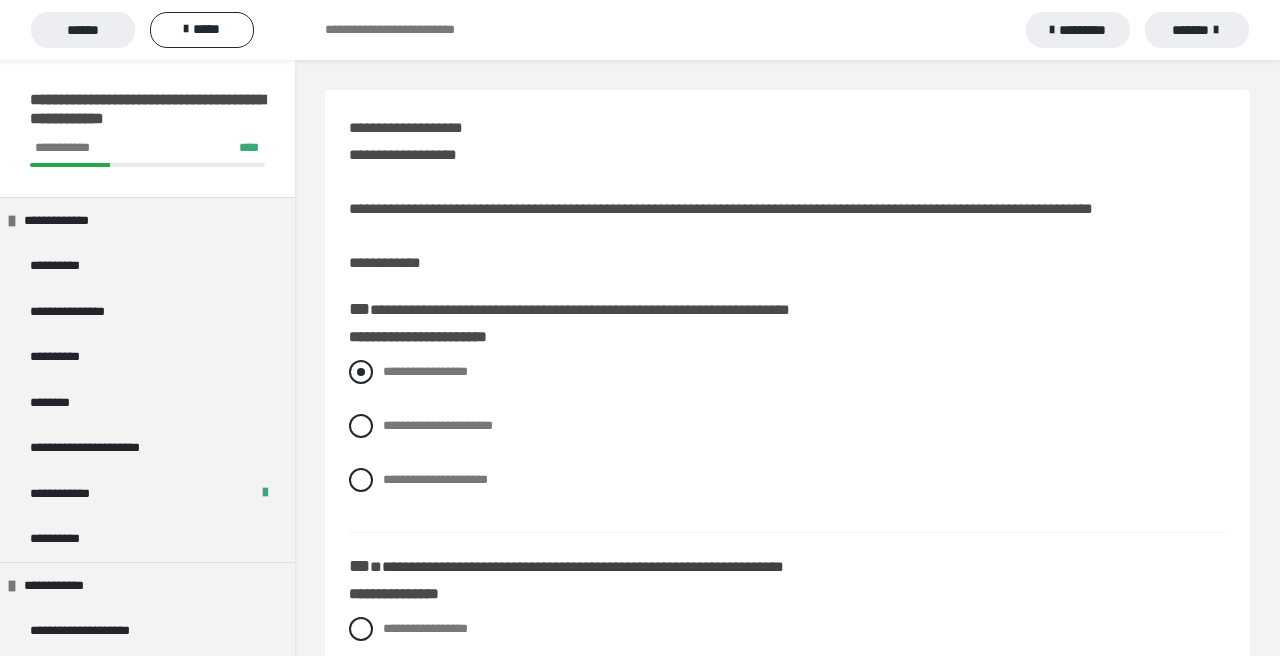 click at bounding box center (361, 372) 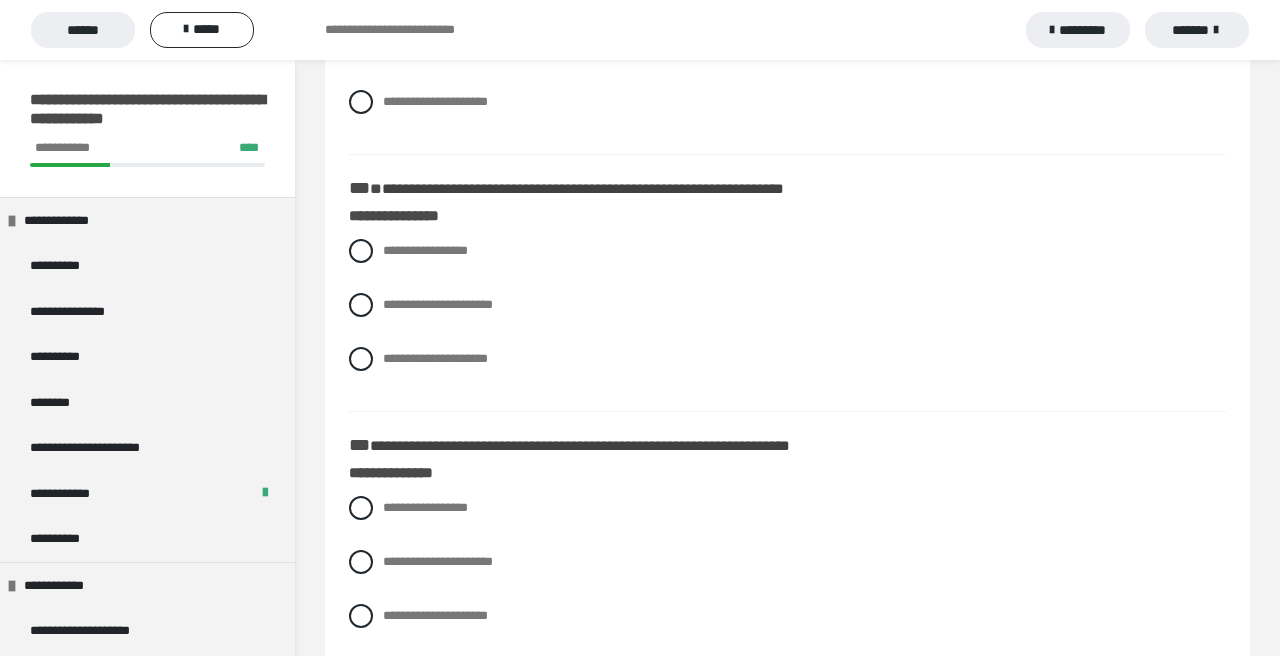 scroll, scrollTop: 379, scrollLeft: 0, axis: vertical 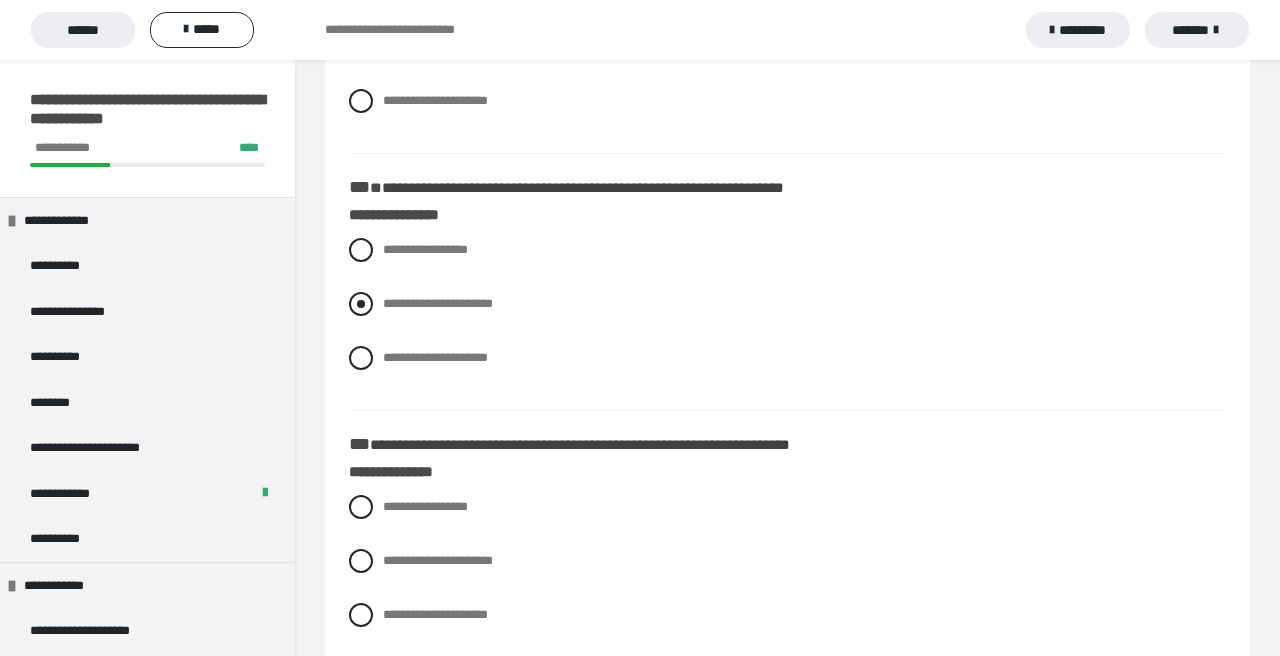 click at bounding box center [361, 304] 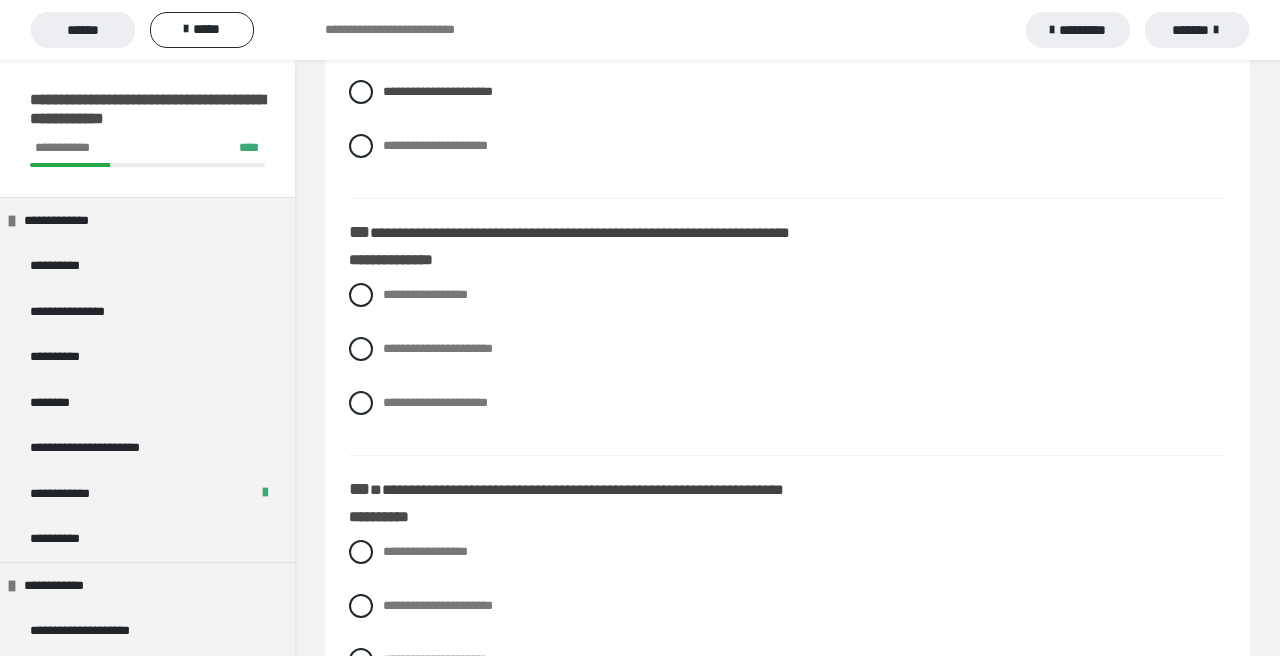 scroll, scrollTop: 604, scrollLeft: 0, axis: vertical 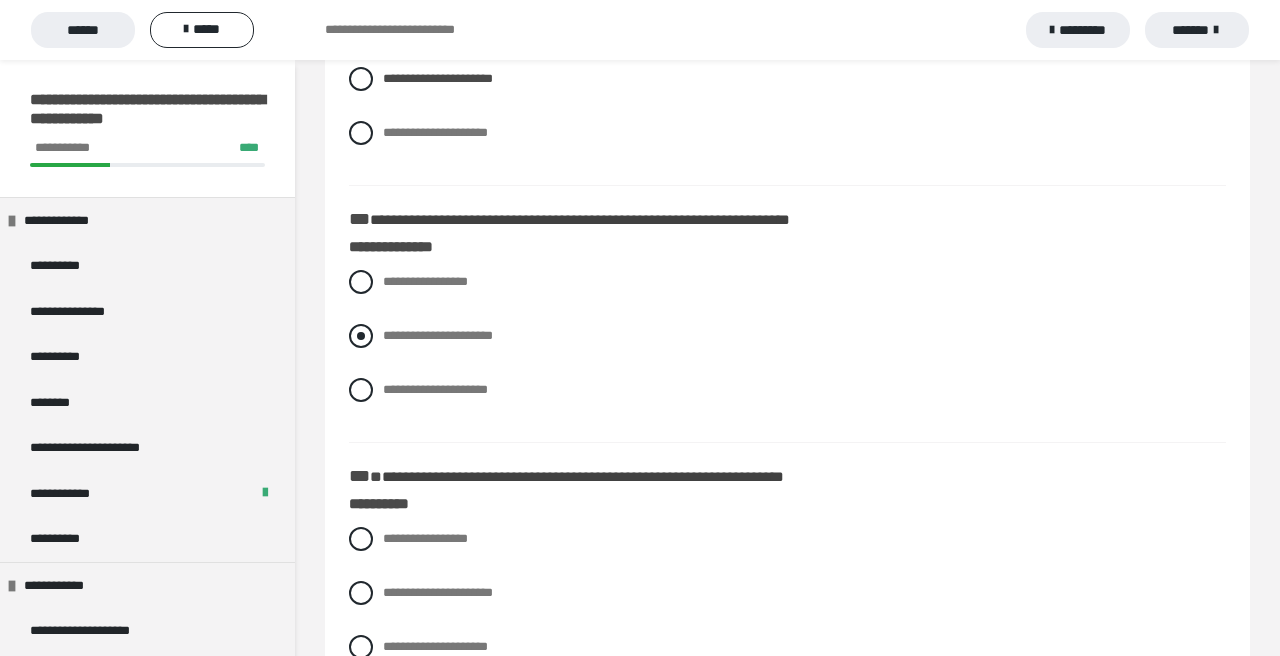 click at bounding box center [361, 336] 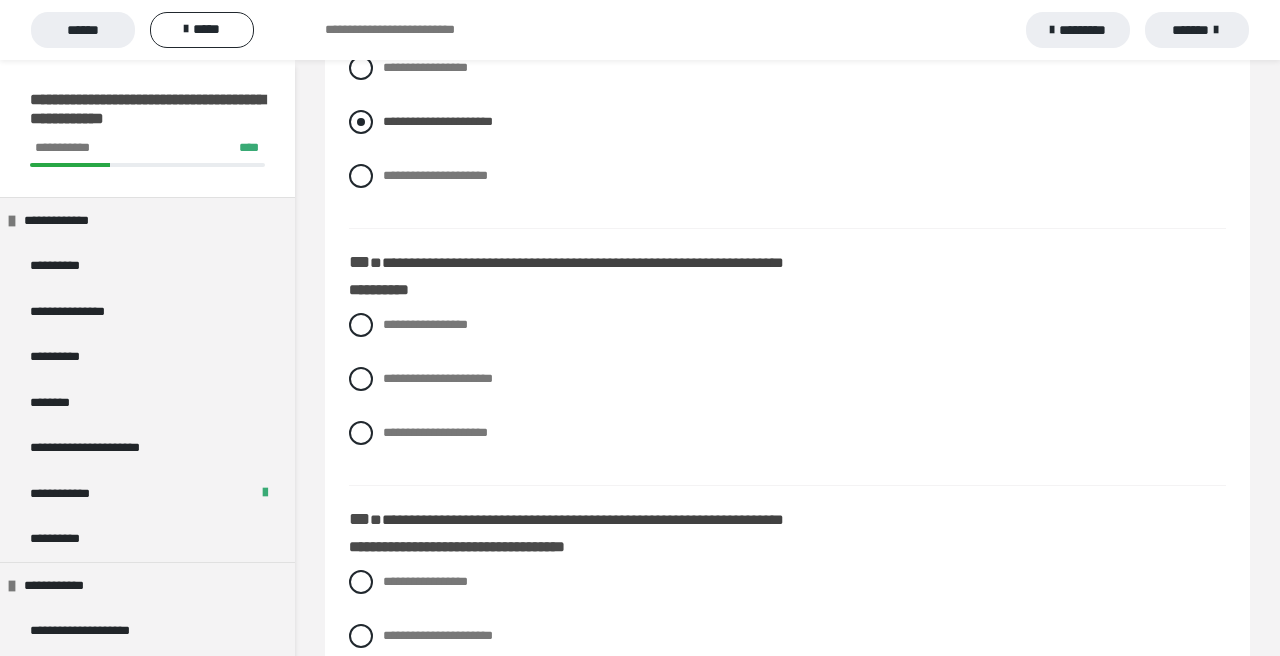 scroll, scrollTop: 839, scrollLeft: 0, axis: vertical 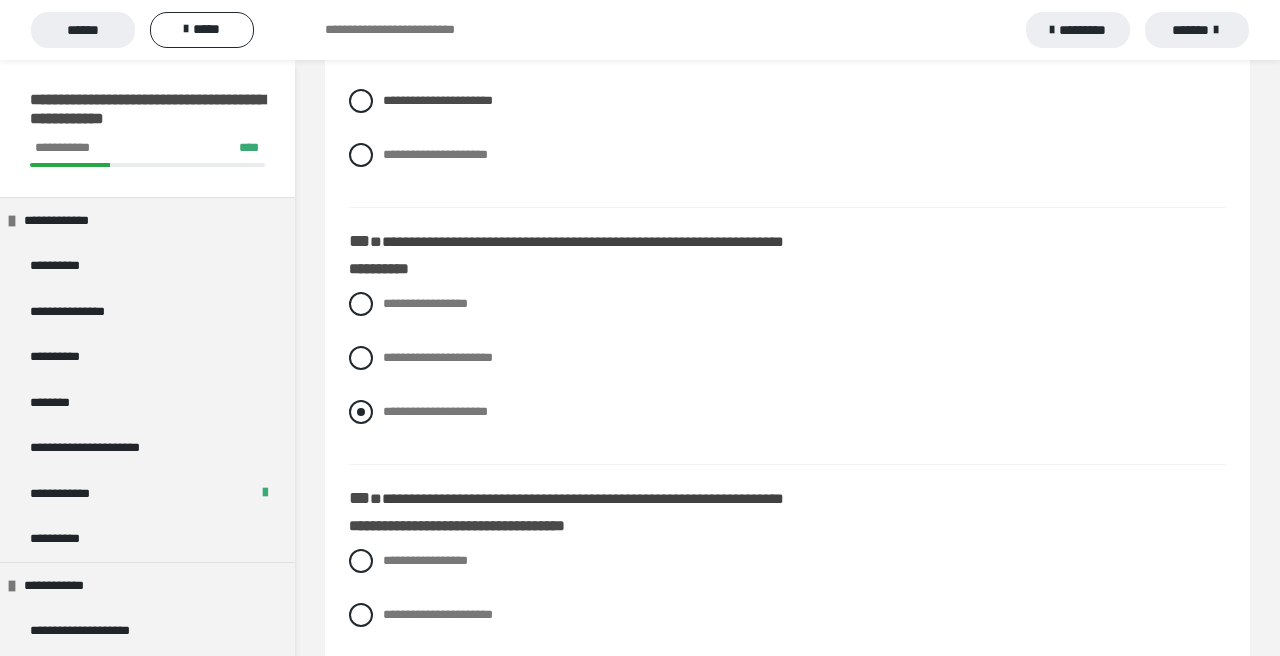 click at bounding box center (361, 412) 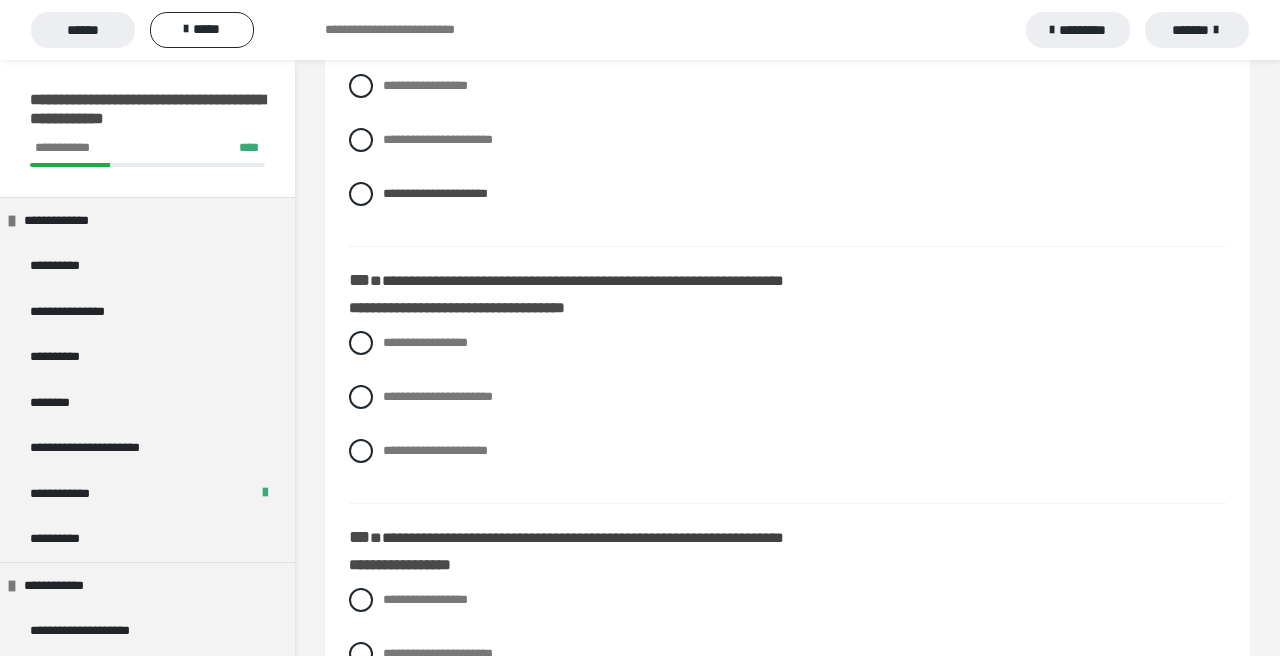 scroll, scrollTop: 1066, scrollLeft: 0, axis: vertical 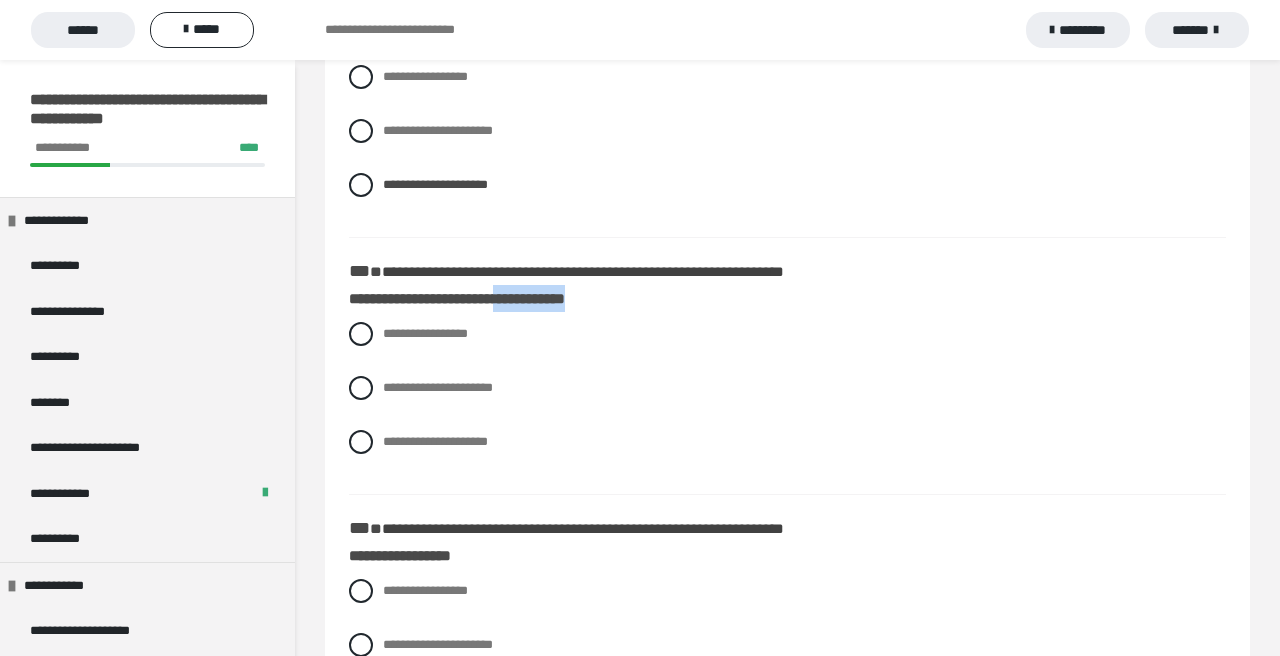 drag, startPoint x: 531, startPoint y: 325, endPoint x: 678, endPoint y: 325, distance: 147 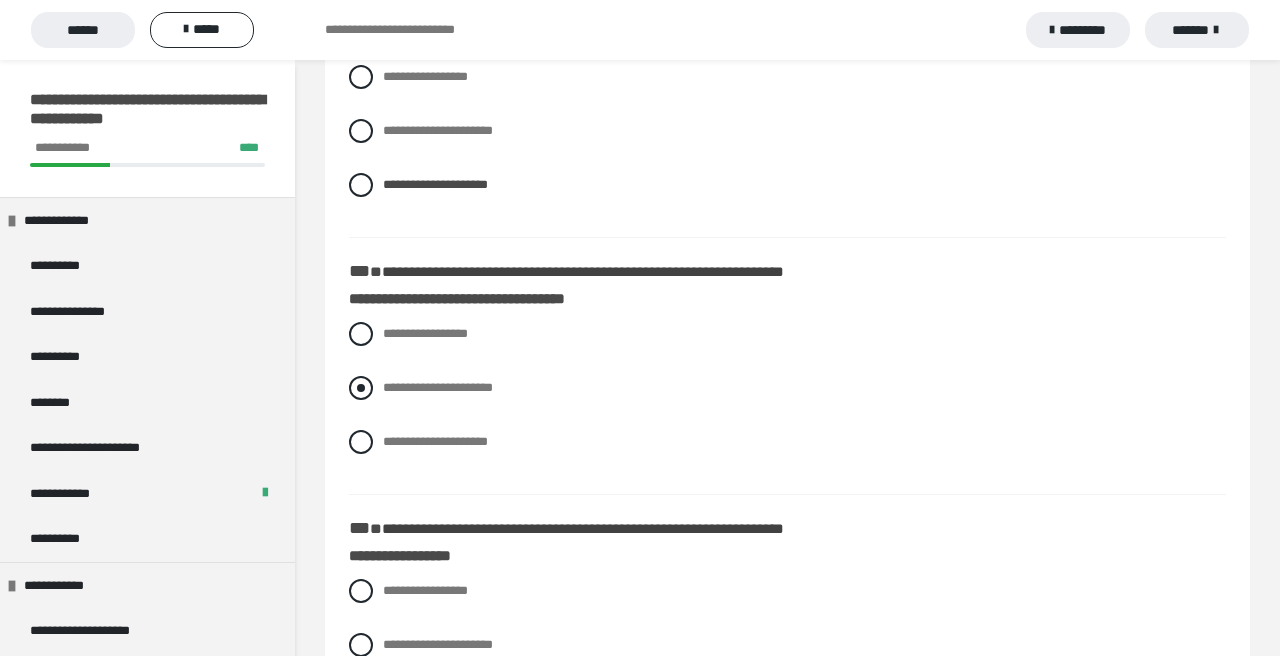 click at bounding box center [361, 388] 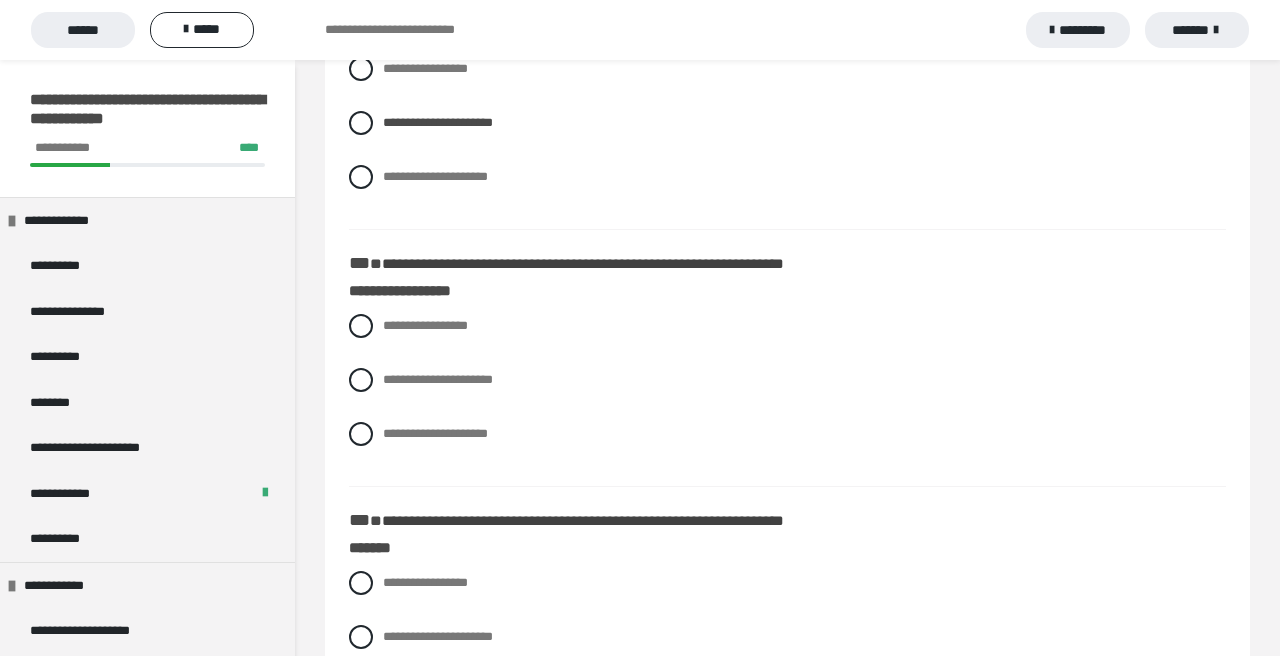 scroll, scrollTop: 1333, scrollLeft: 0, axis: vertical 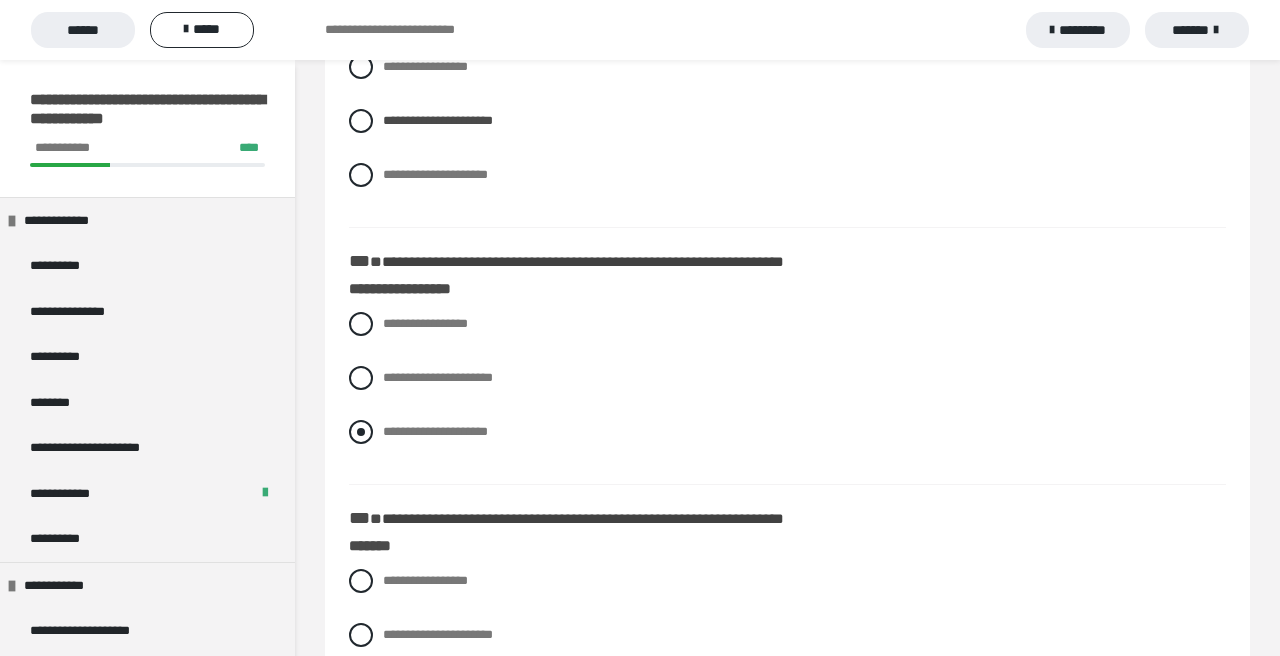 click at bounding box center [361, 432] 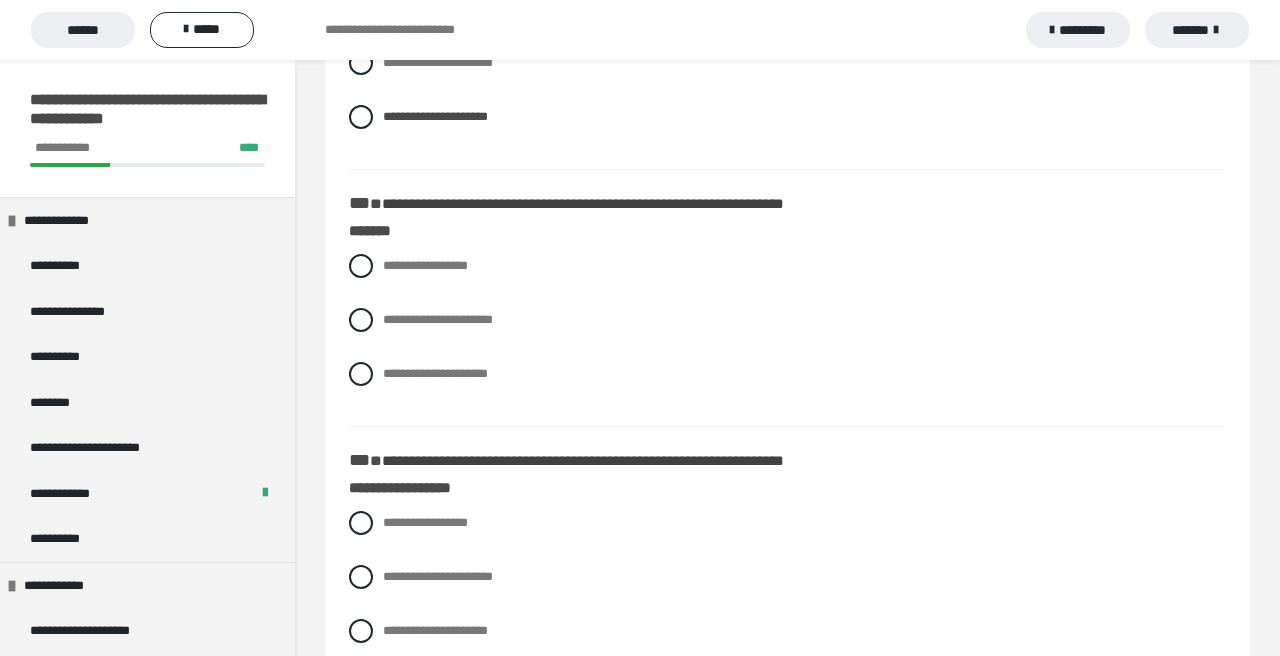 scroll, scrollTop: 1653, scrollLeft: 0, axis: vertical 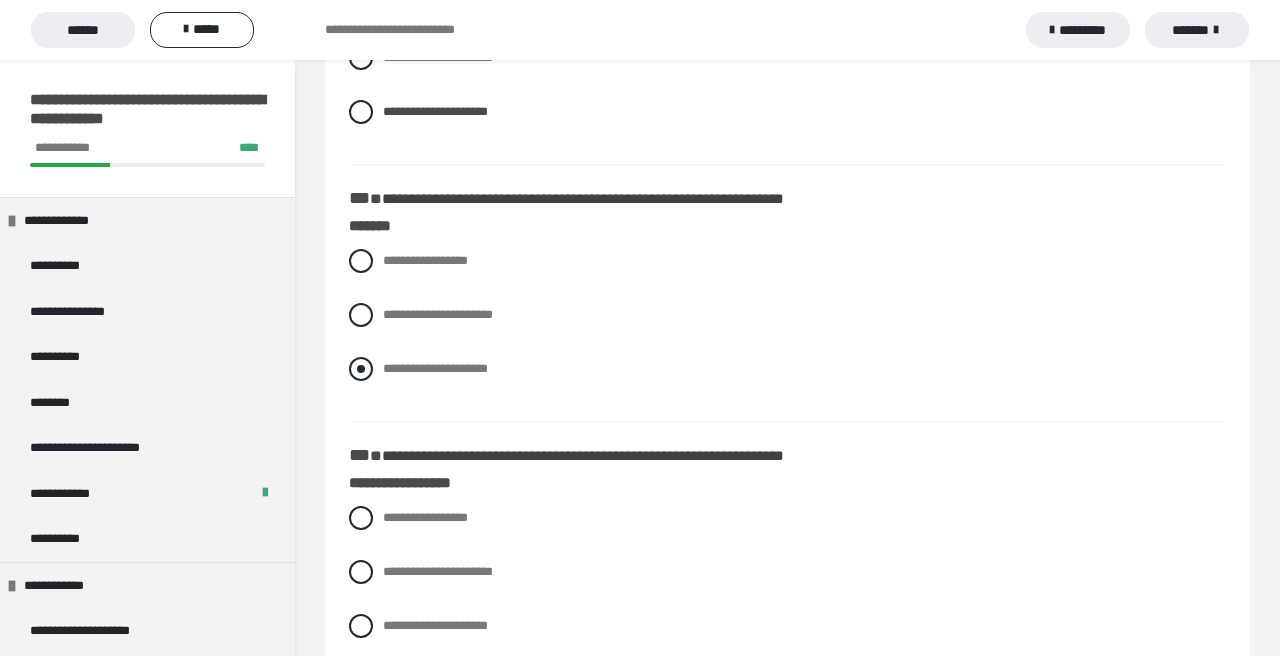 click at bounding box center (361, 369) 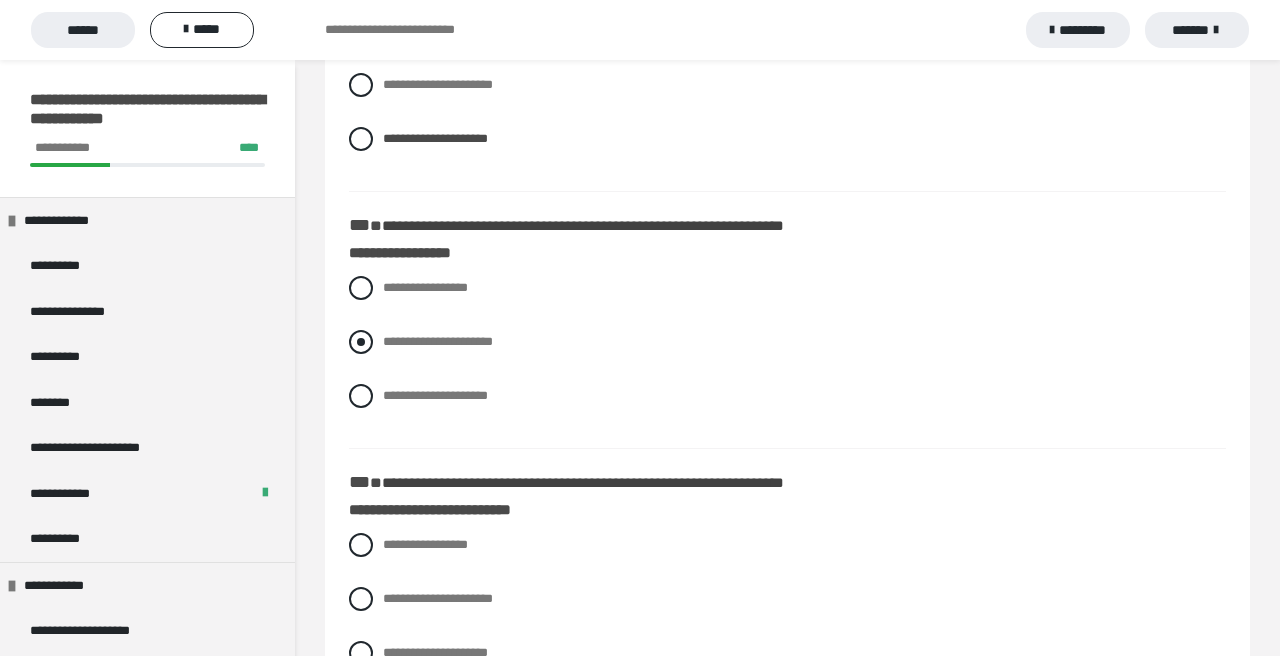scroll, scrollTop: 1884, scrollLeft: 0, axis: vertical 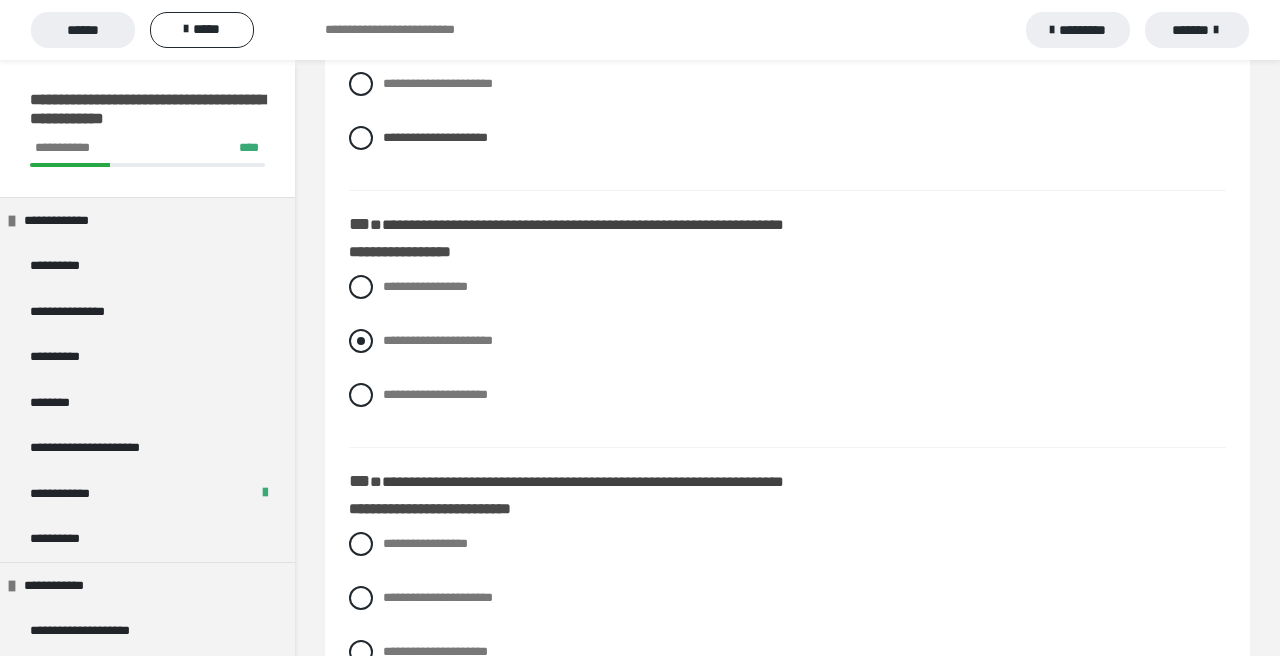 click on "**********" at bounding box center [787, 356] 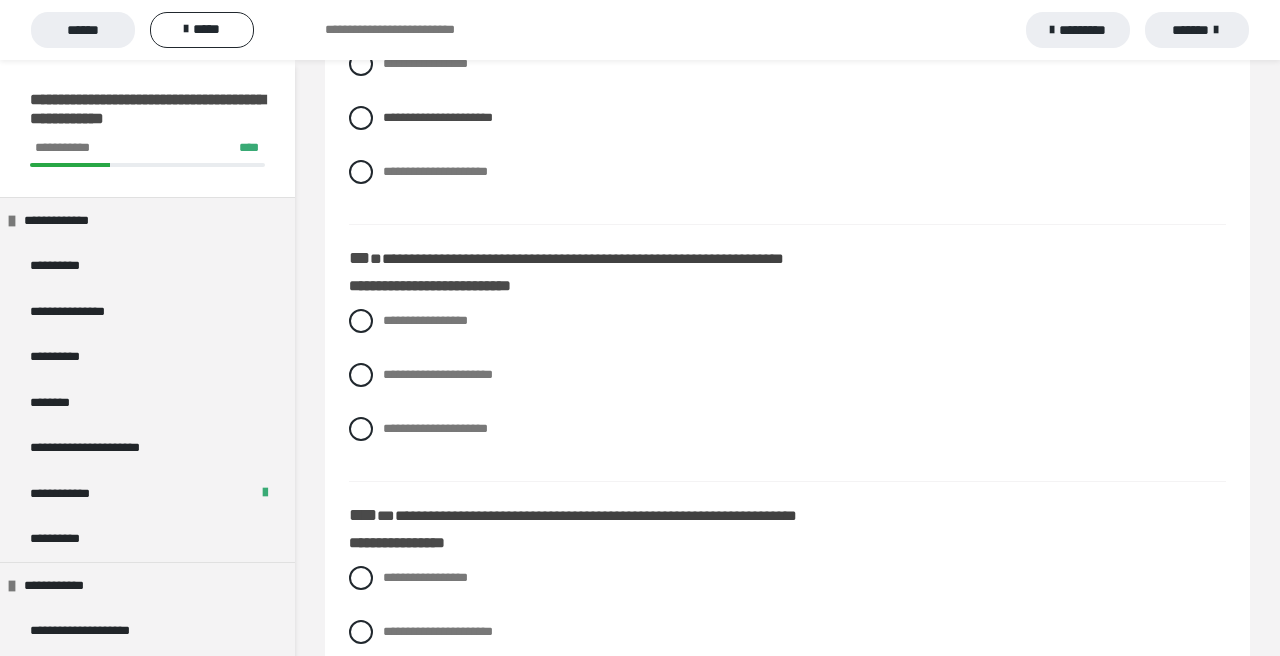 scroll, scrollTop: 2123, scrollLeft: 0, axis: vertical 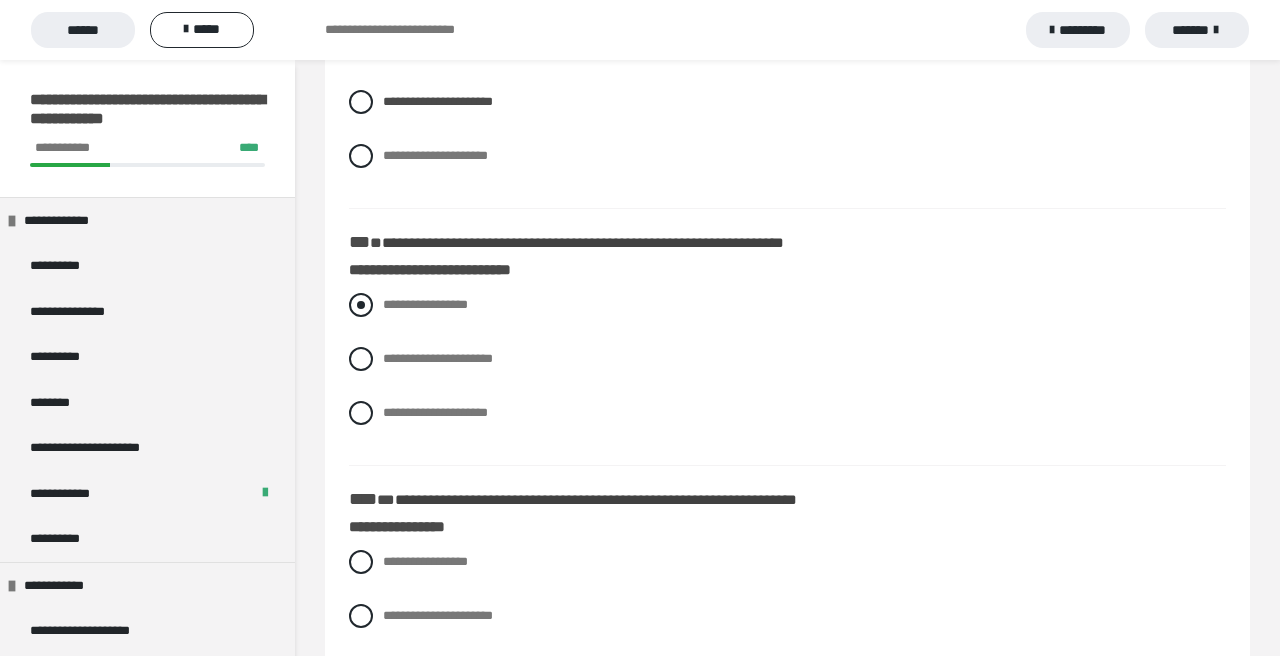 click at bounding box center [361, 305] 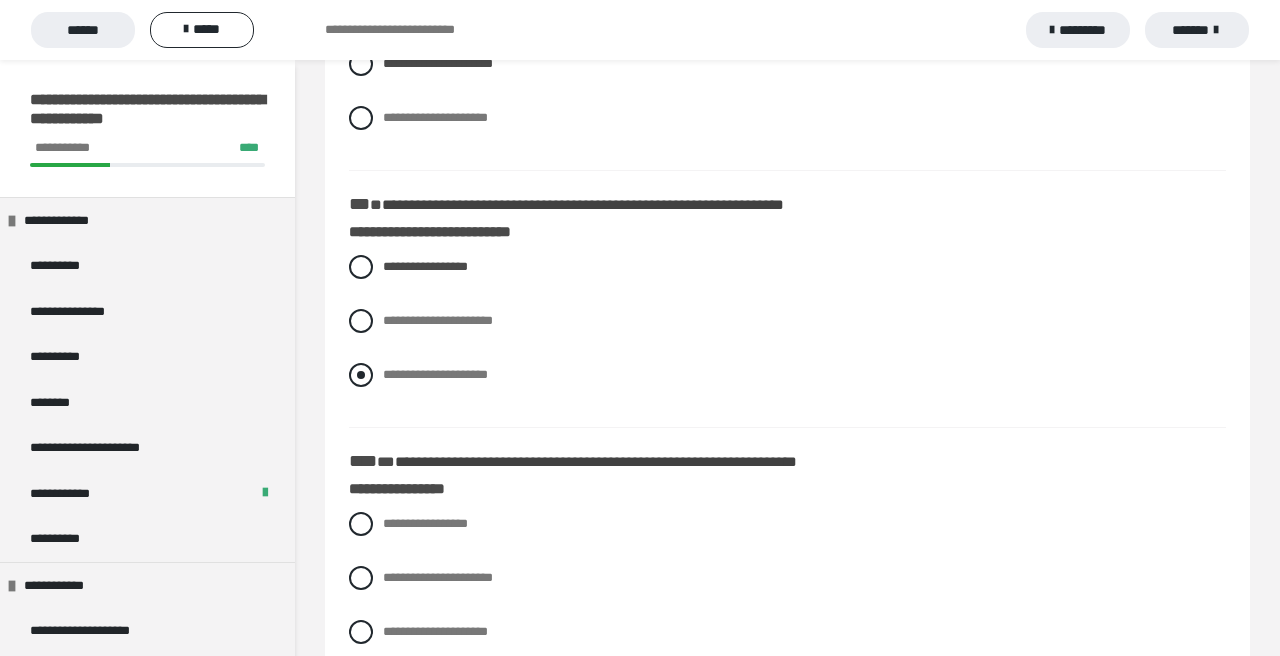 scroll, scrollTop: 2334, scrollLeft: 0, axis: vertical 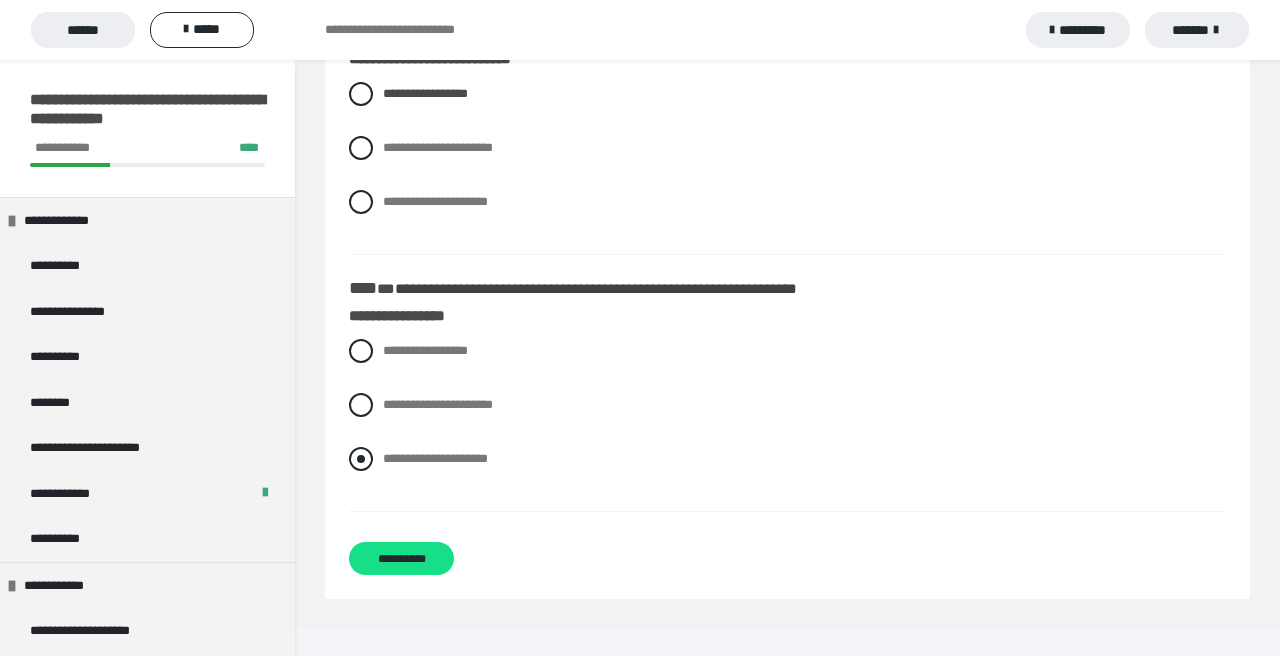 click at bounding box center [361, 459] 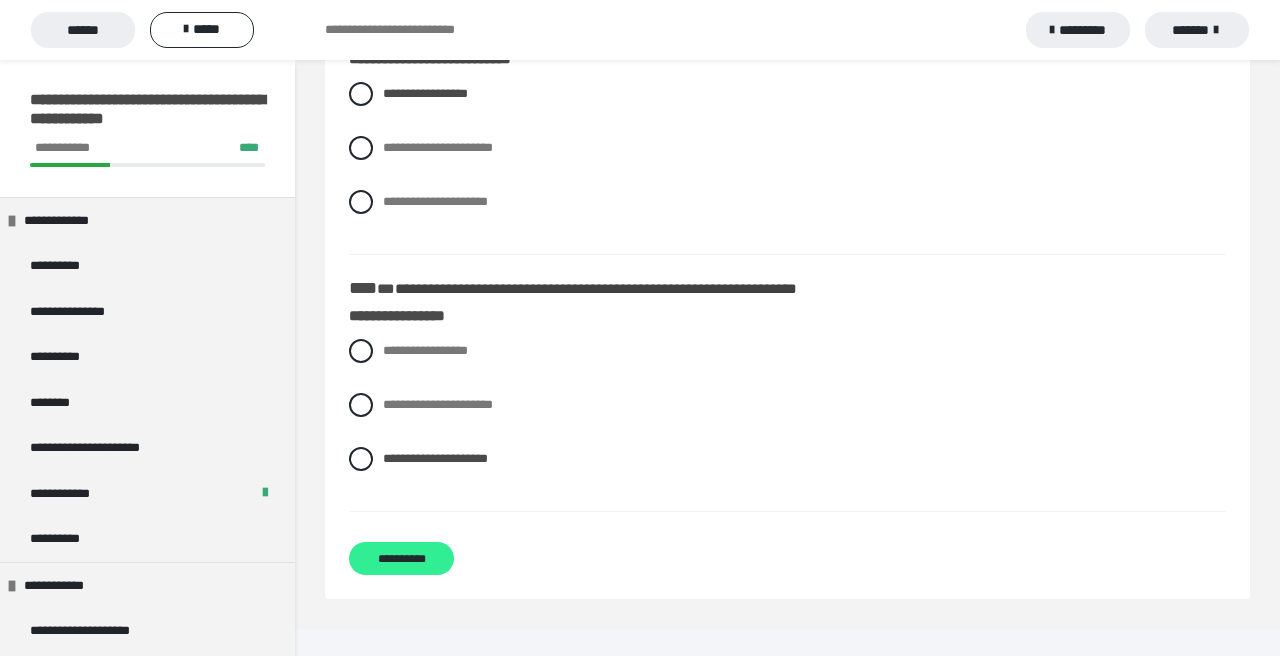 click on "**********" at bounding box center (401, 558) 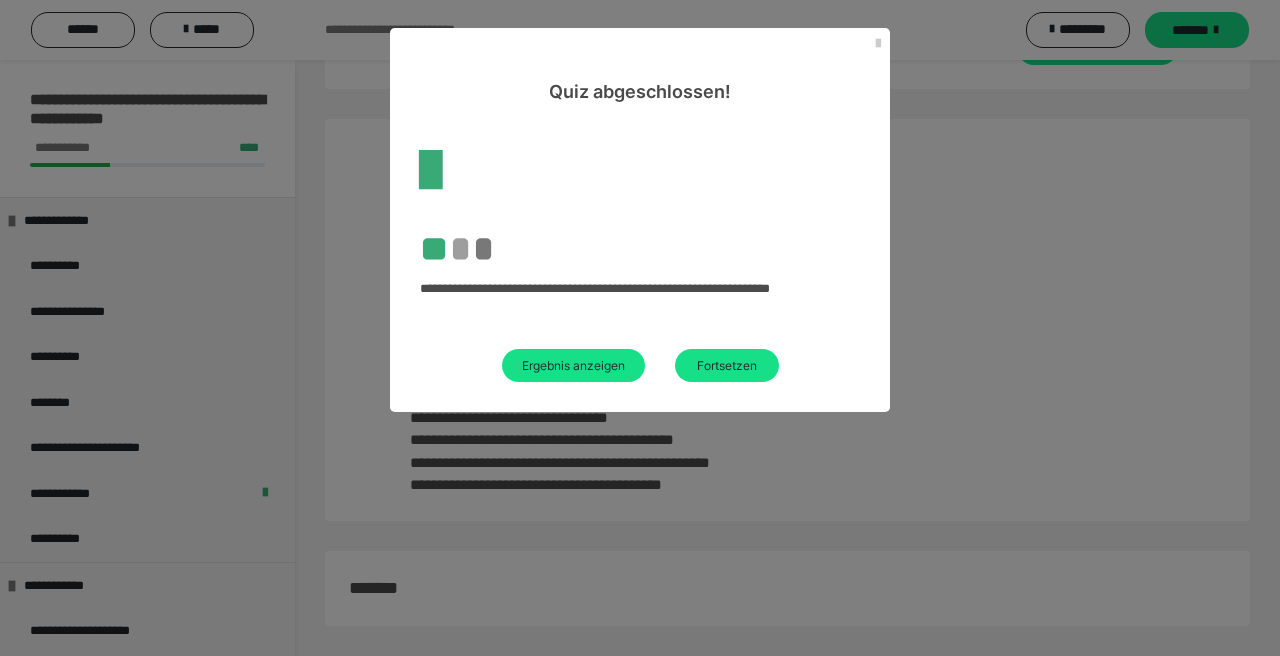 scroll, scrollTop: 84, scrollLeft: 0, axis: vertical 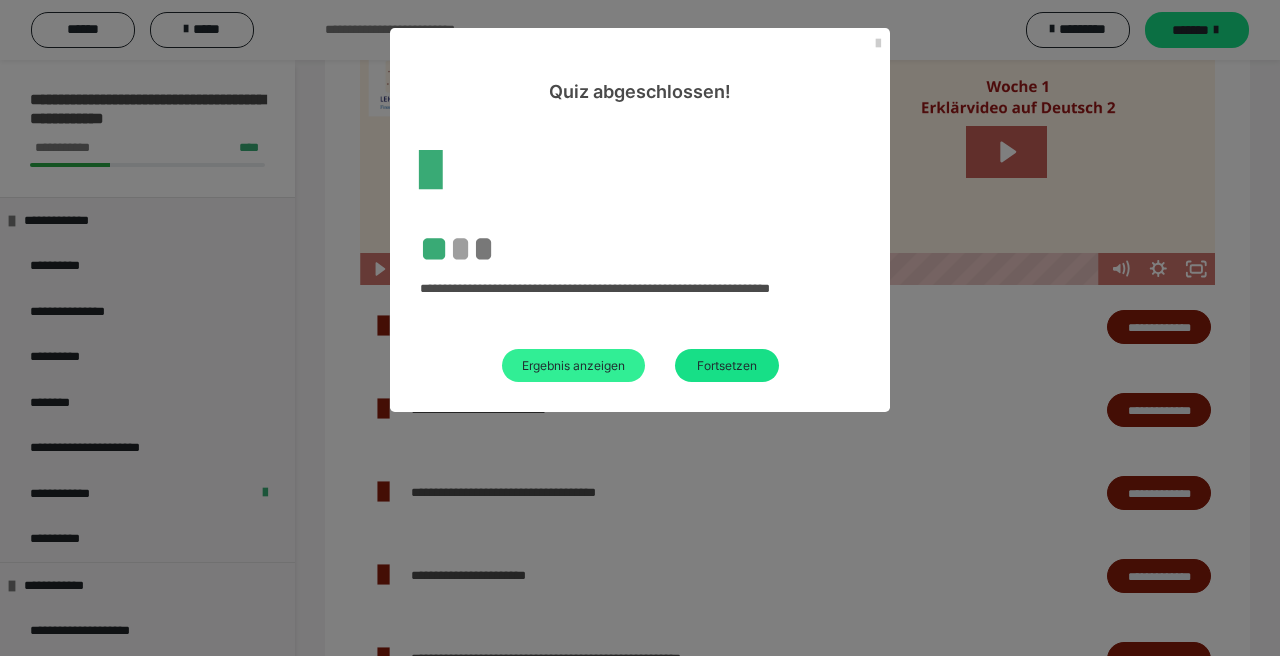 click on "Ergebnis anzeigen" at bounding box center (573, 365) 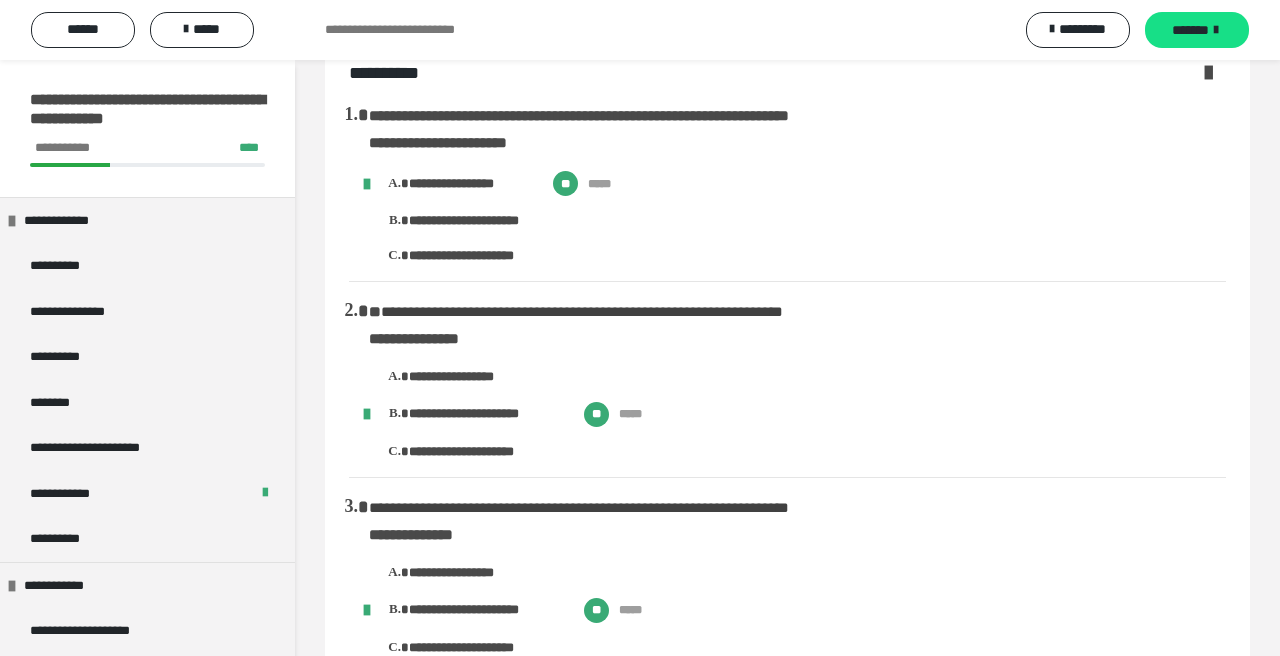 scroll, scrollTop: 0, scrollLeft: 0, axis: both 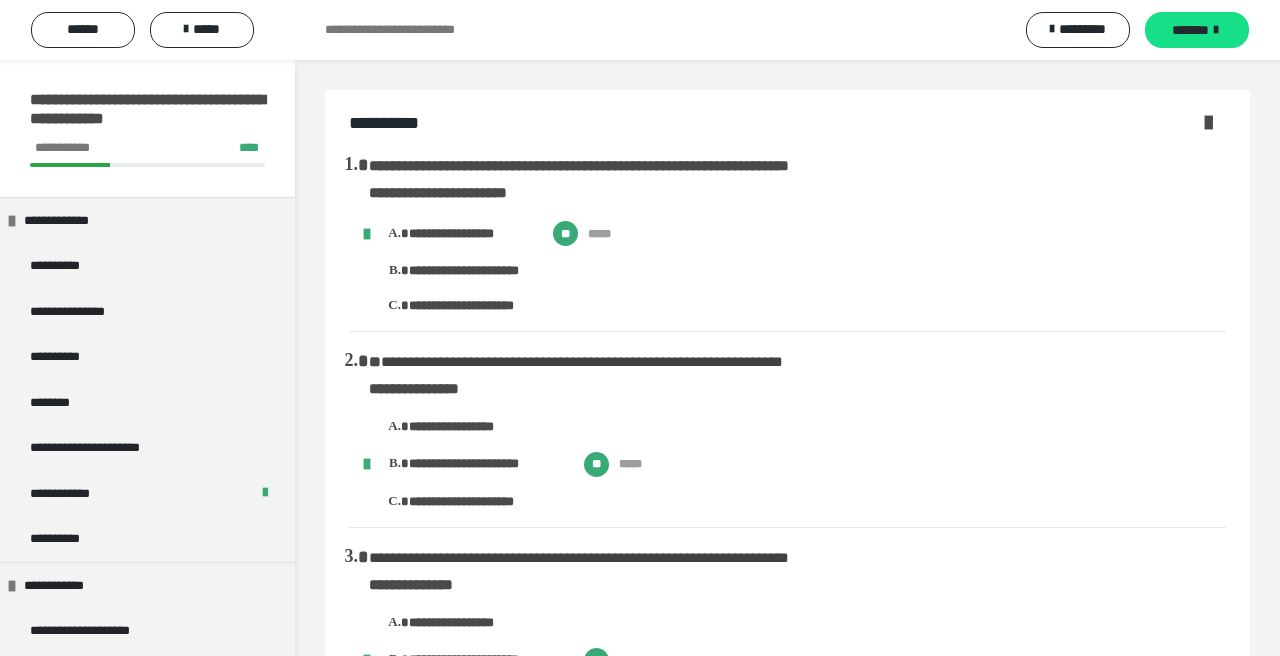 click at bounding box center (1208, 122) 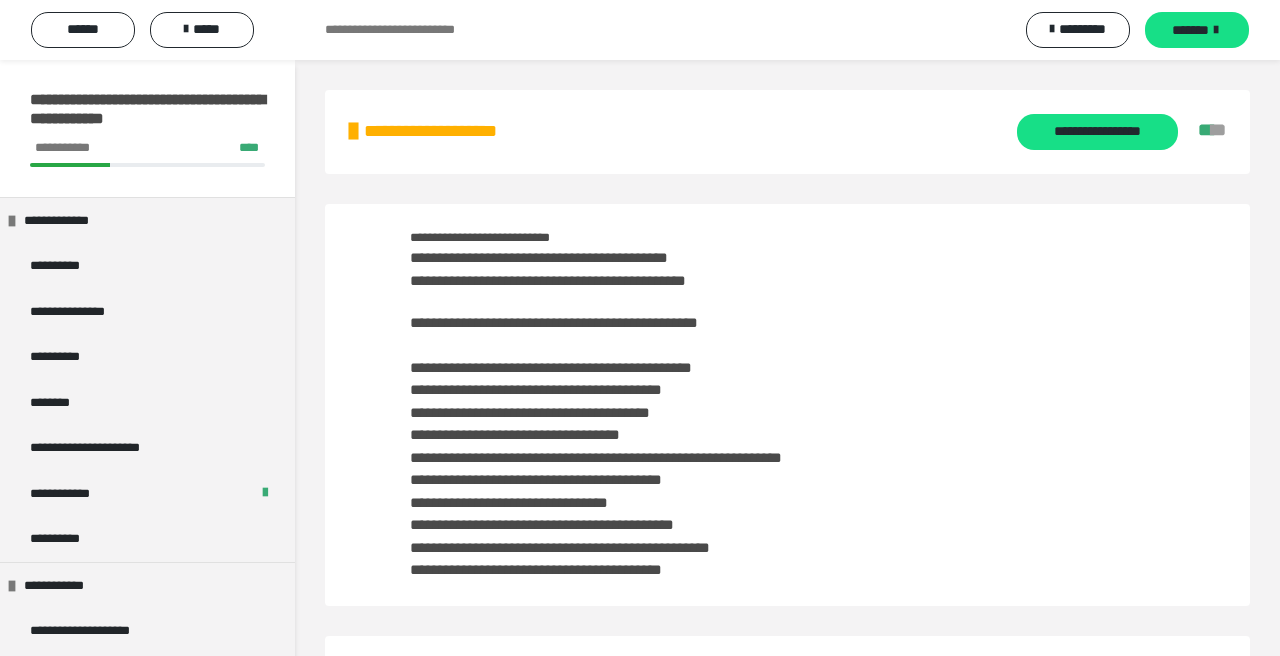 scroll, scrollTop: 1, scrollLeft: 0, axis: vertical 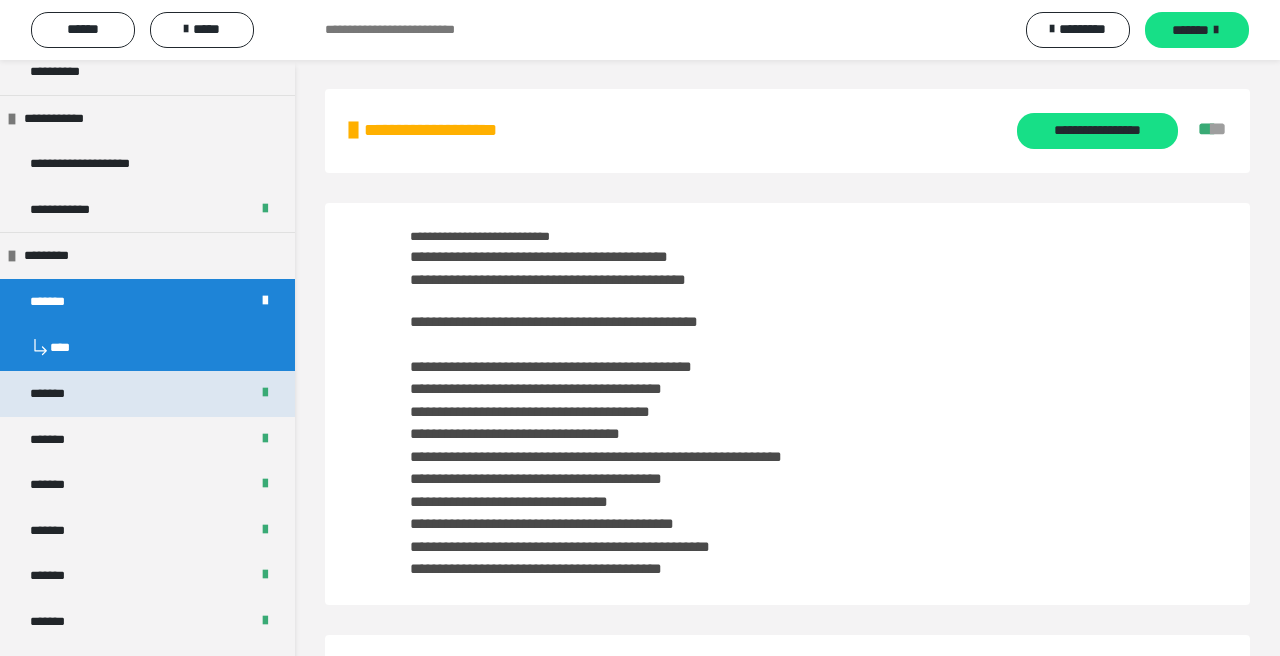click on "*******" at bounding box center (147, 394) 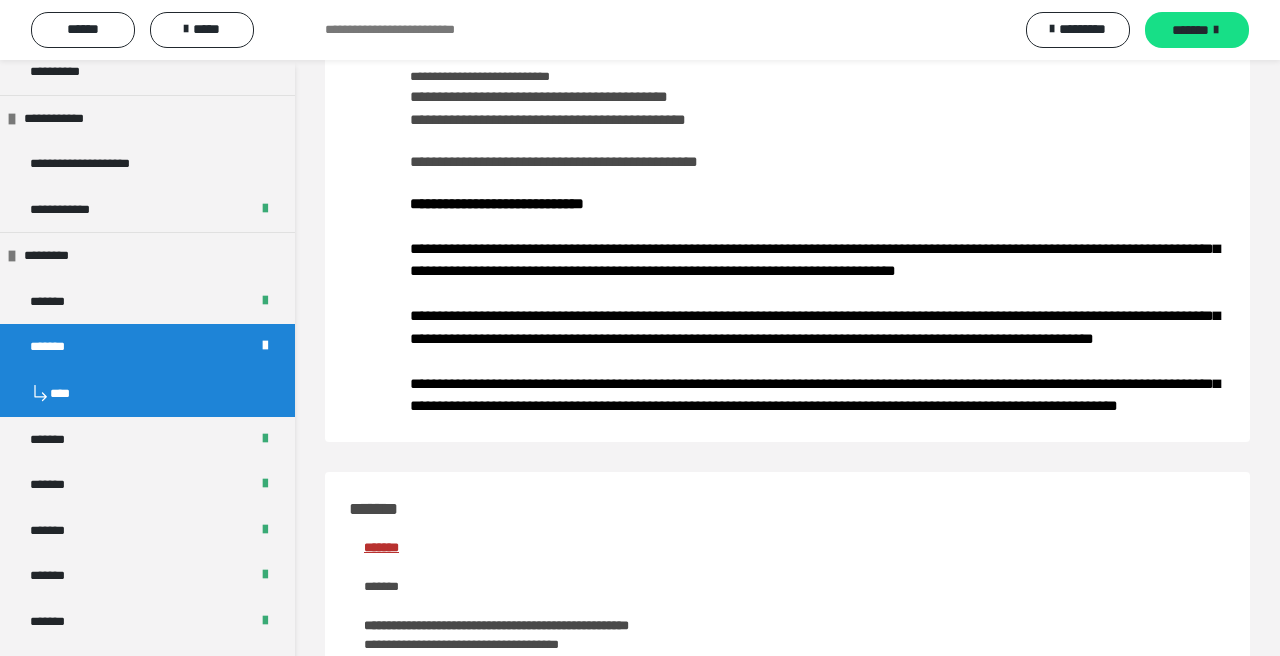scroll, scrollTop: 212, scrollLeft: 0, axis: vertical 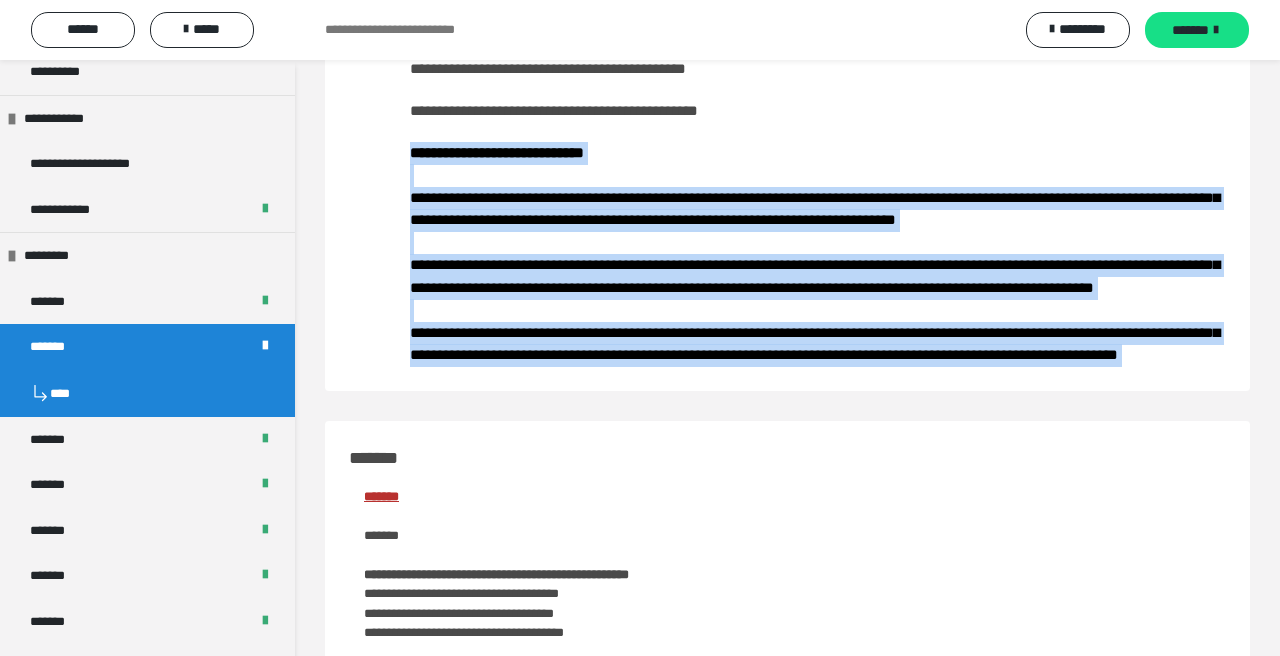 drag, startPoint x: 414, startPoint y: 149, endPoint x: 681, endPoint y: 425, distance: 384.01172 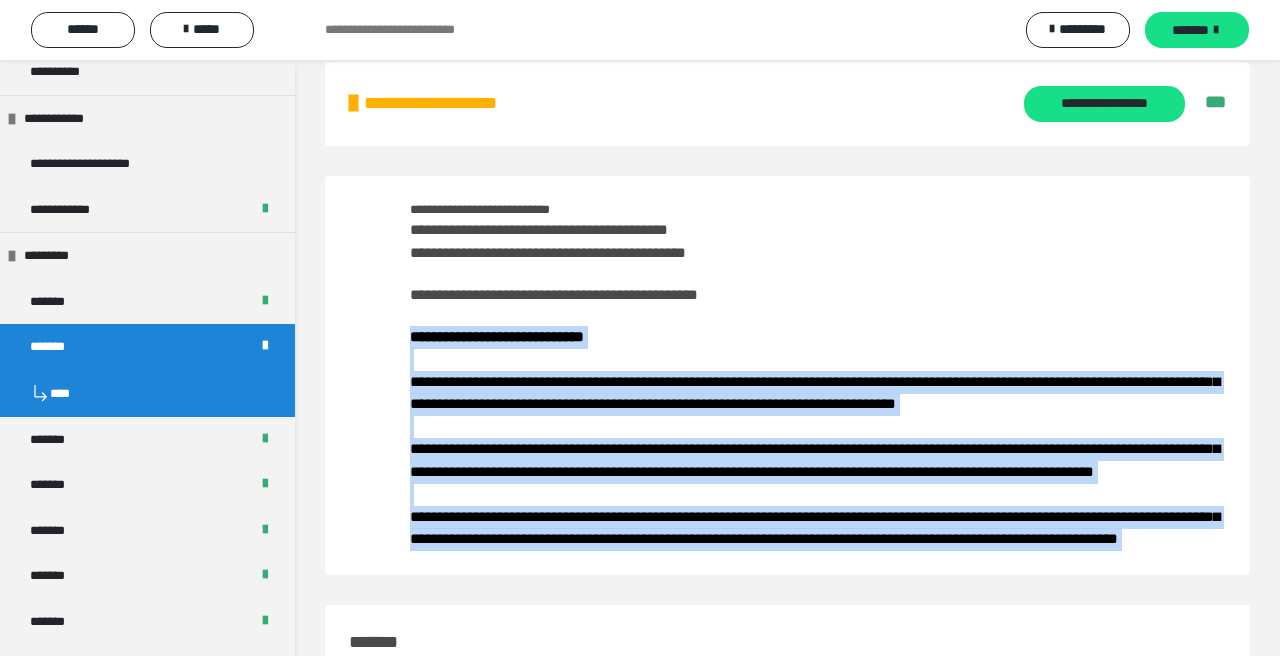 scroll, scrollTop: 0, scrollLeft: 0, axis: both 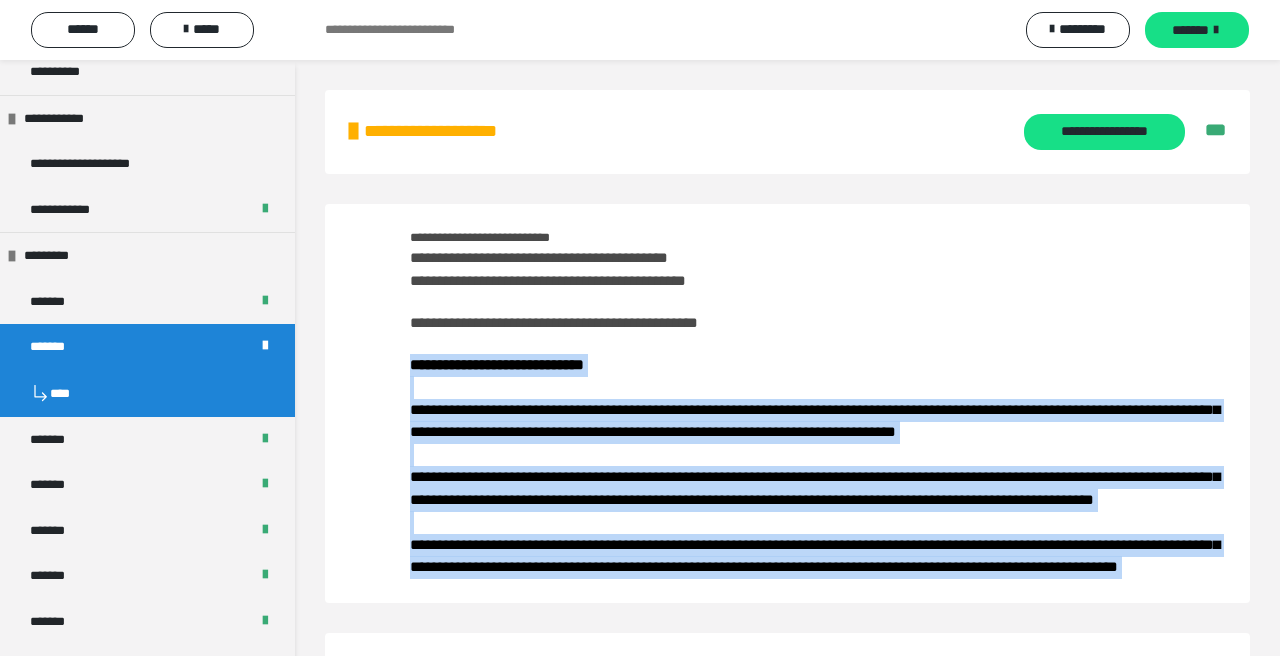 click on "**********" at bounding box center [818, 413] 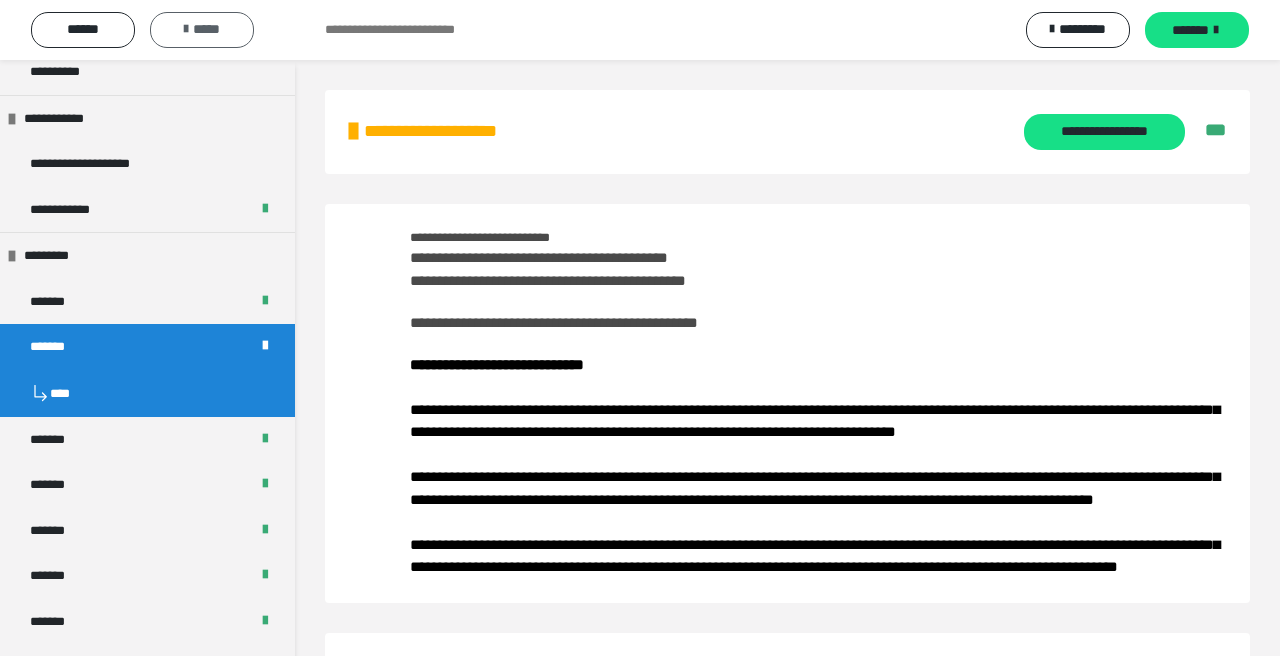 click on "*****" at bounding box center (202, 30) 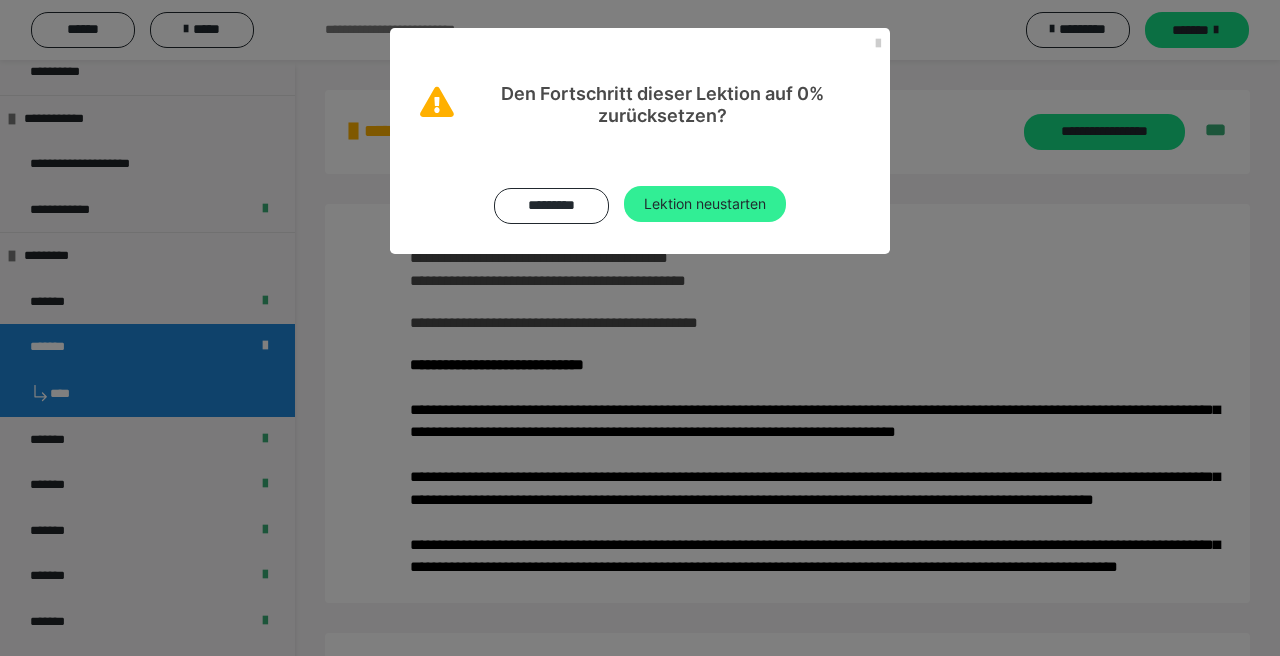 click on "Lektion neustarten" at bounding box center [705, 204] 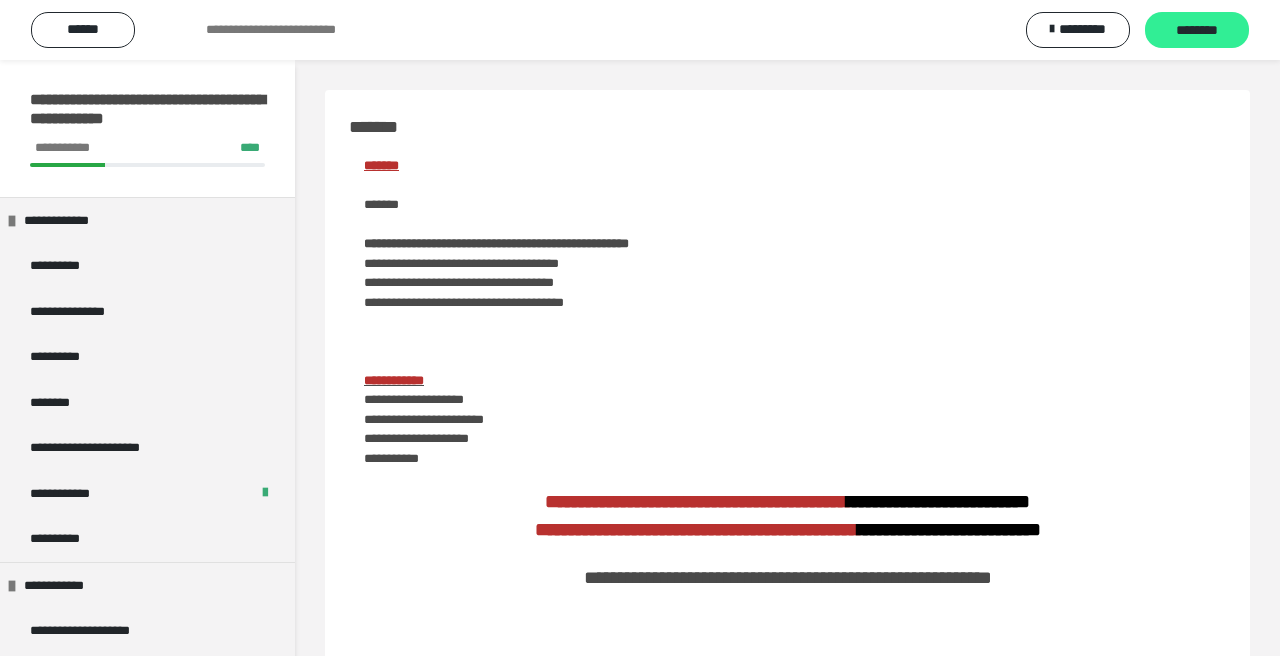 click on "********" at bounding box center (1197, 30) 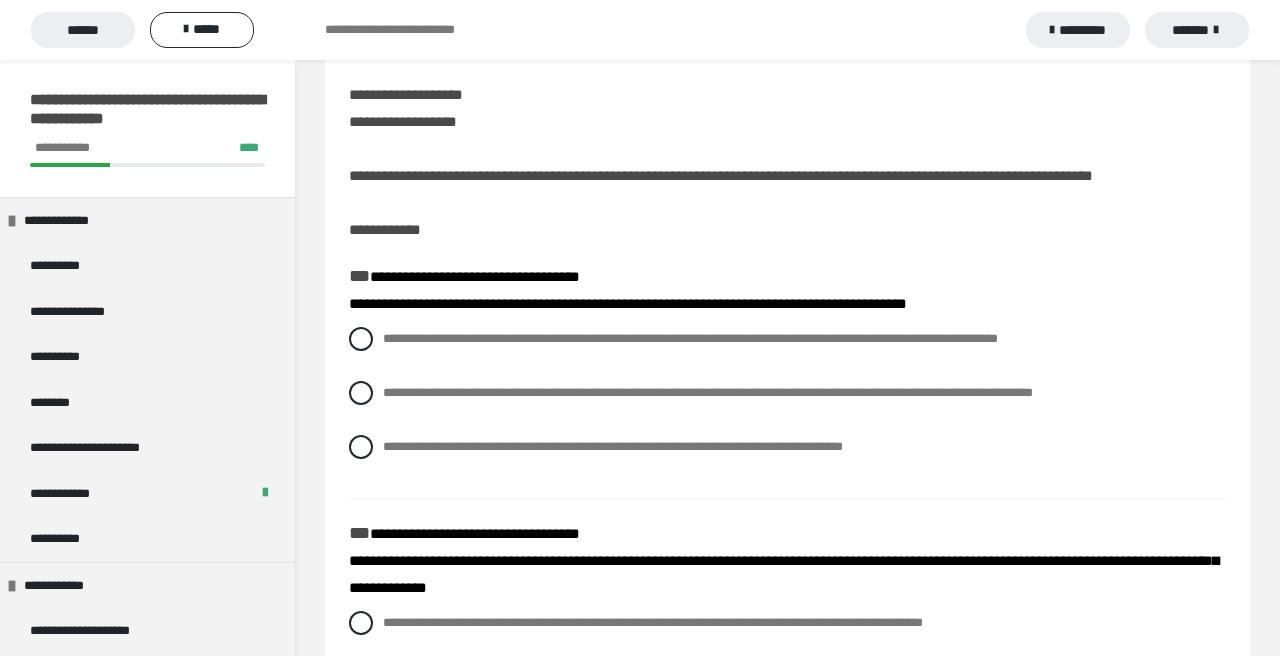 scroll, scrollTop: 0, scrollLeft: 0, axis: both 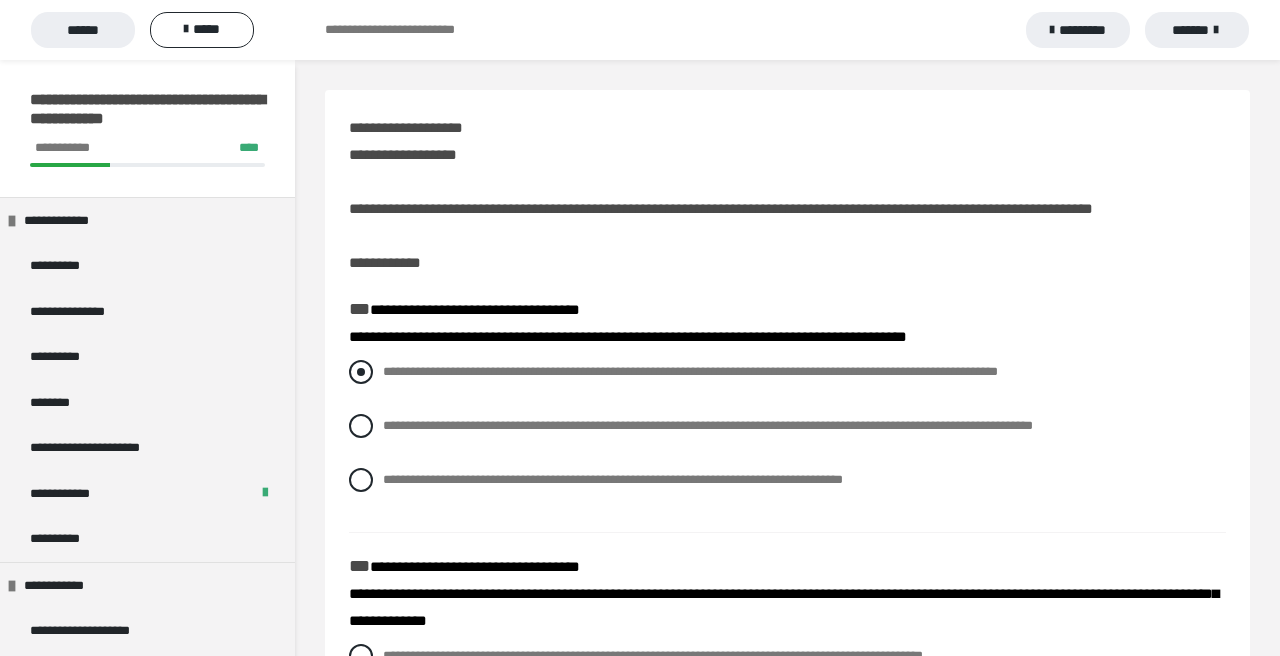 click at bounding box center [361, 372] 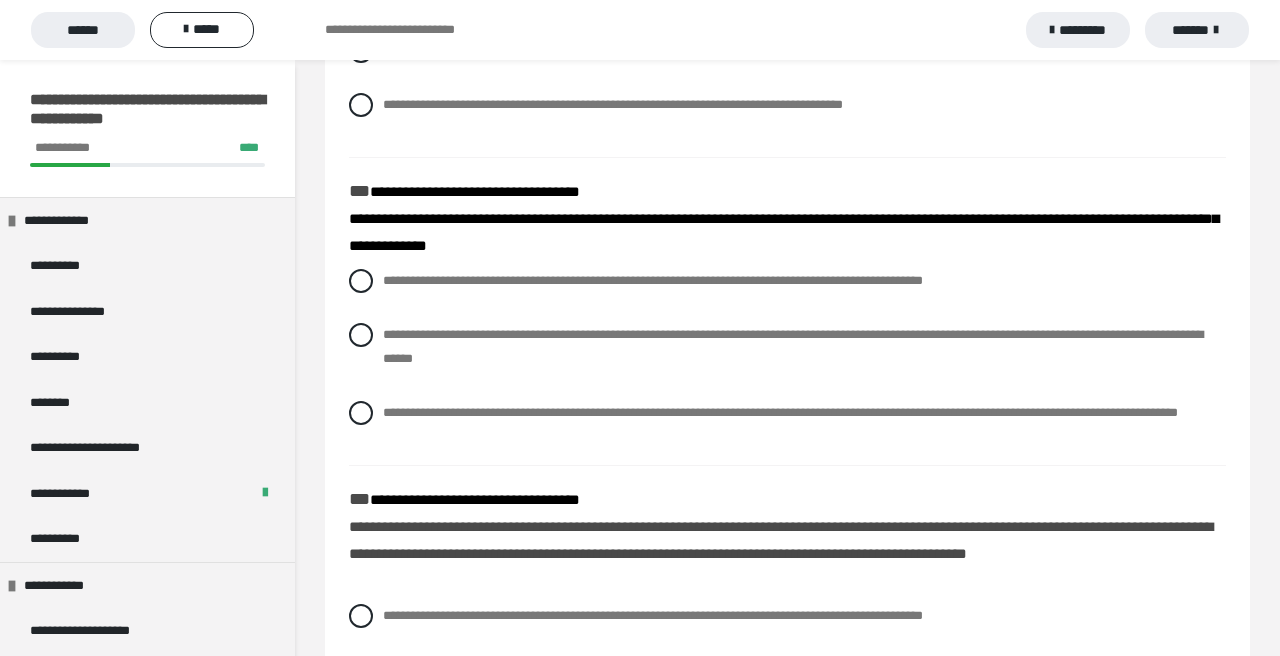 scroll, scrollTop: 378, scrollLeft: 0, axis: vertical 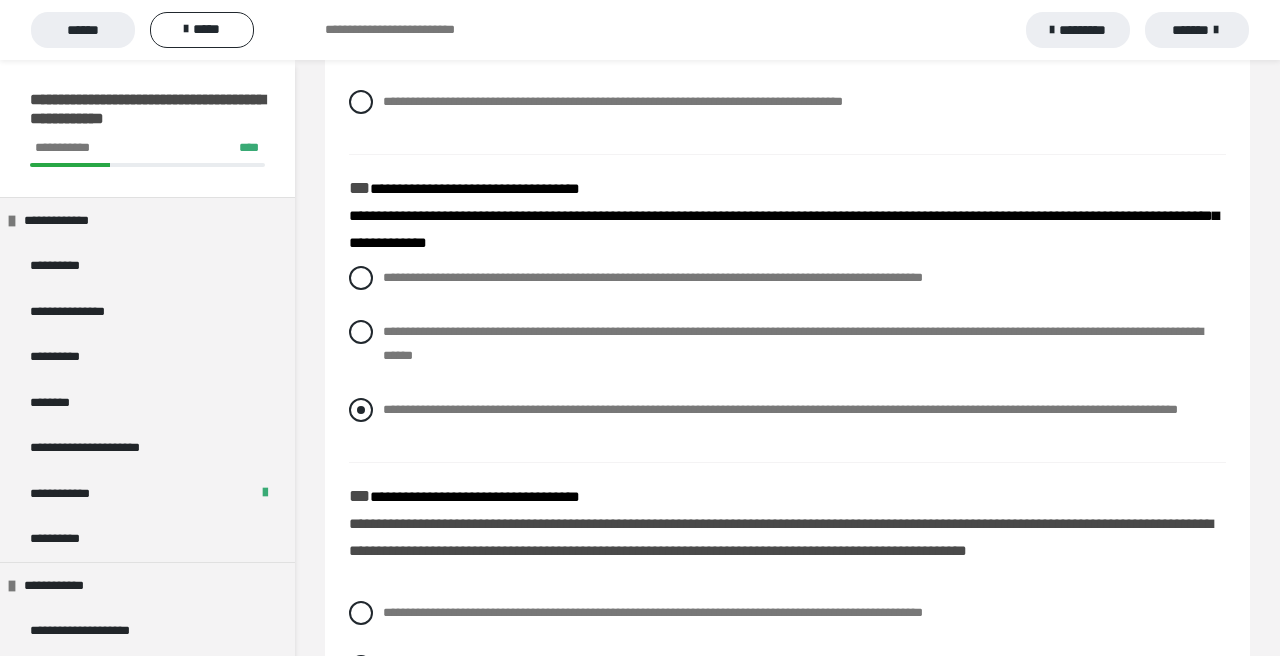 click at bounding box center (361, 410) 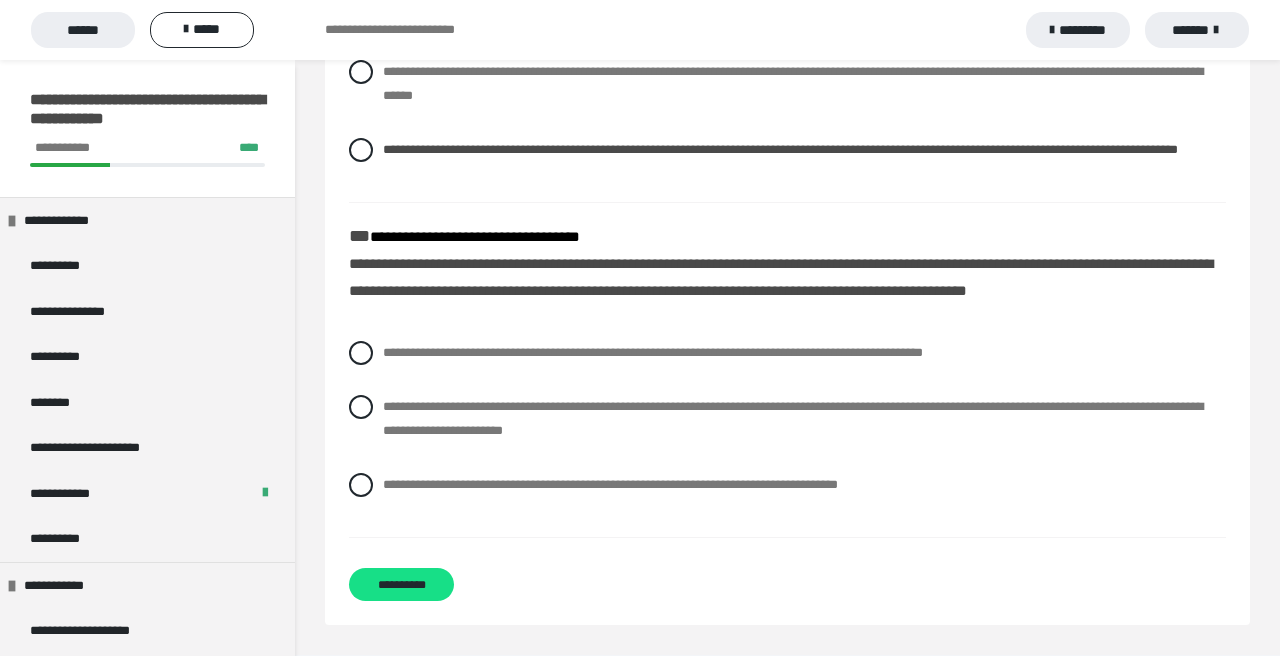 scroll, scrollTop: 661, scrollLeft: 0, axis: vertical 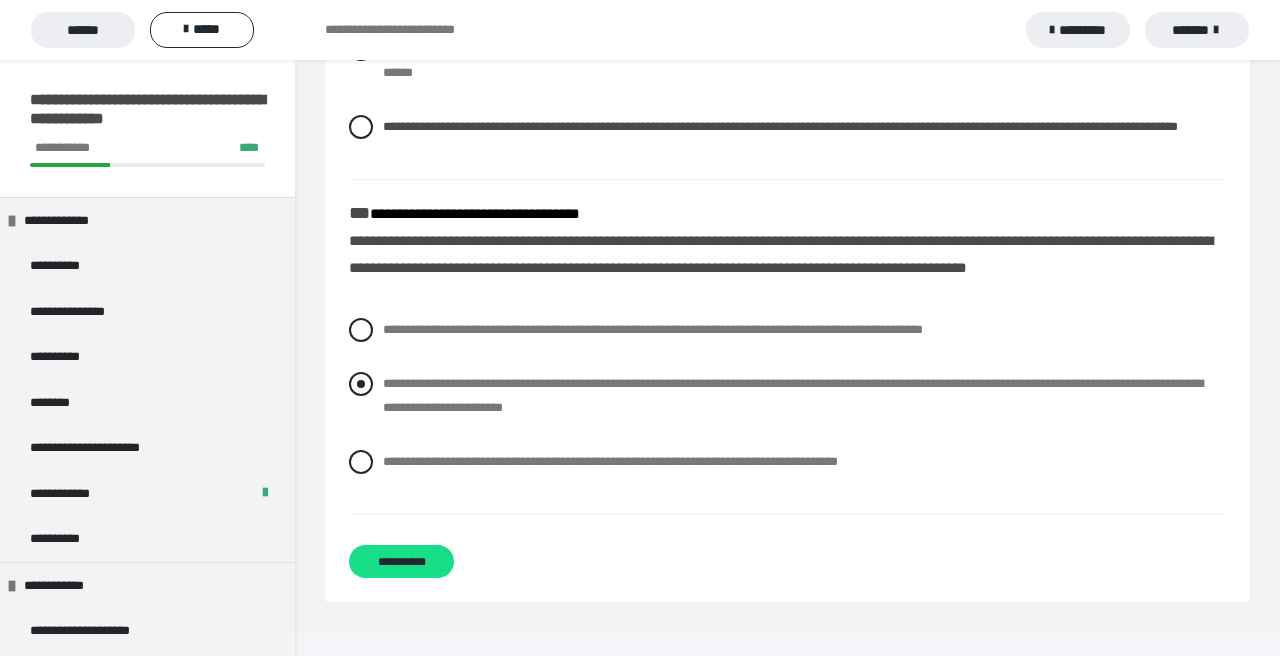 click at bounding box center (361, 384) 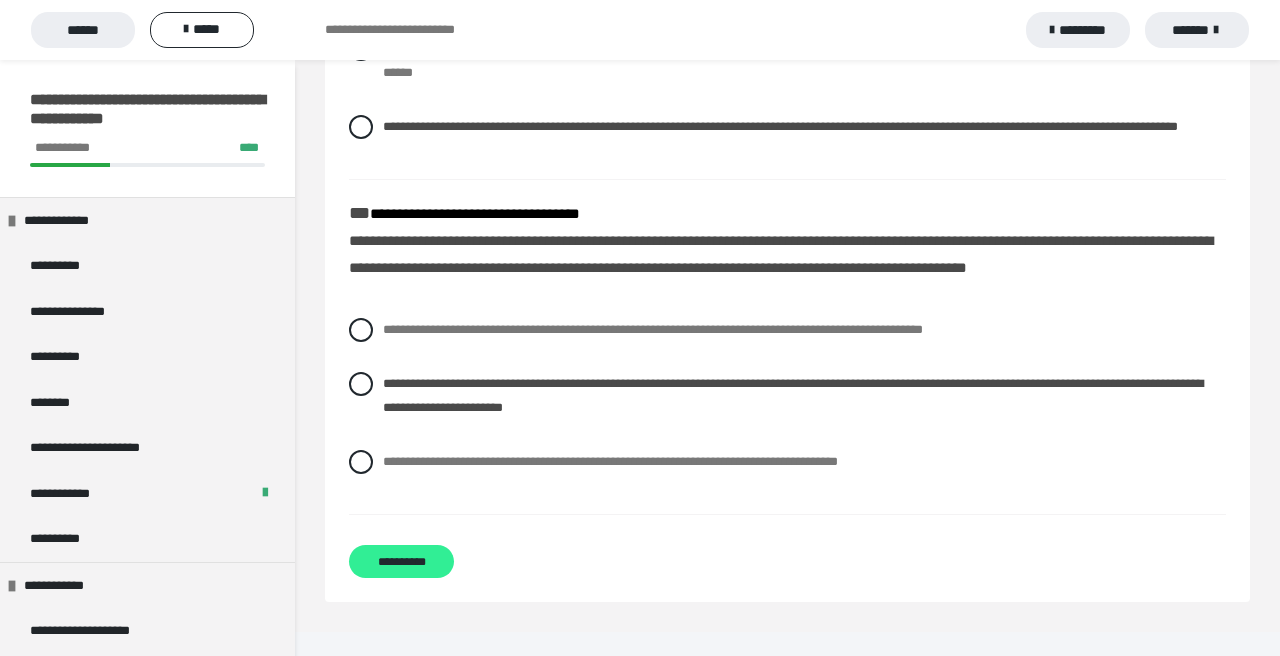 click on "**********" at bounding box center (401, 561) 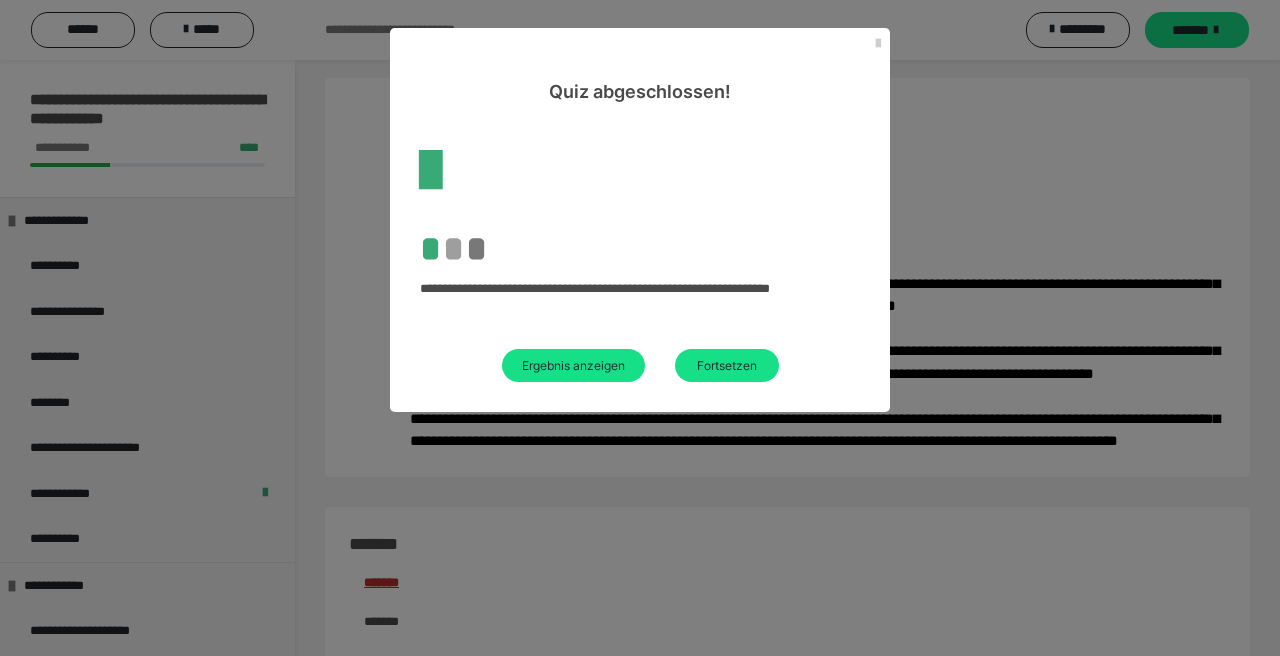 scroll, scrollTop: 661, scrollLeft: 0, axis: vertical 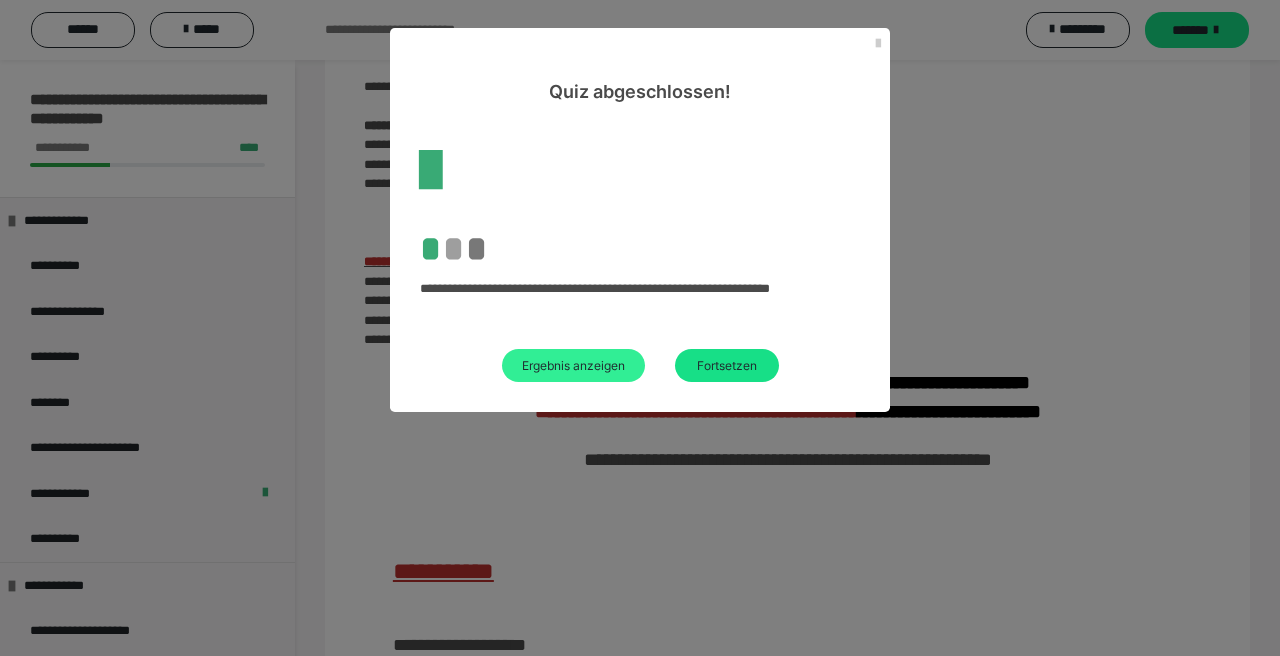 click on "Ergebnis anzeigen" at bounding box center [573, 365] 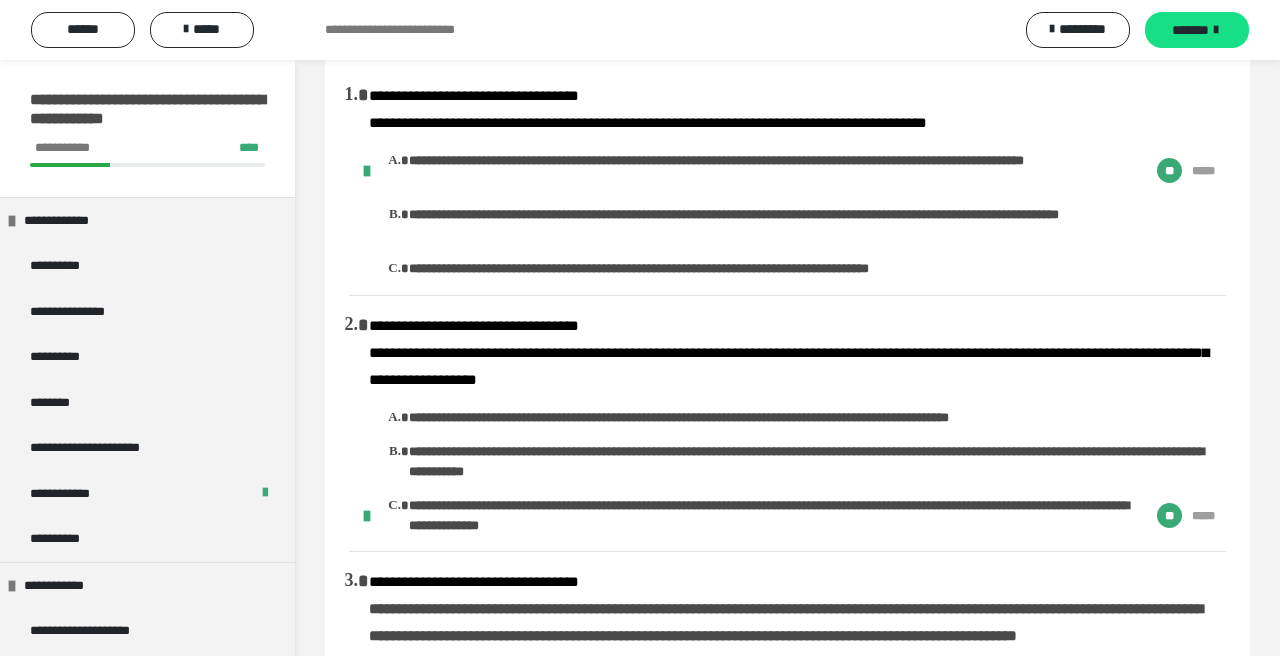 scroll, scrollTop: 0, scrollLeft: 0, axis: both 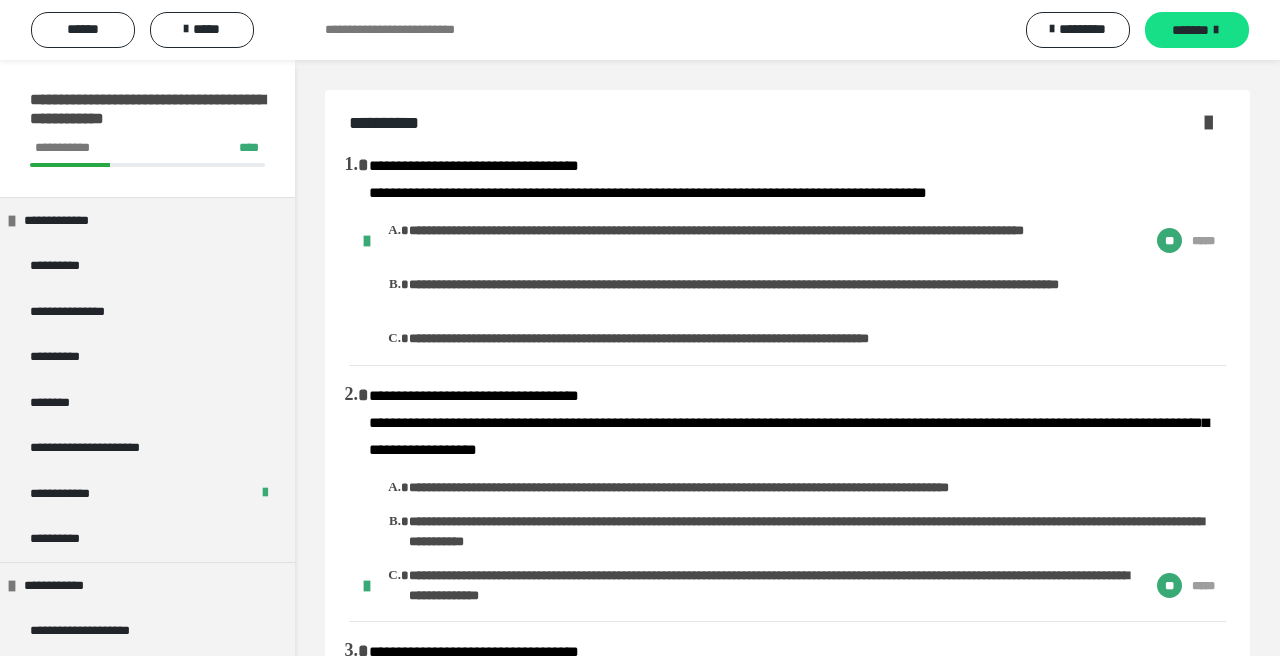 click at bounding box center [1208, 122] 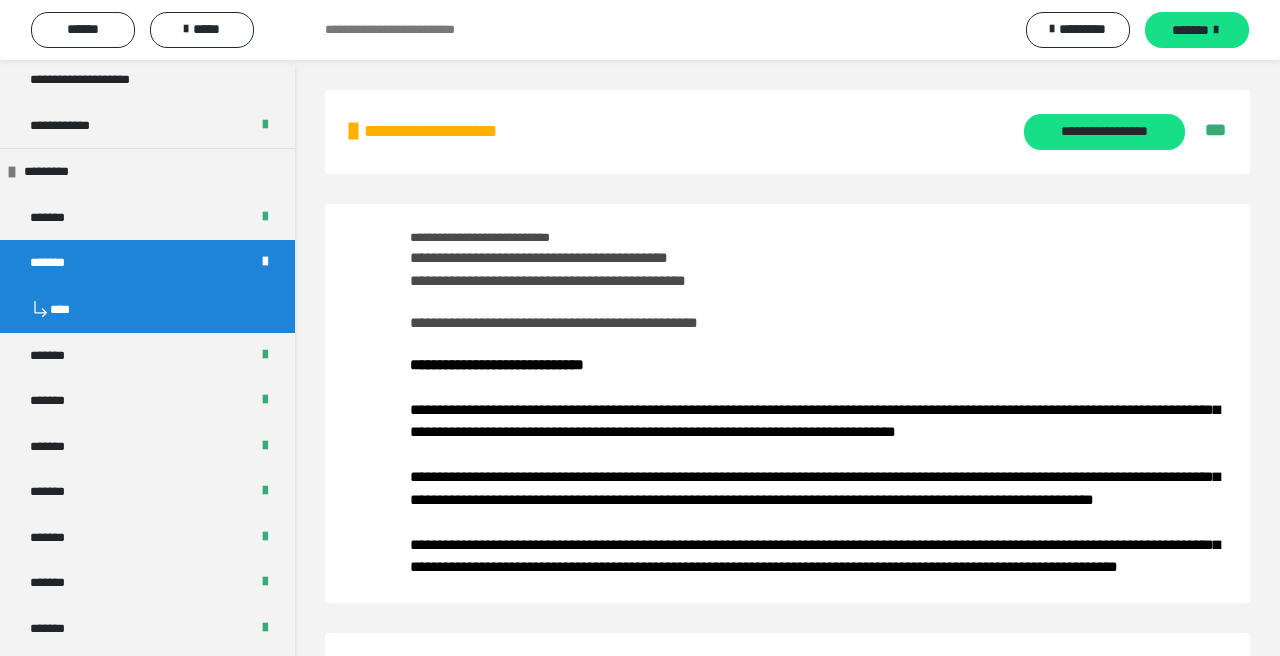 scroll, scrollTop: 555, scrollLeft: 0, axis: vertical 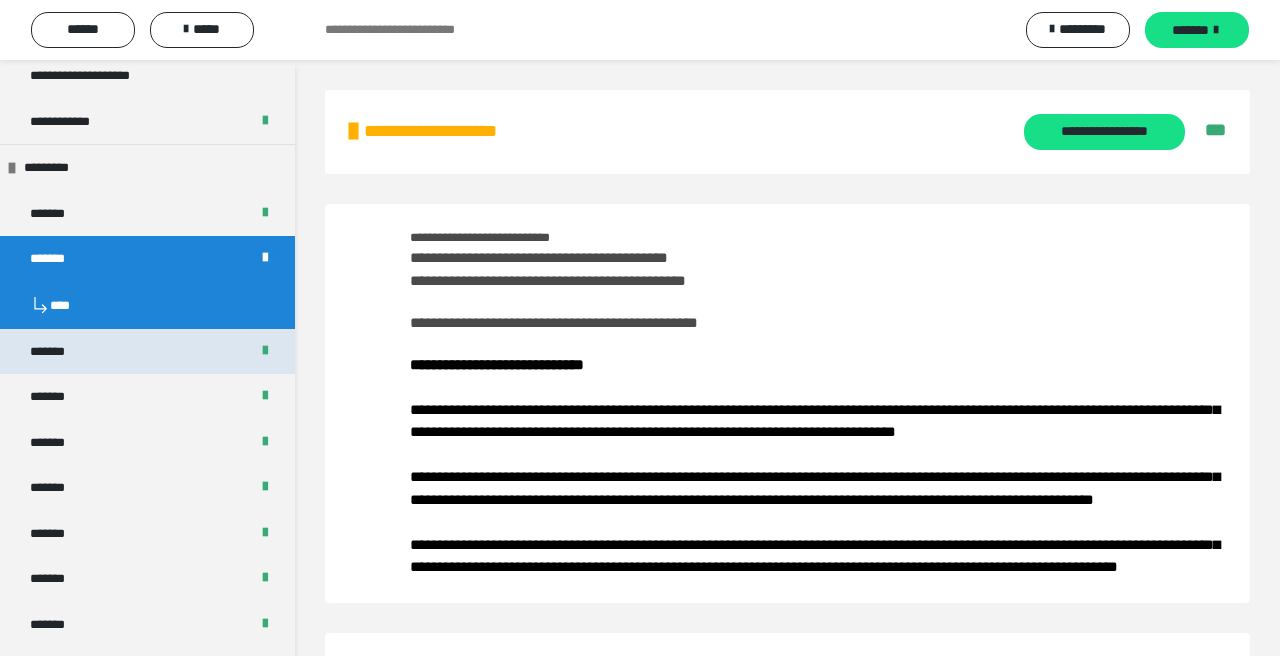click on "*******" at bounding box center (147, 352) 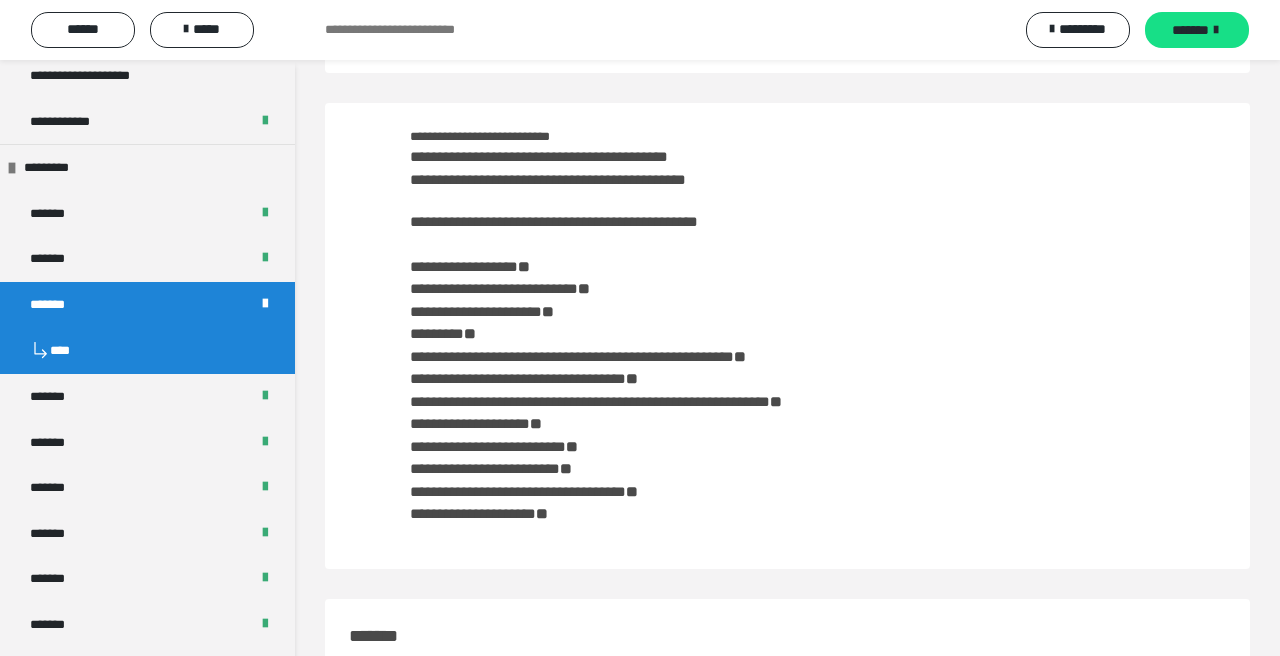 scroll, scrollTop: 123, scrollLeft: 0, axis: vertical 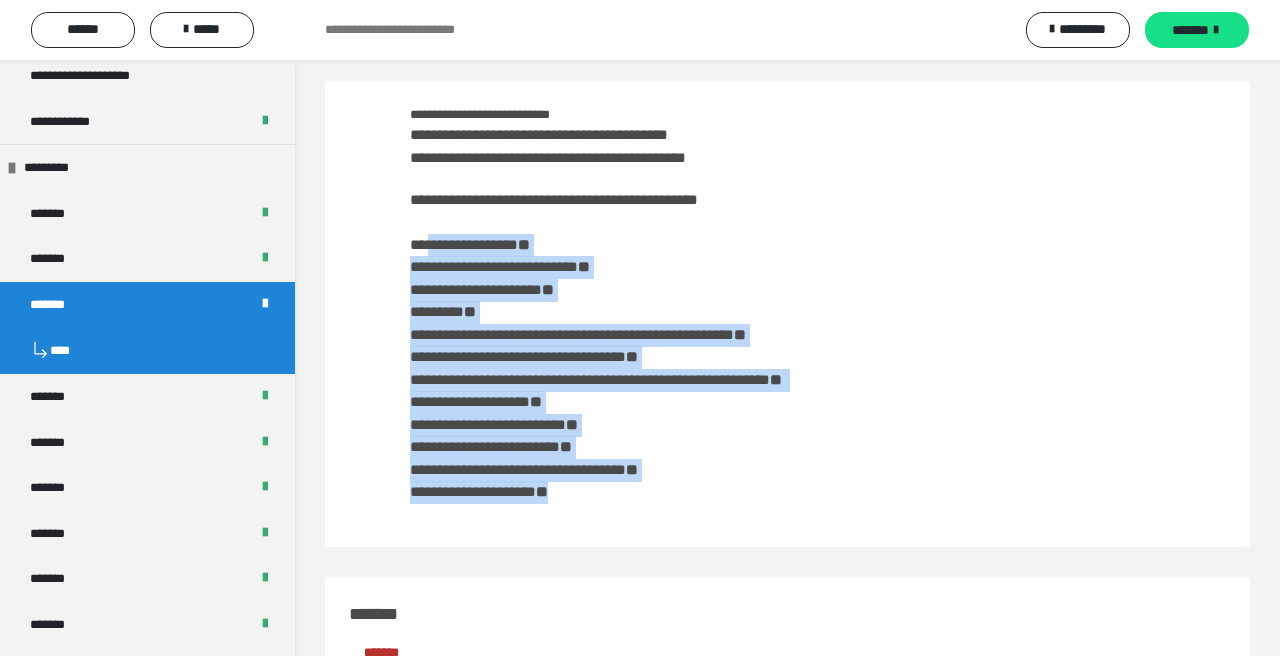 drag, startPoint x: 426, startPoint y: 241, endPoint x: 691, endPoint y: 503, distance: 372.6513 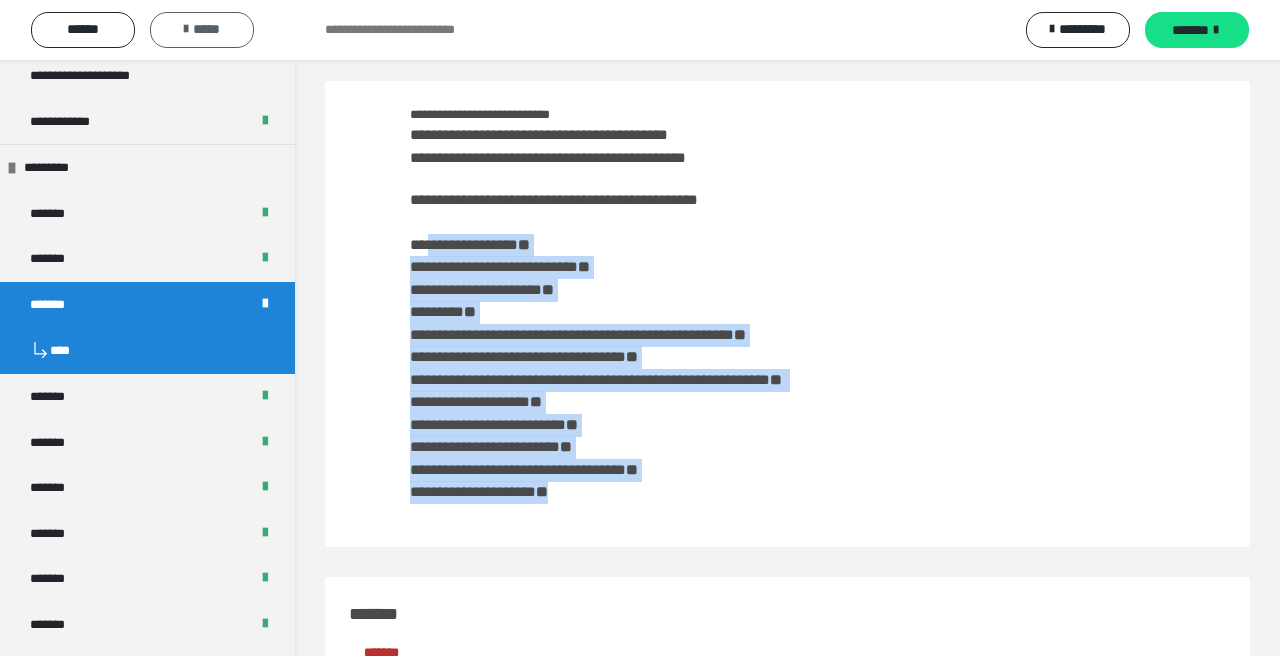 click on "*****" at bounding box center [202, 30] 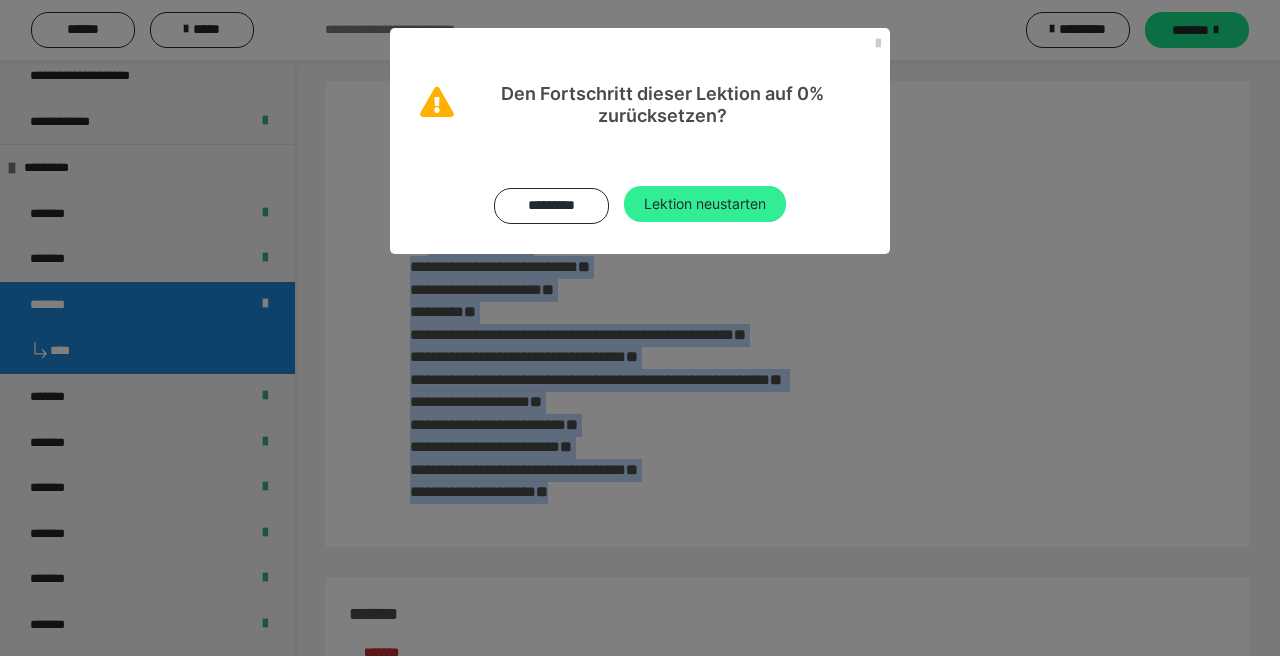 click on "Lektion neustarten" at bounding box center [705, 204] 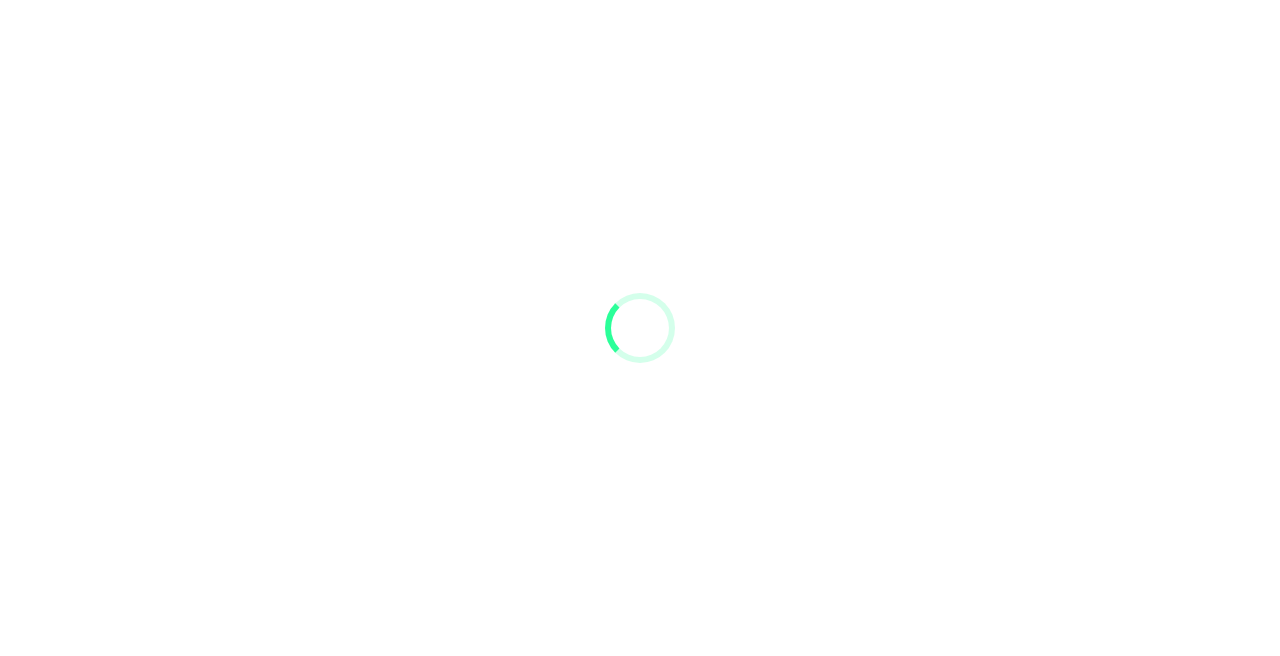 scroll, scrollTop: 0, scrollLeft: 0, axis: both 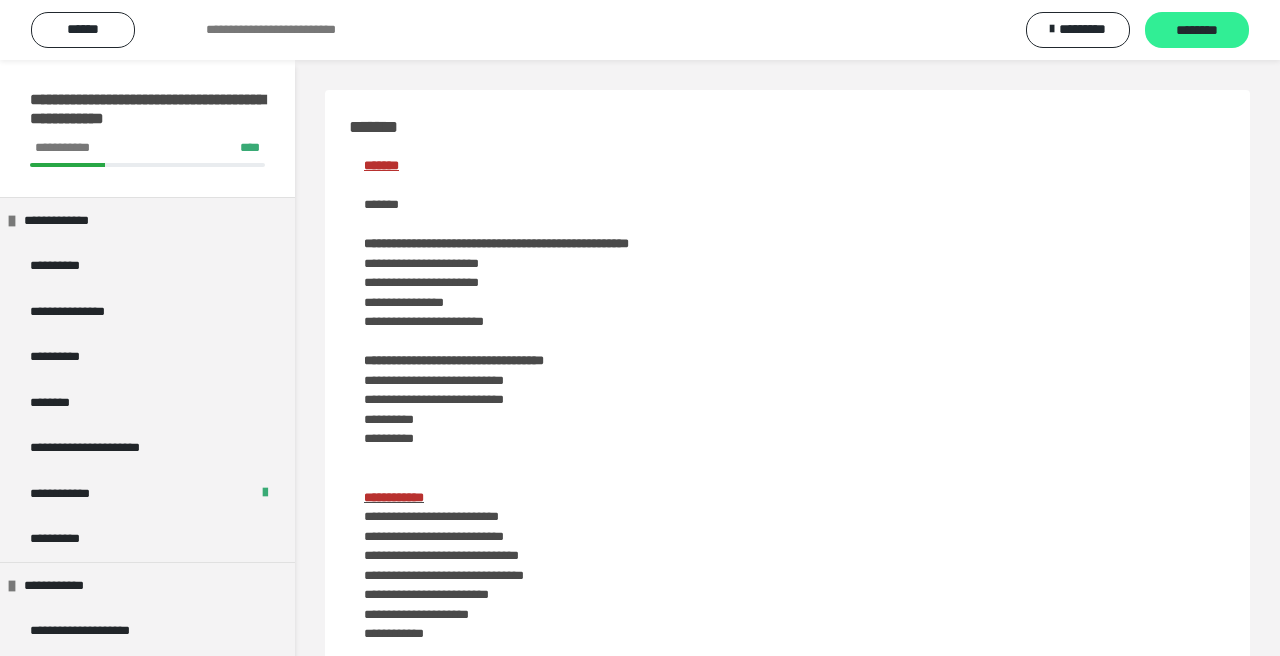 click on "********" at bounding box center [1197, 31] 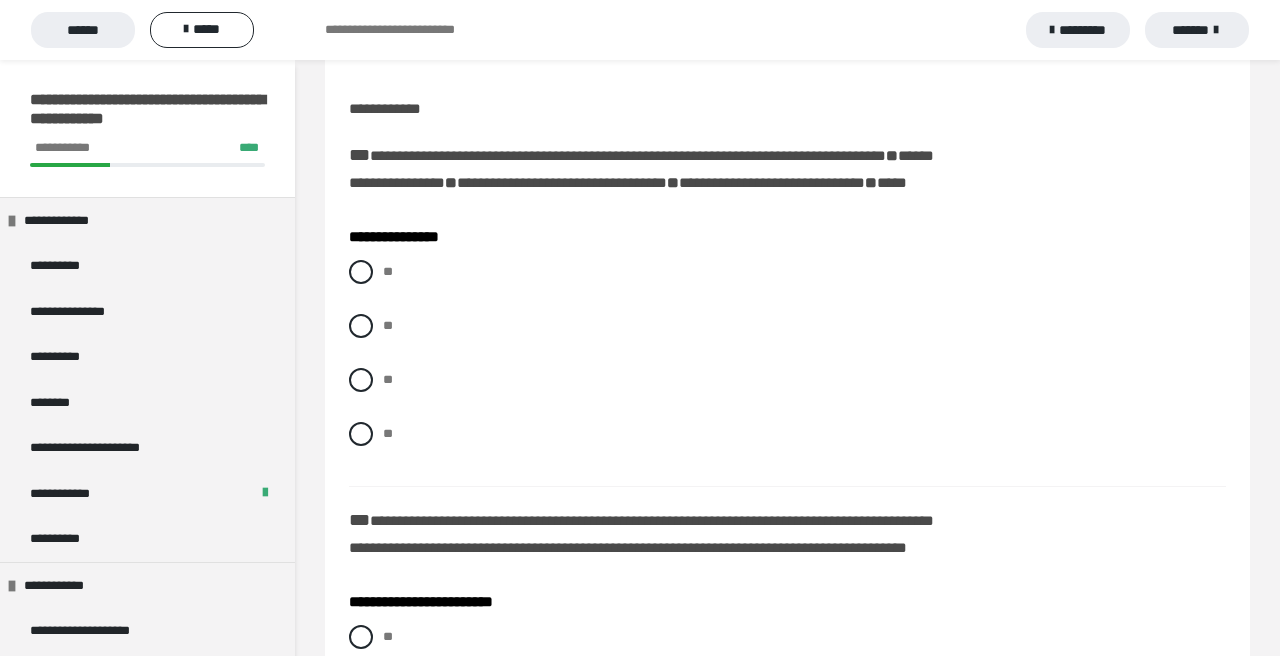 scroll, scrollTop: 168, scrollLeft: 0, axis: vertical 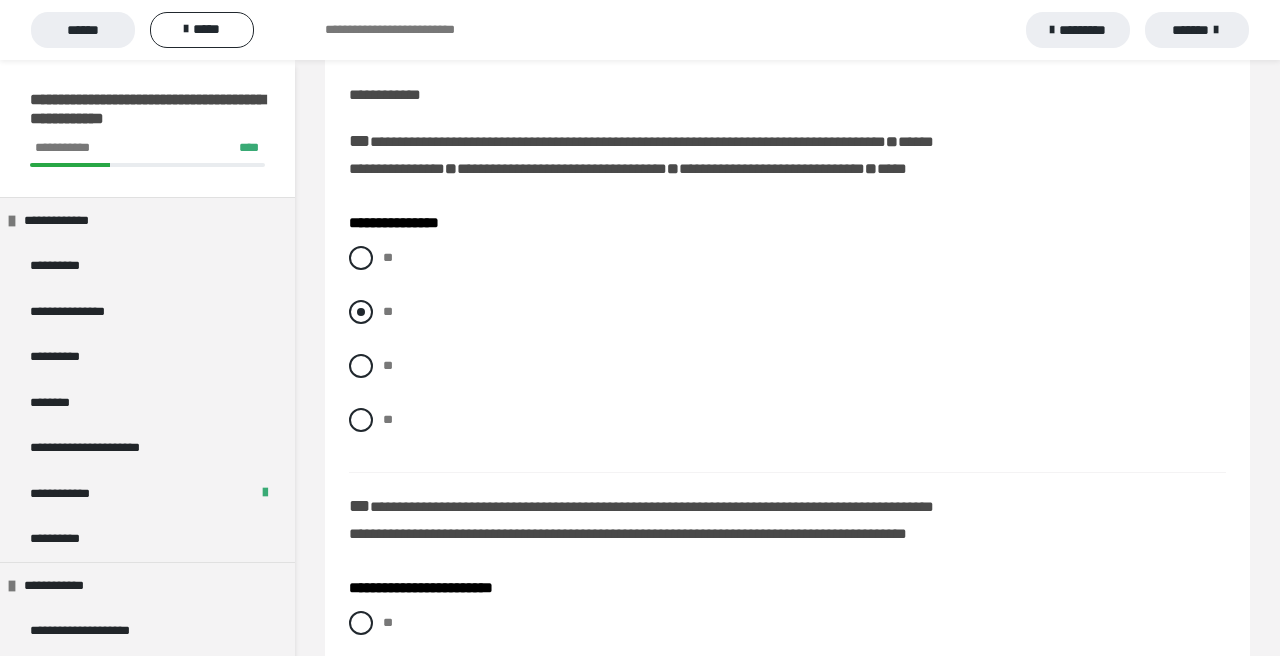 click at bounding box center (361, 312) 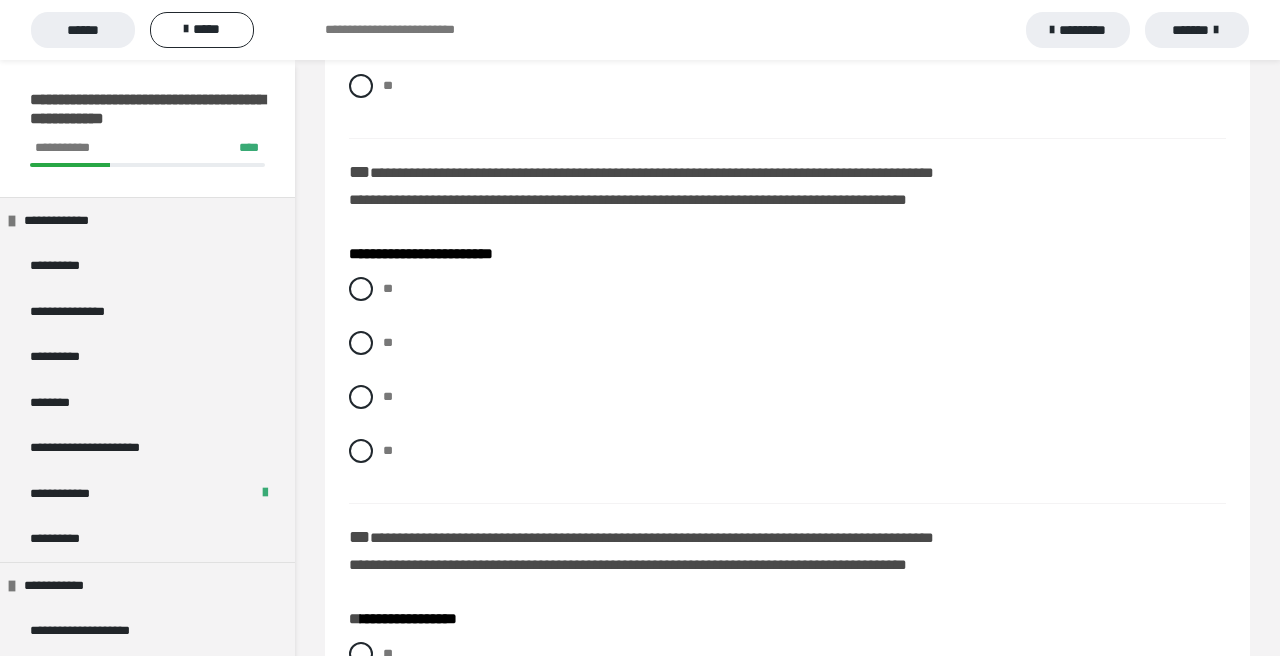 scroll, scrollTop: 506, scrollLeft: 0, axis: vertical 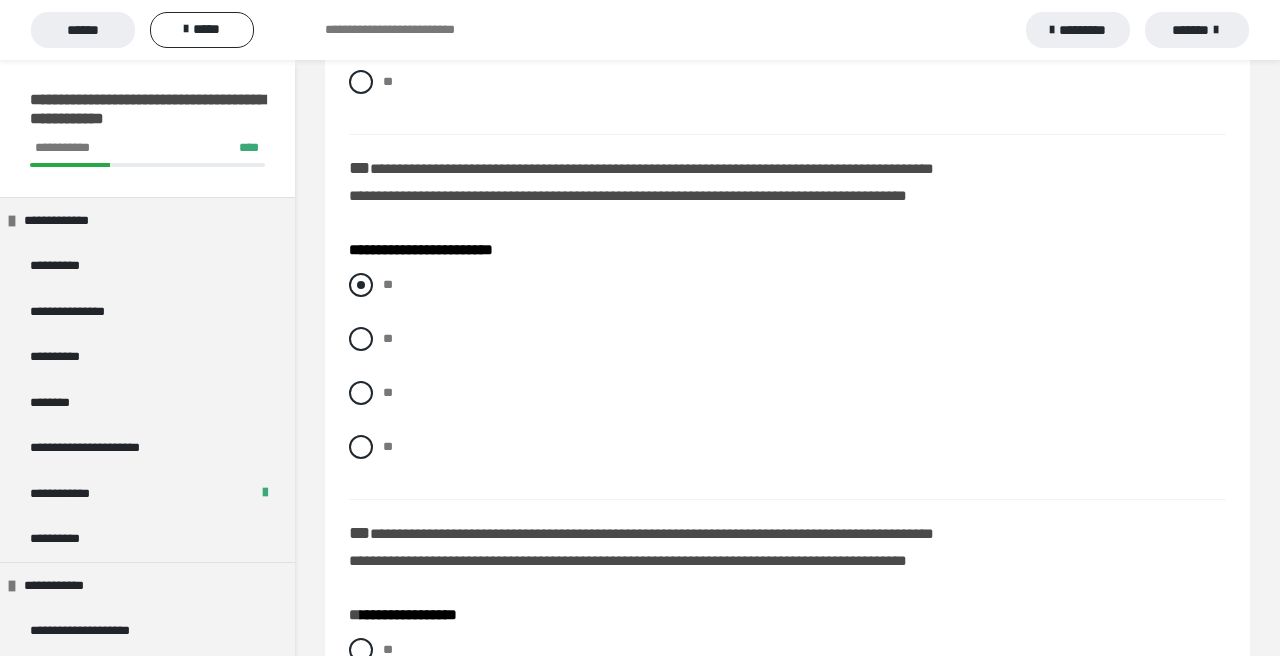click at bounding box center [361, 285] 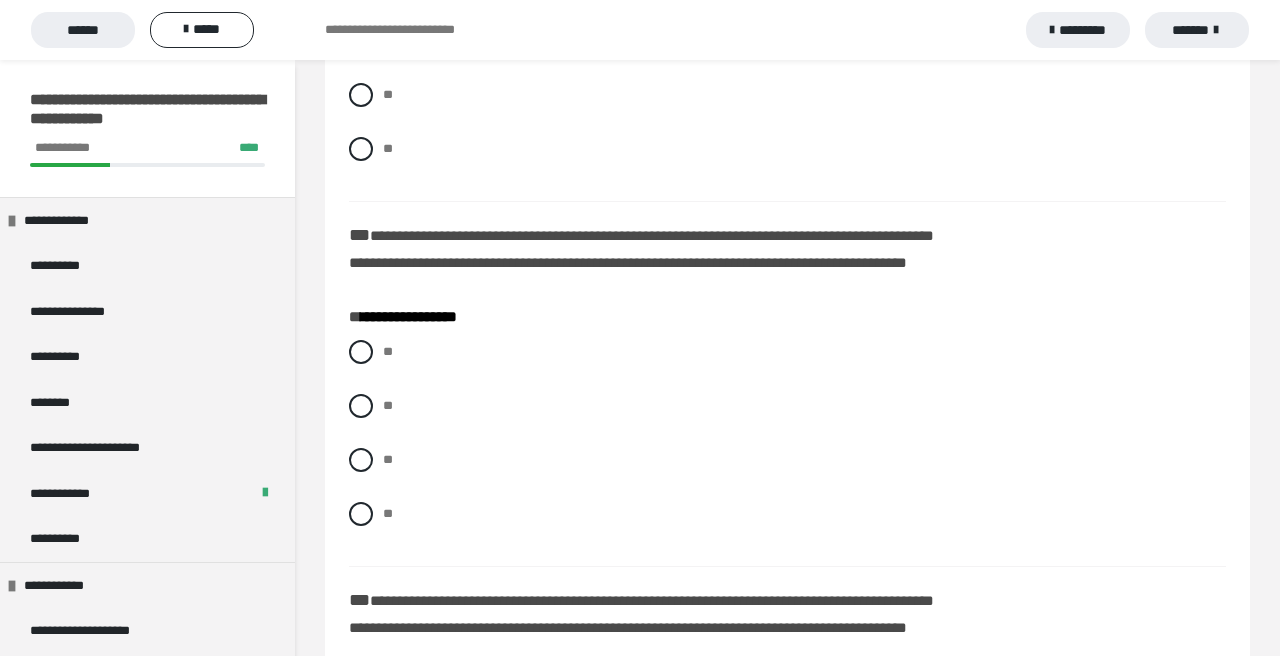 scroll, scrollTop: 811, scrollLeft: 0, axis: vertical 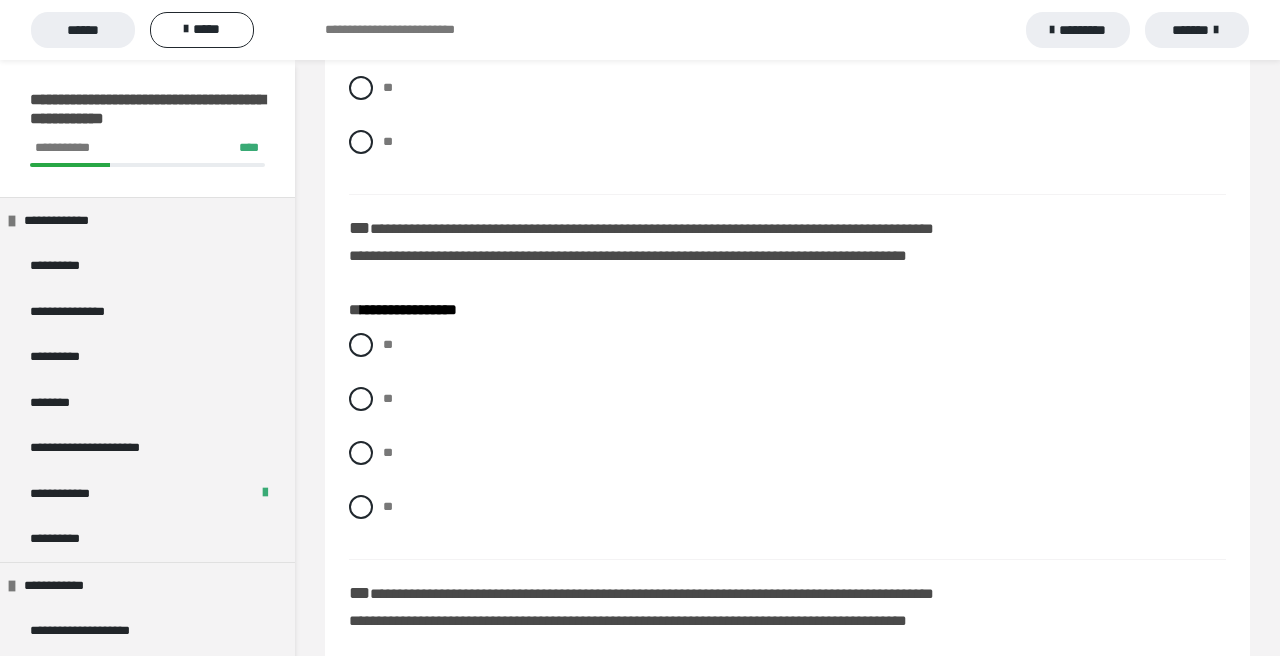 click on "**" at bounding box center [787, 345] 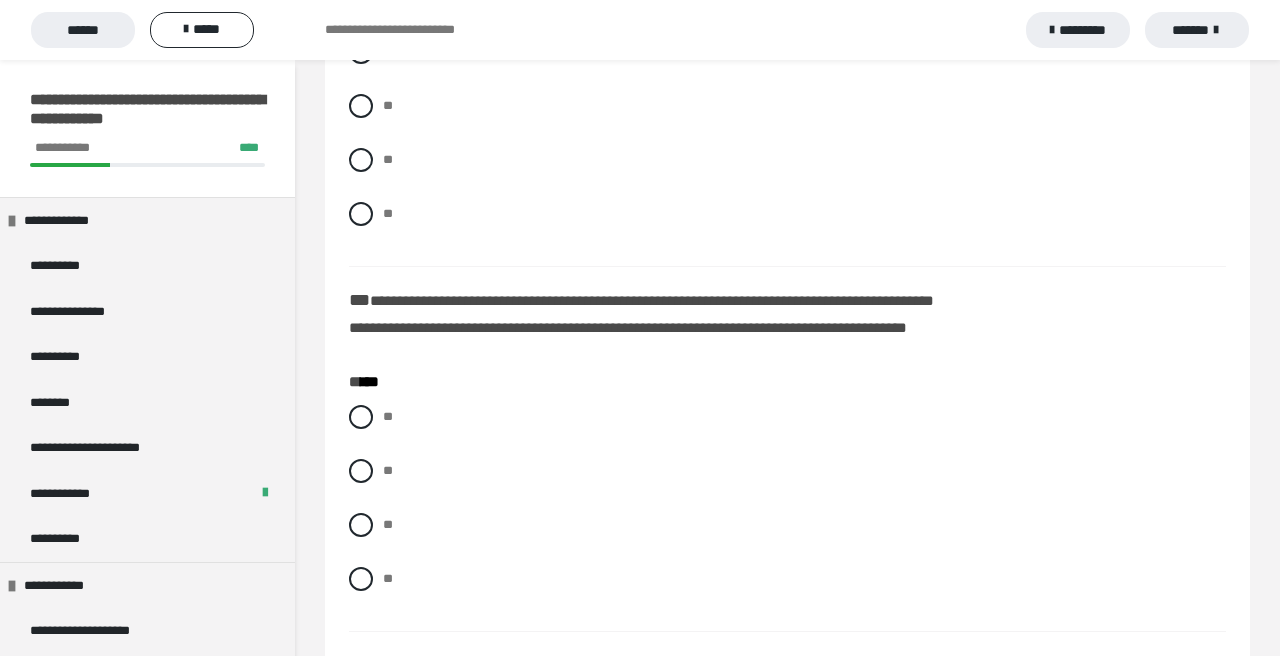 scroll, scrollTop: 1157, scrollLeft: 0, axis: vertical 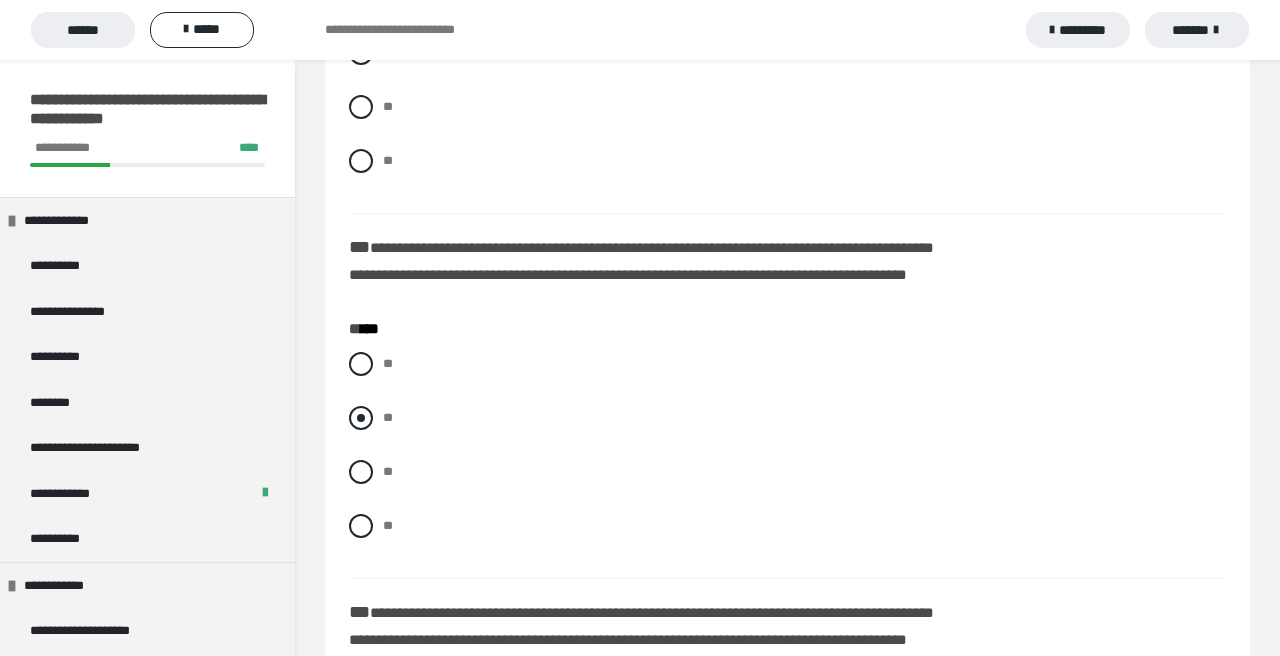 click at bounding box center (361, 418) 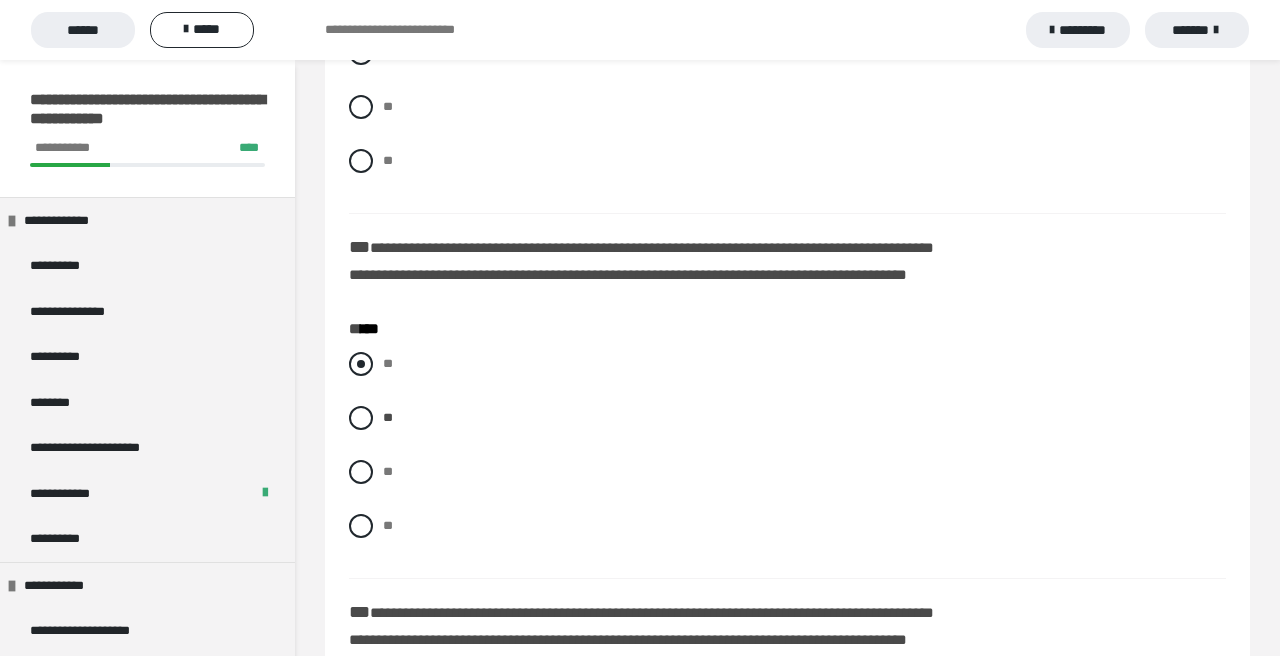 click at bounding box center [361, 364] 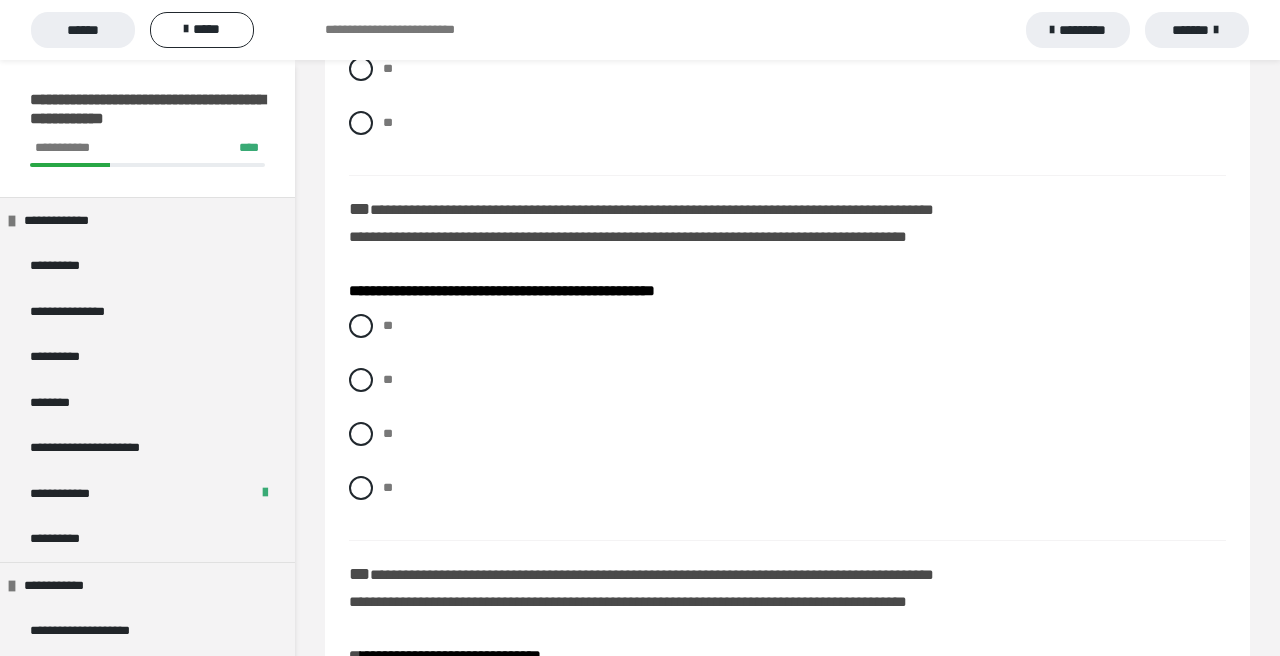 scroll, scrollTop: 1570, scrollLeft: 0, axis: vertical 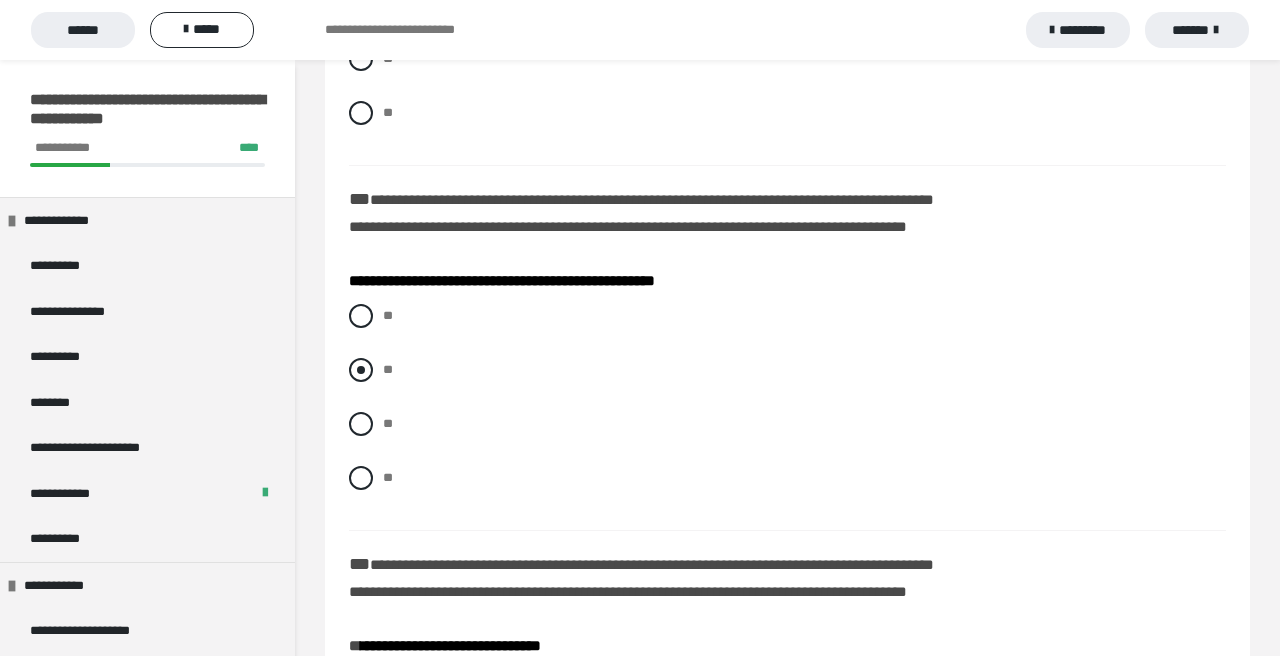 click at bounding box center (361, 370) 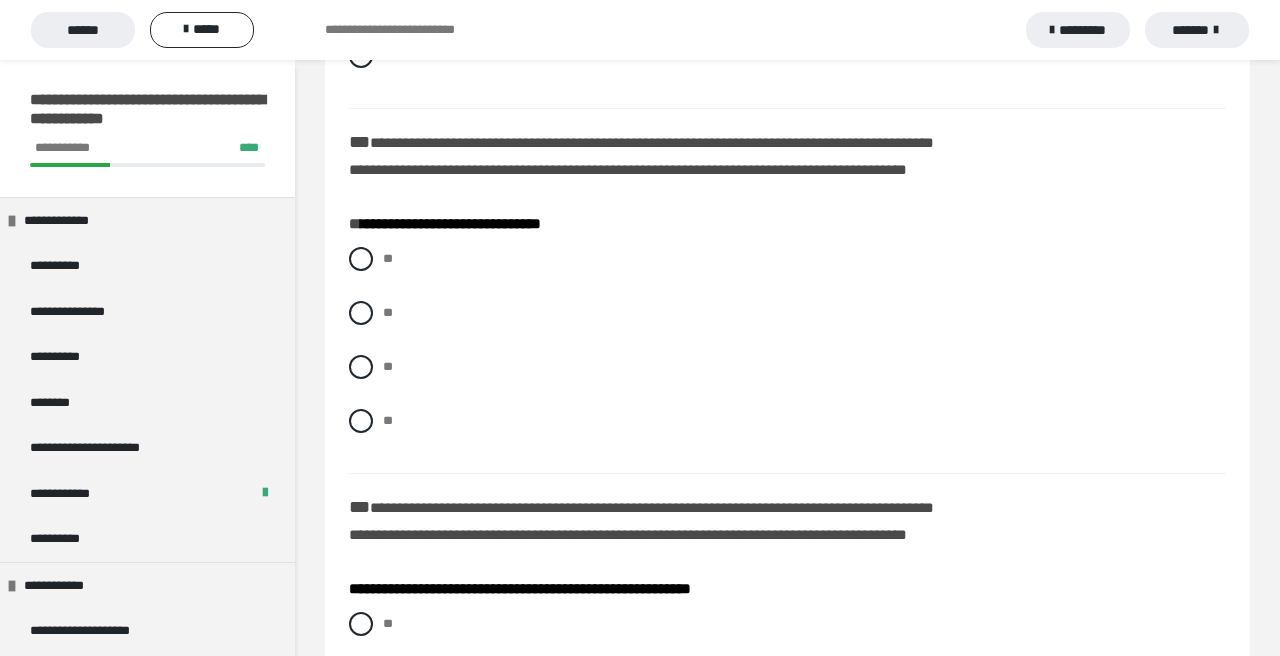 scroll, scrollTop: 1993, scrollLeft: 0, axis: vertical 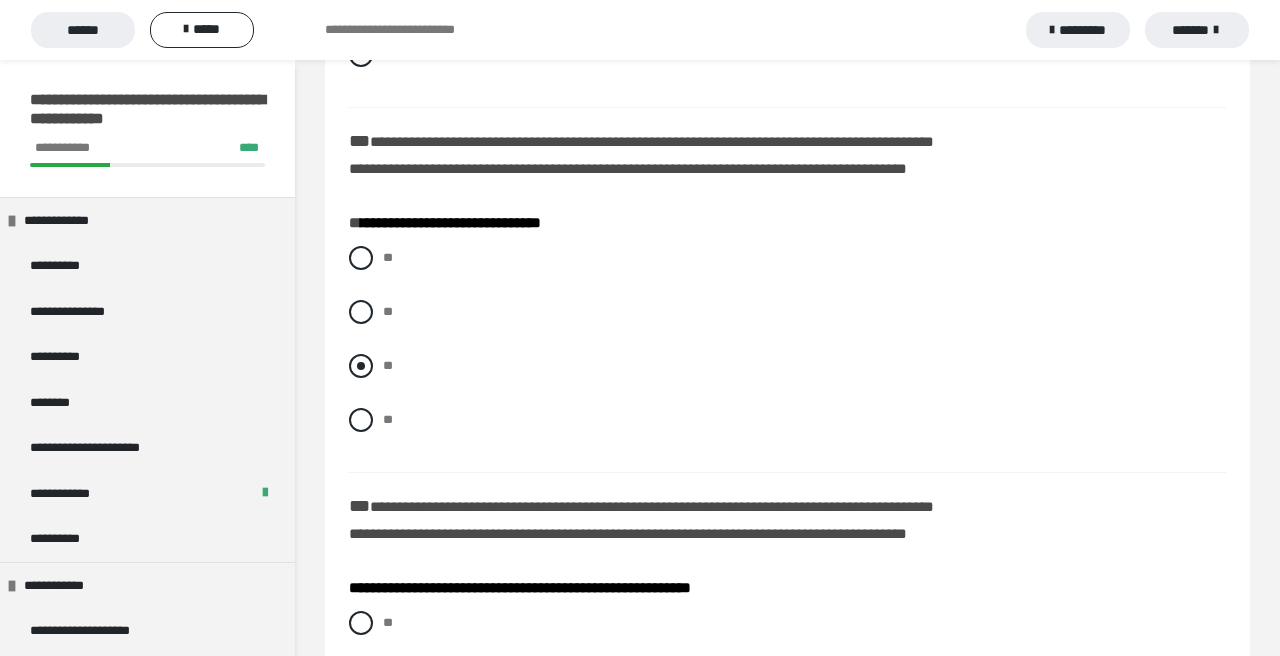 click on "**" at bounding box center (787, 366) 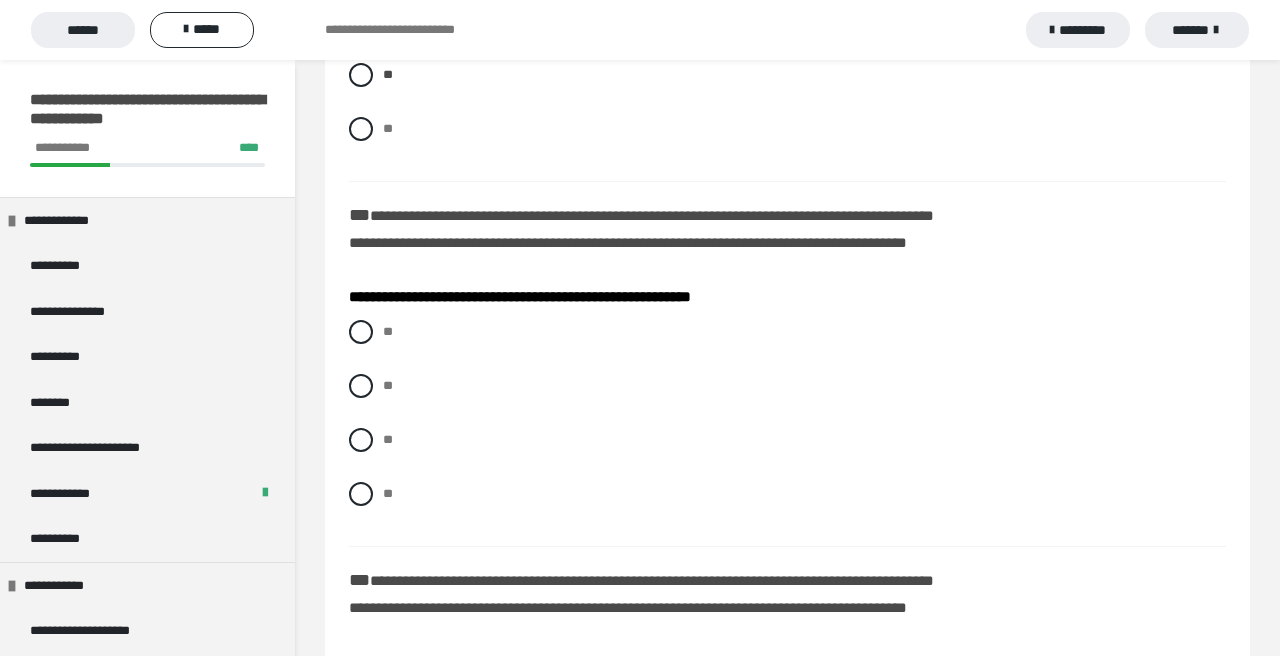 scroll, scrollTop: 2287, scrollLeft: 0, axis: vertical 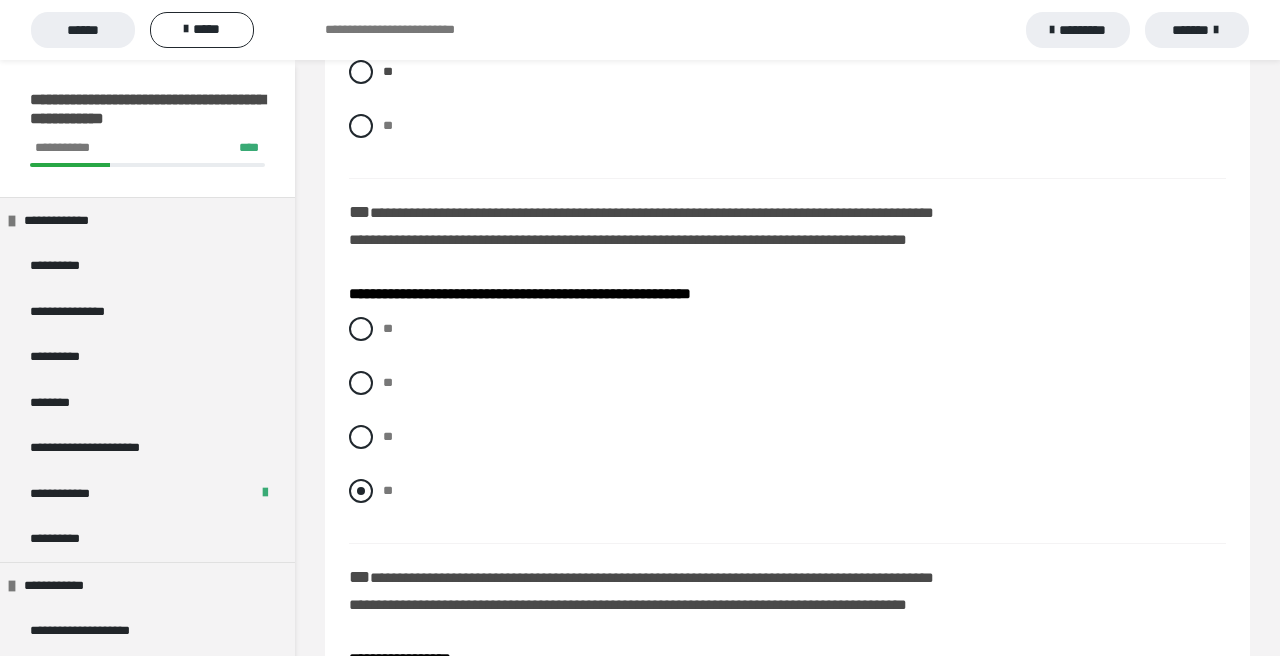 click at bounding box center [361, 491] 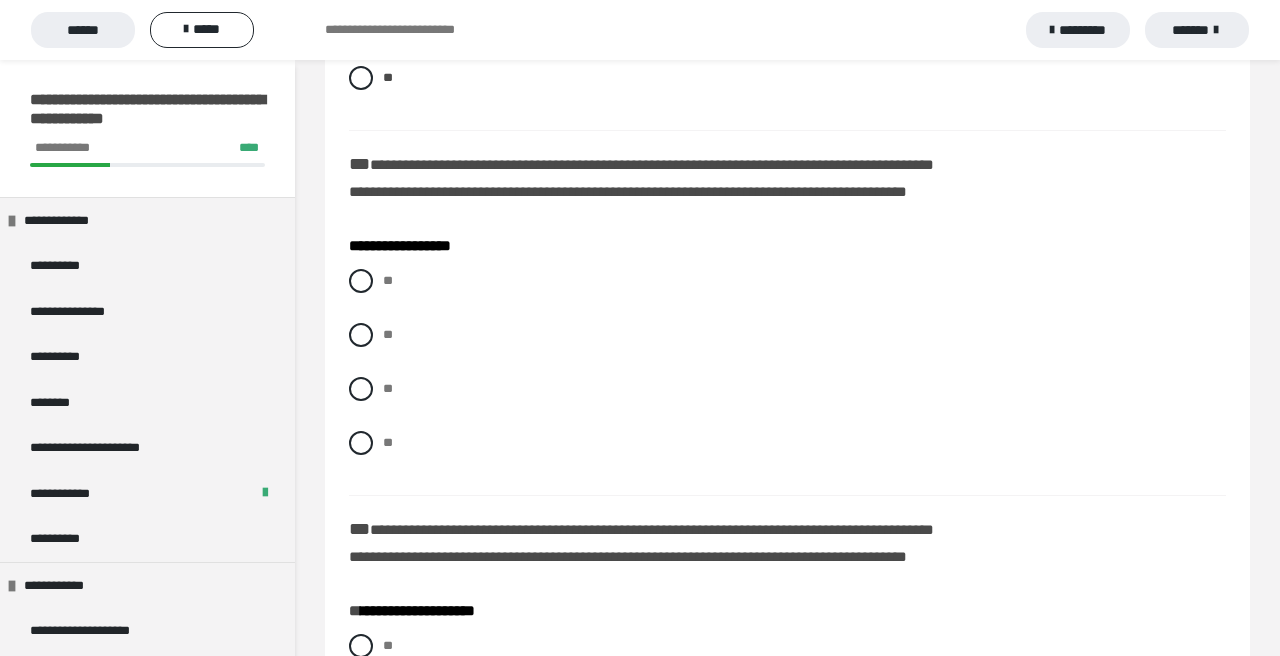 scroll, scrollTop: 2704, scrollLeft: 0, axis: vertical 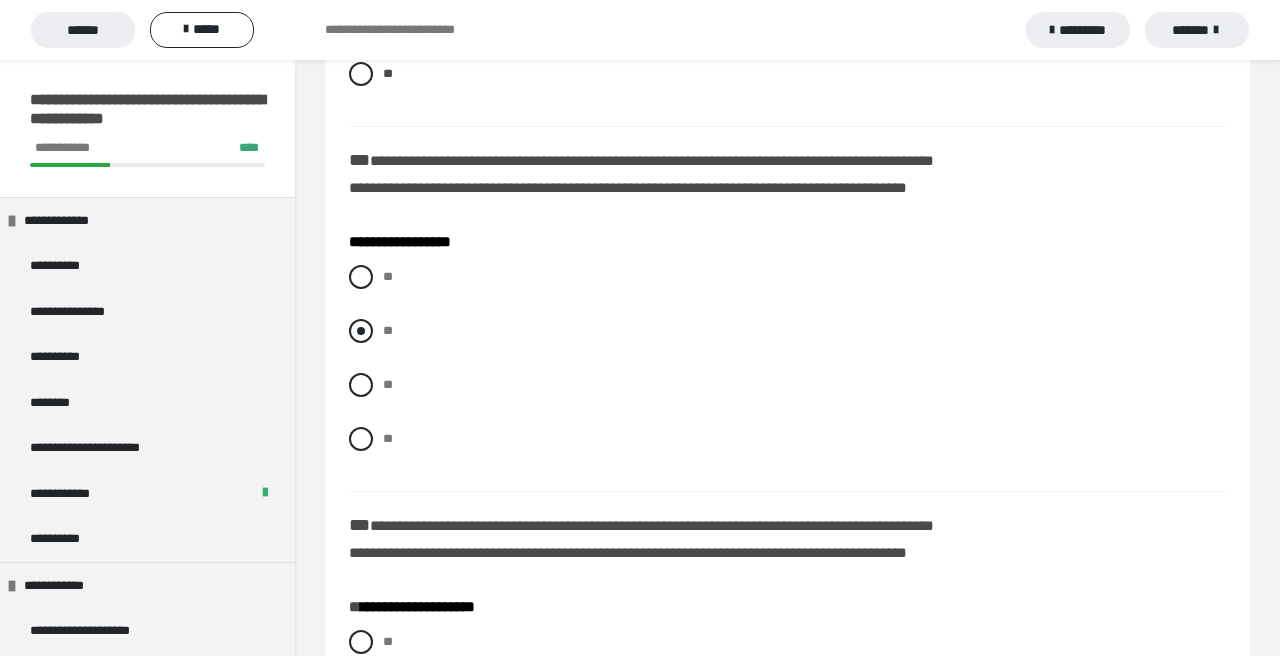 click at bounding box center [361, 331] 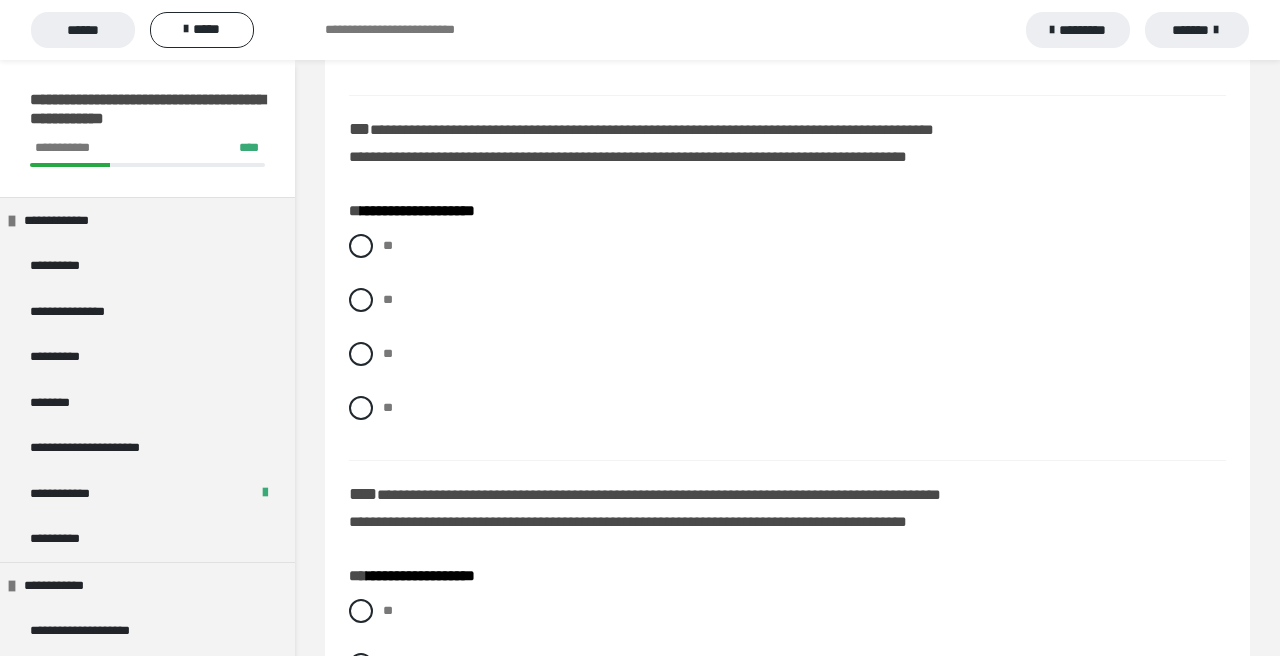 scroll, scrollTop: 3113, scrollLeft: 0, axis: vertical 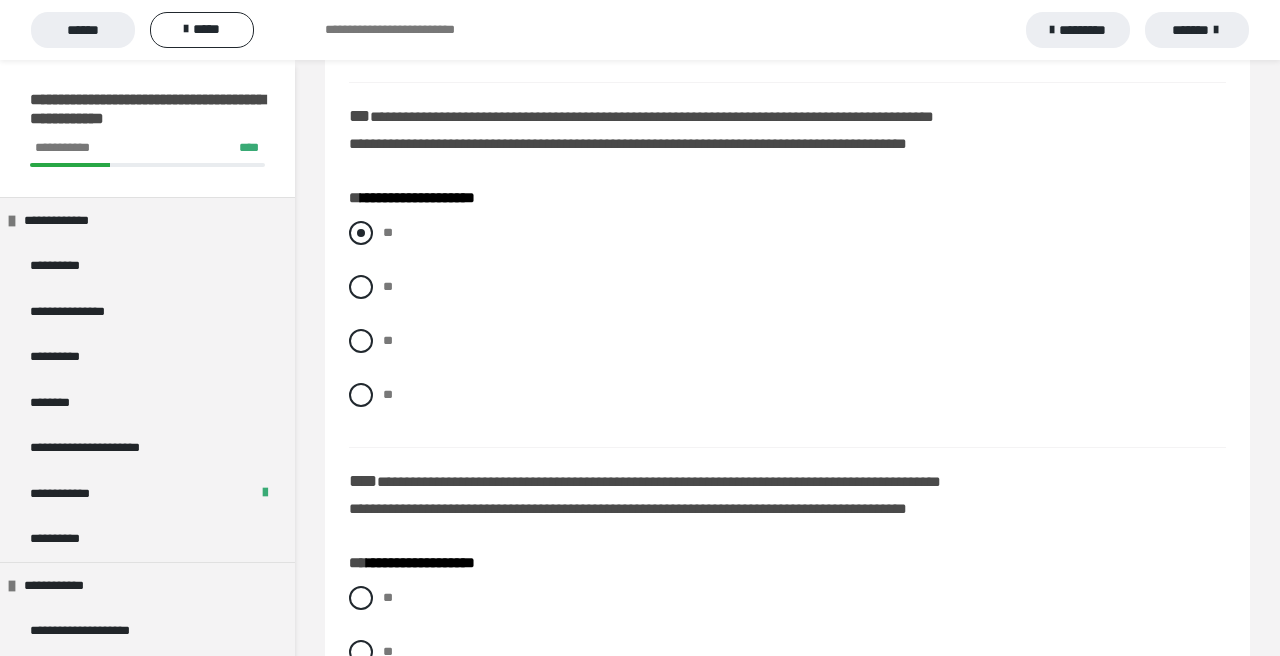 click at bounding box center [361, 233] 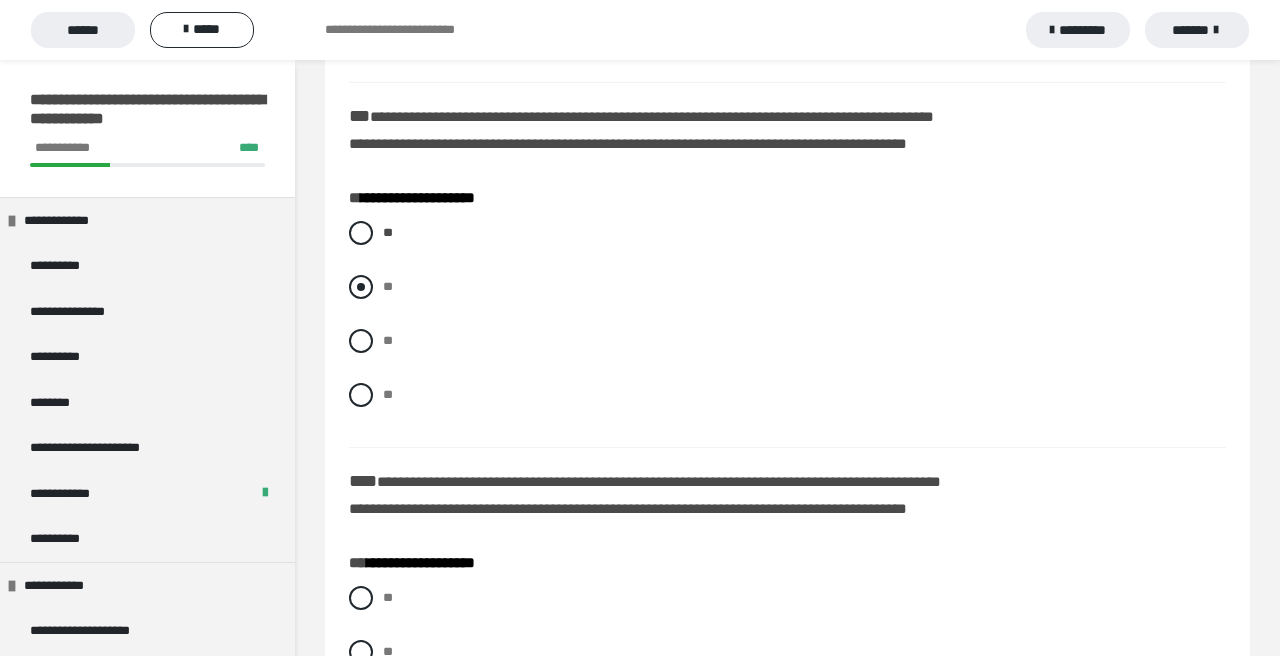click at bounding box center [361, 287] 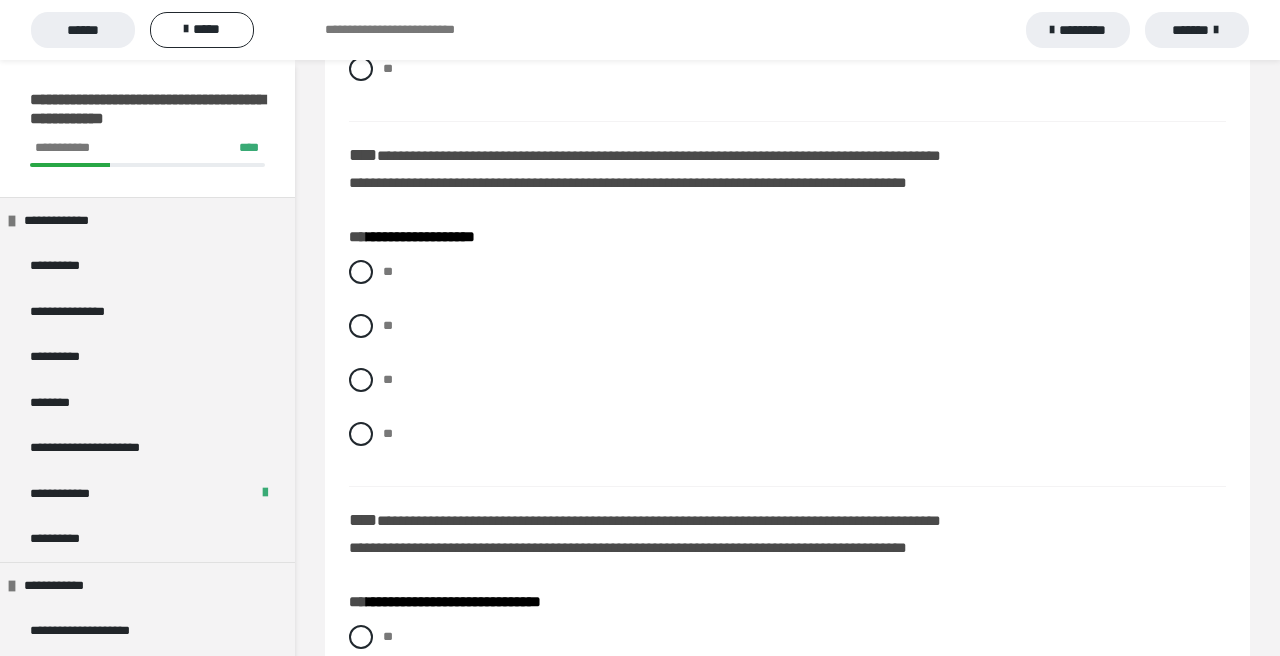 scroll, scrollTop: 3449, scrollLeft: 0, axis: vertical 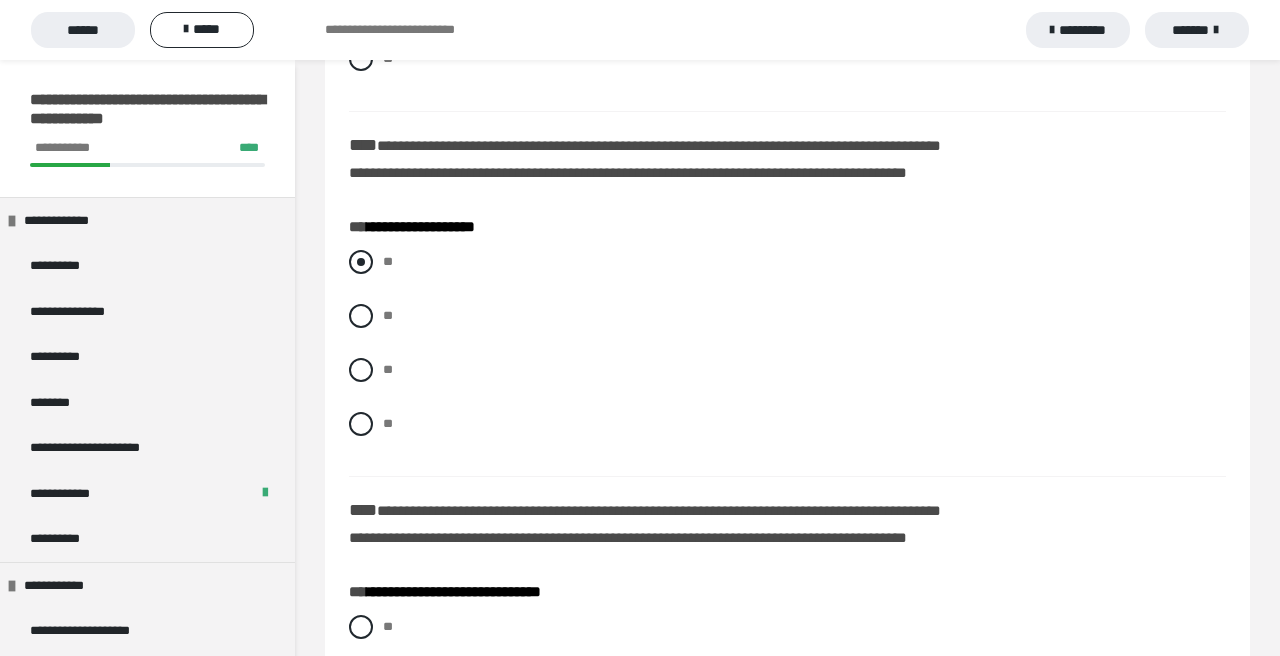 click at bounding box center (361, 262) 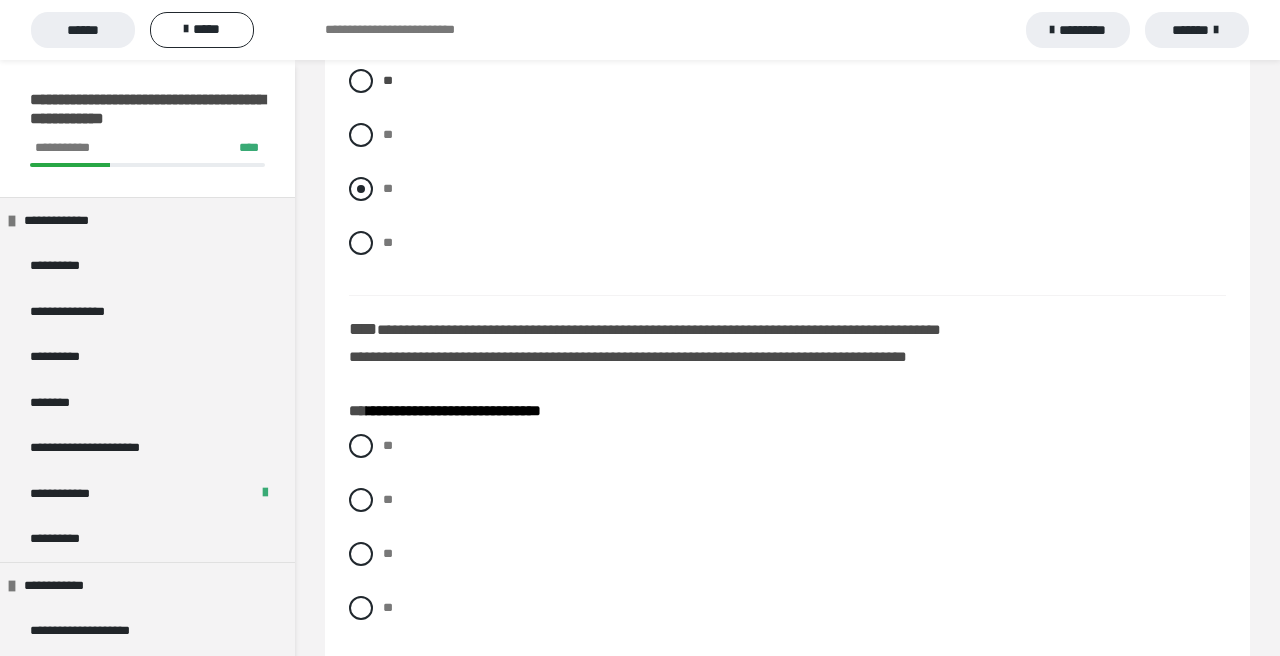 scroll, scrollTop: 3688, scrollLeft: 0, axis: vertical 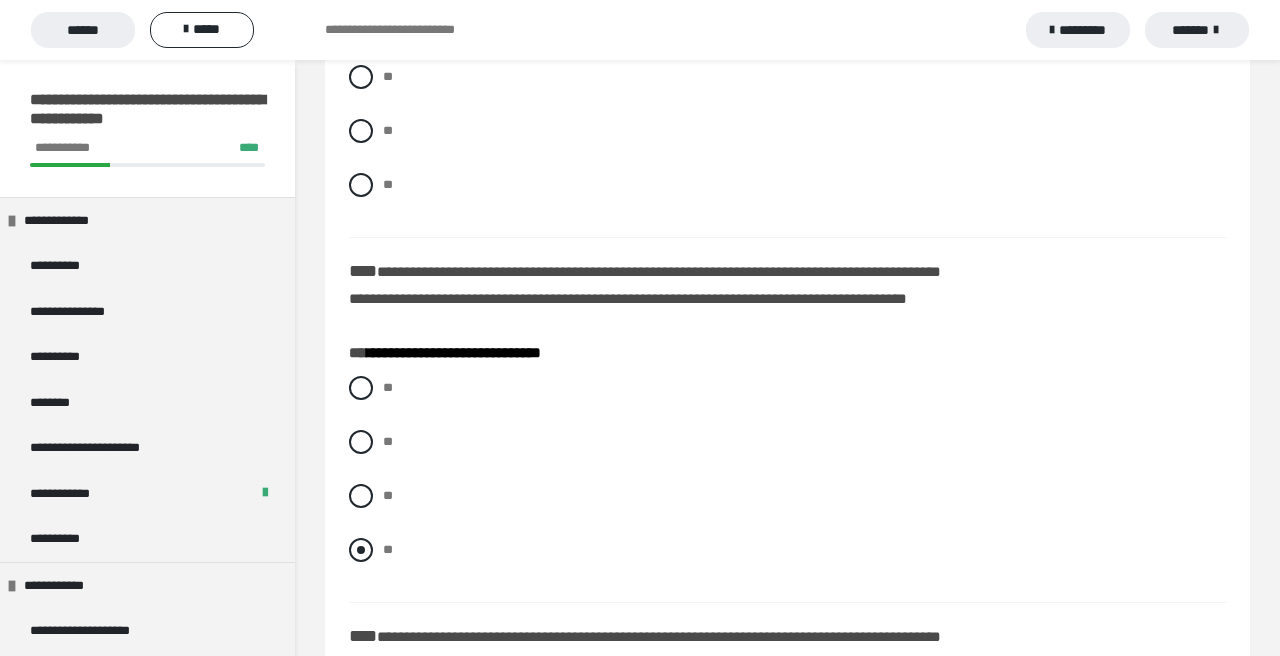 click at bounding box center (361, 550) 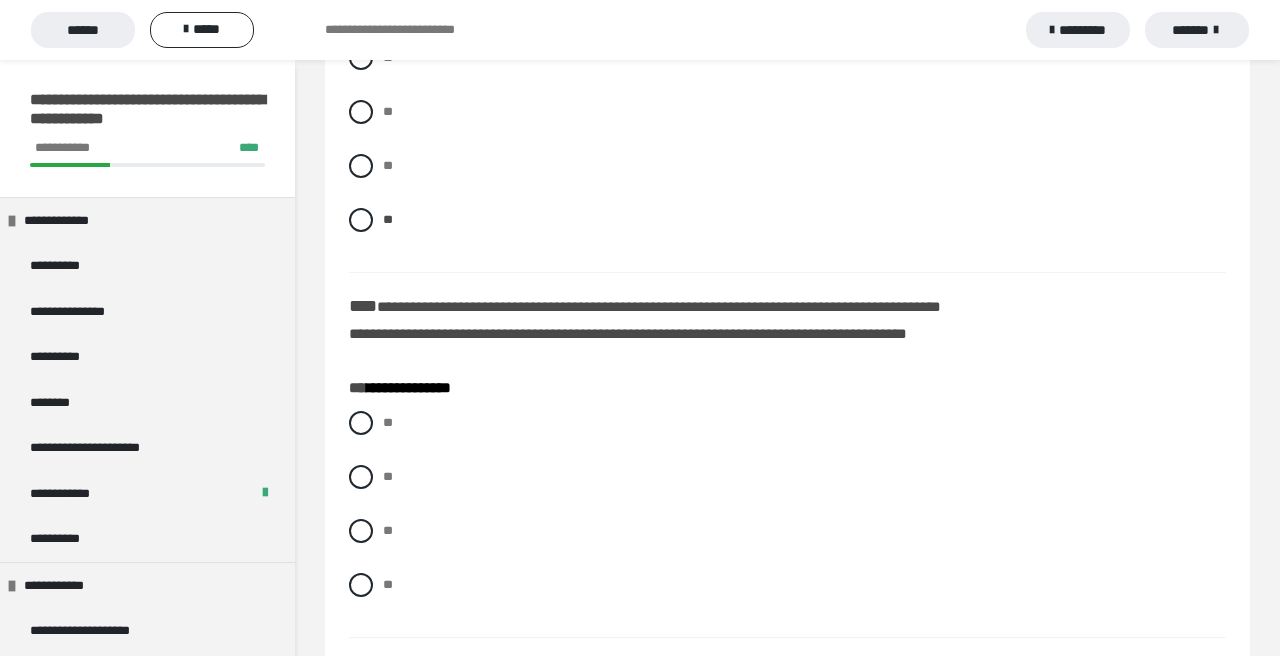 scroll, scrollTop: 4079, scrollLeft: 0, axis: vertical 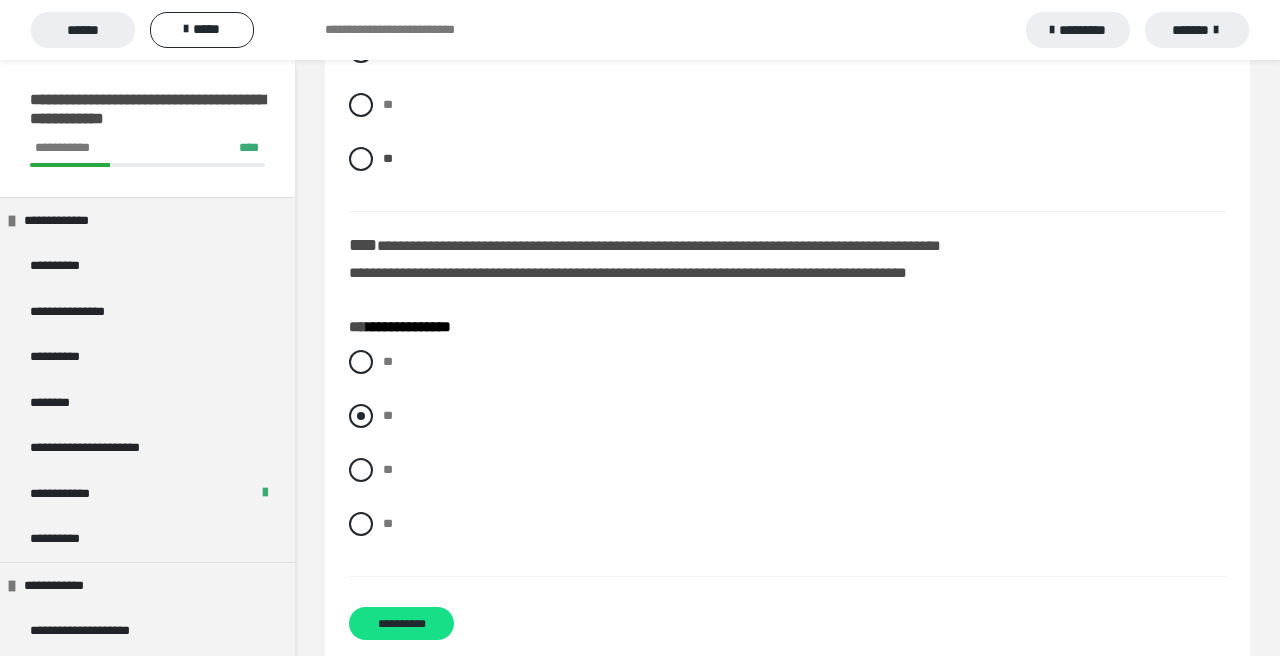 click at bounding box center [361, 416] 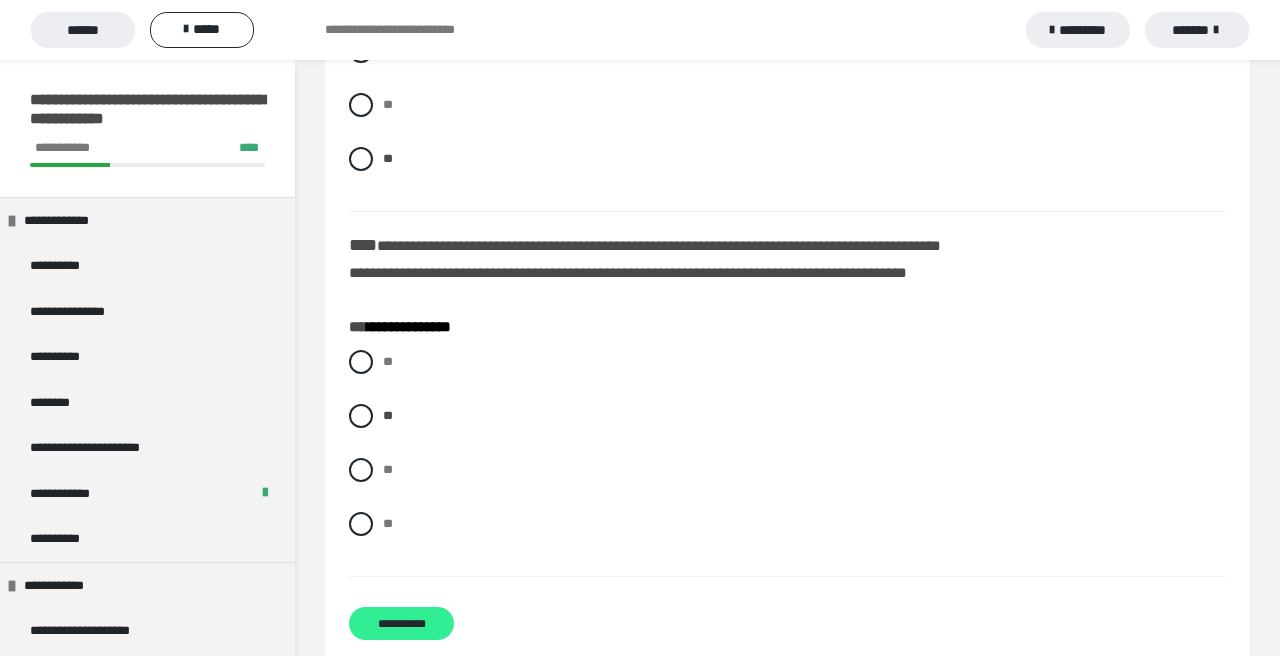 click on "**********" at bounding box center (401, 623) 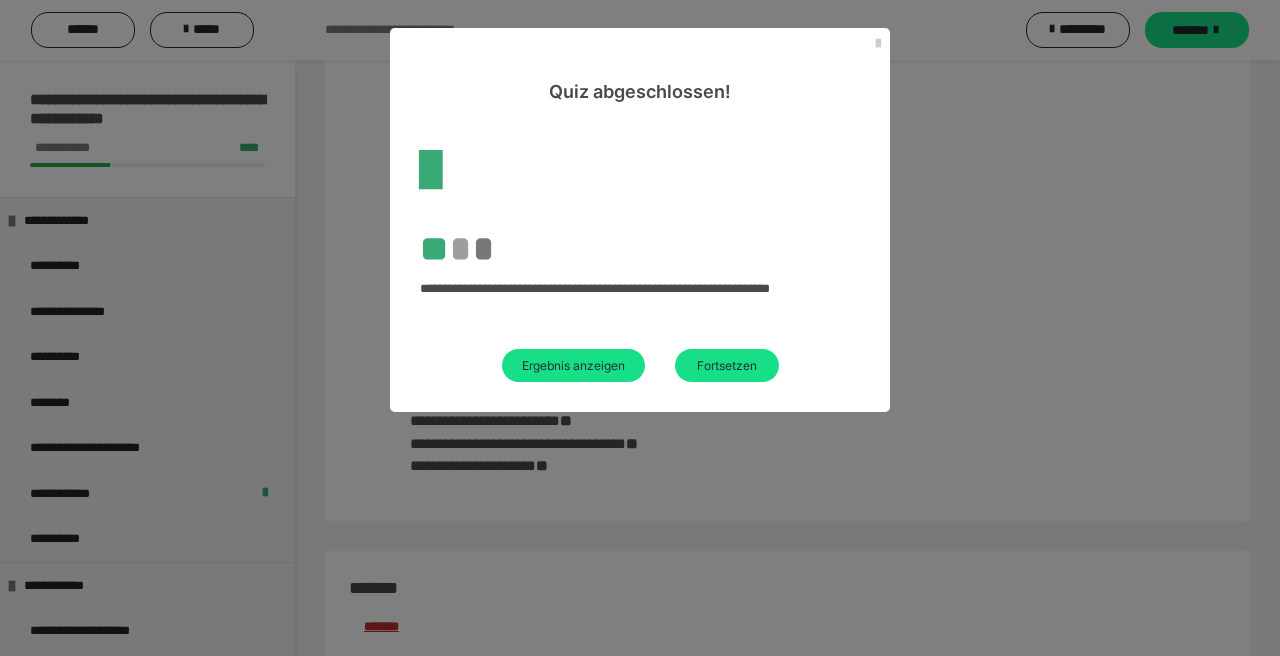 scroll, scrollTop: 3655, scrollLeft: 0, axis: vertical 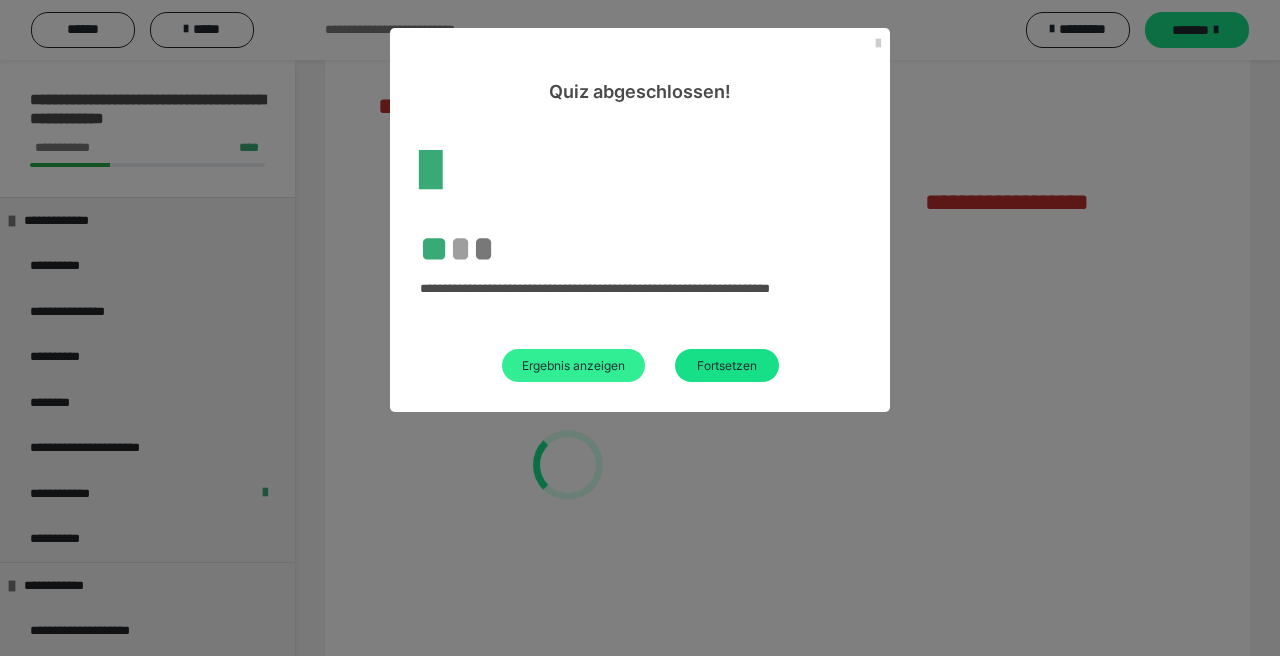 click on "Ergebnis anzeigen" at bounding box center (573, 365) 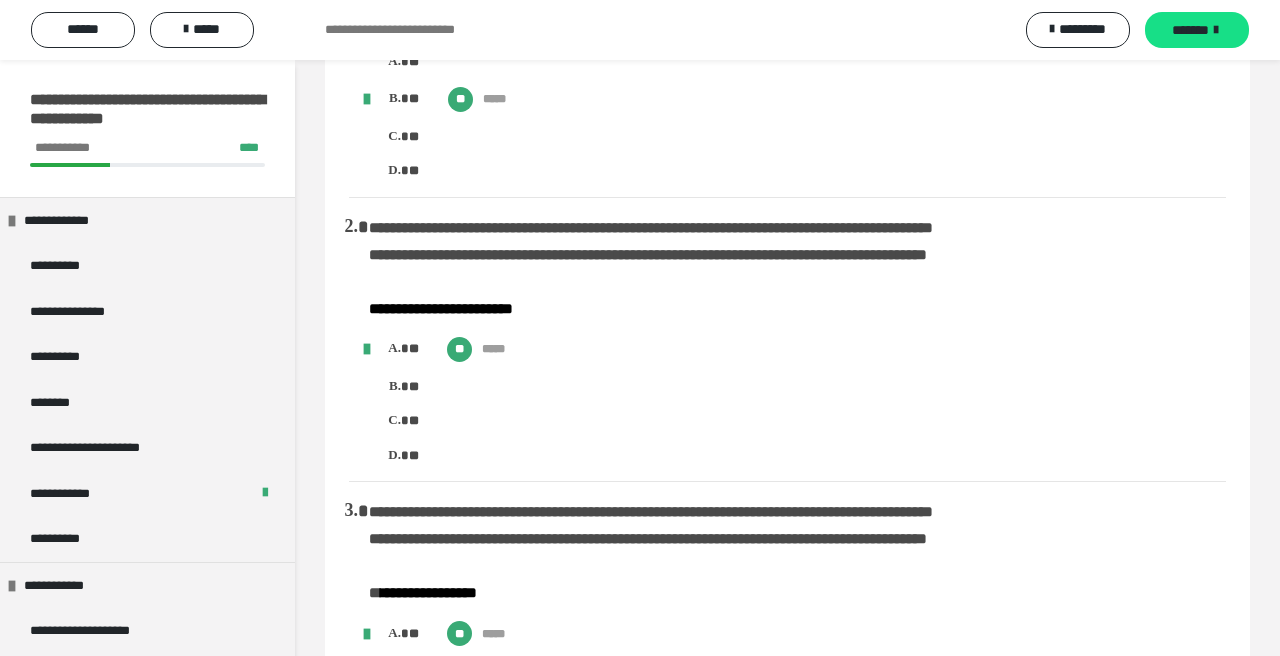 scroll, scrollTop: 0, scrollLeft: 0, axis: both 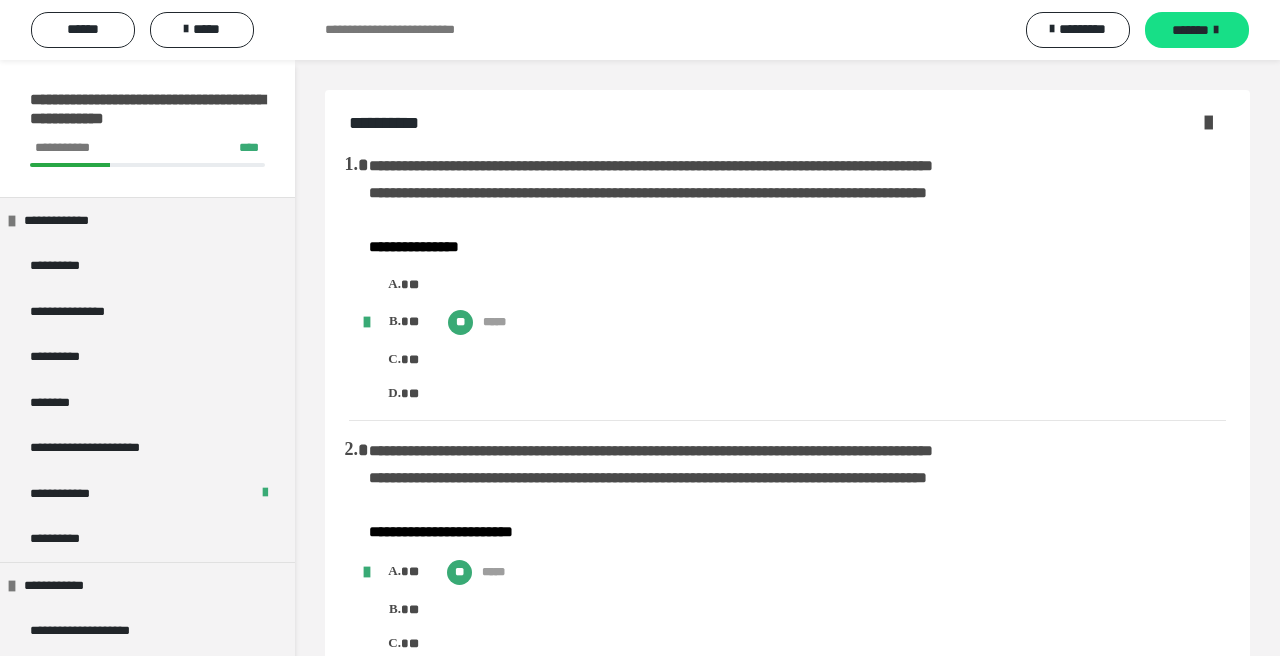click at bounding box center (1208, 122) 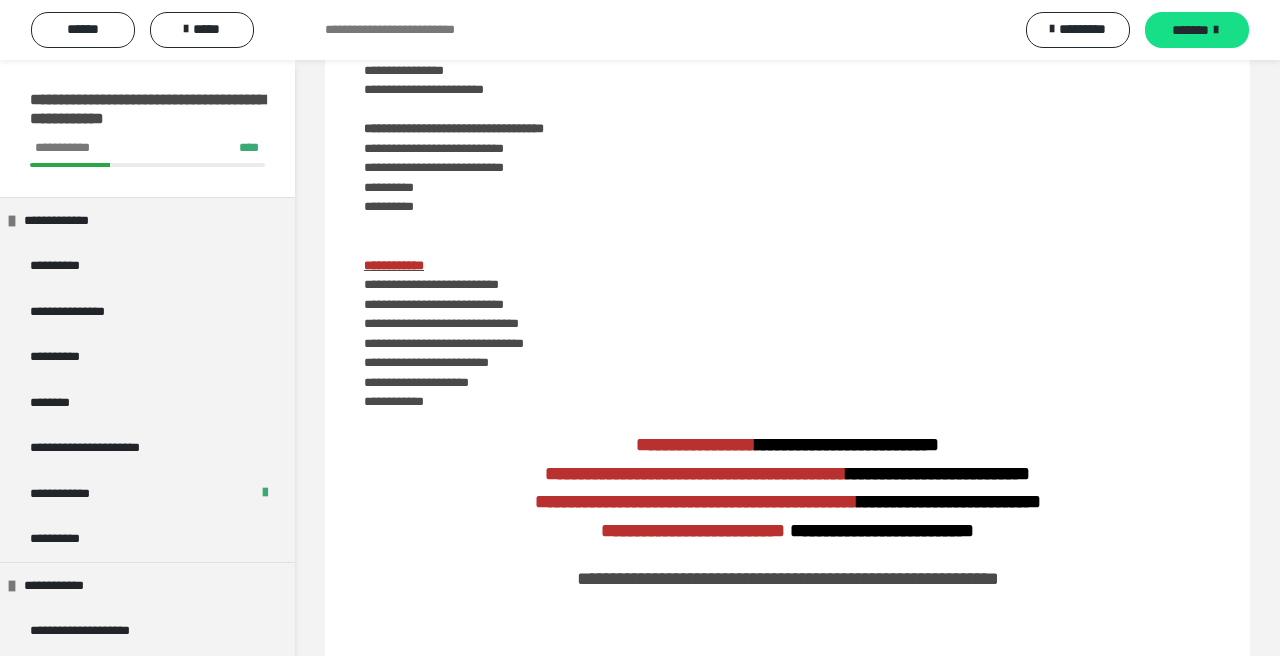 scroll, scrollTop: 846, scrollLeft: 0, axis: vertical 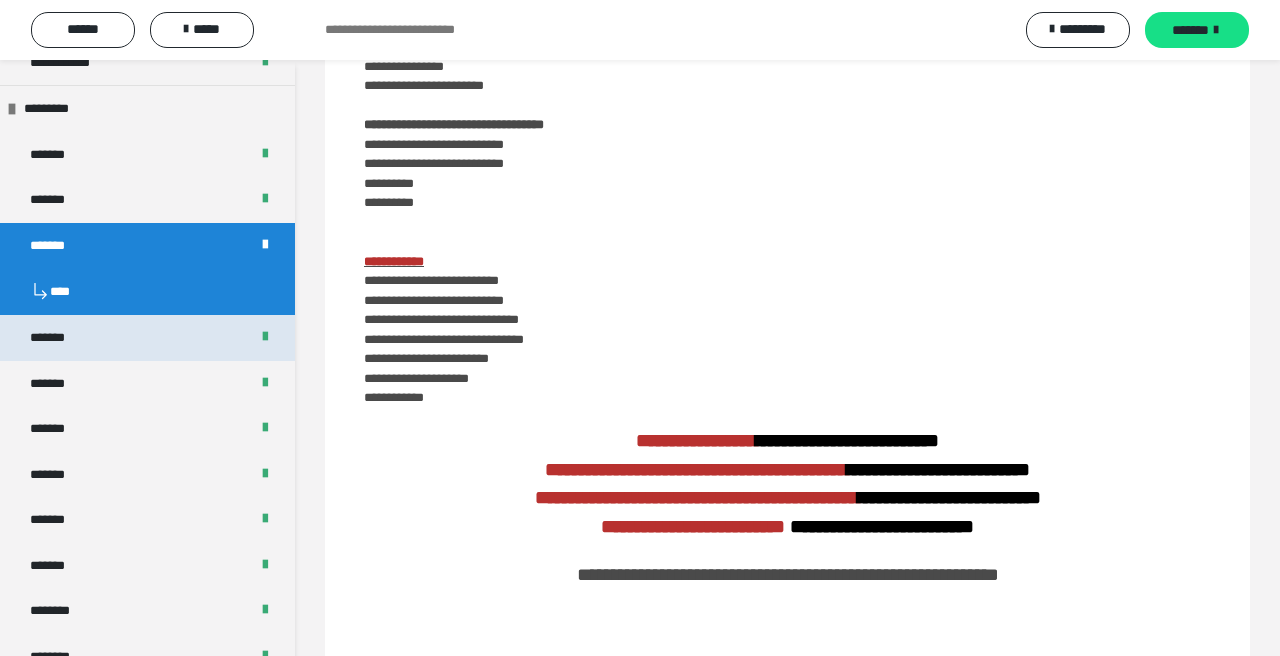 click on "*******" at bounding box center [147, 338] 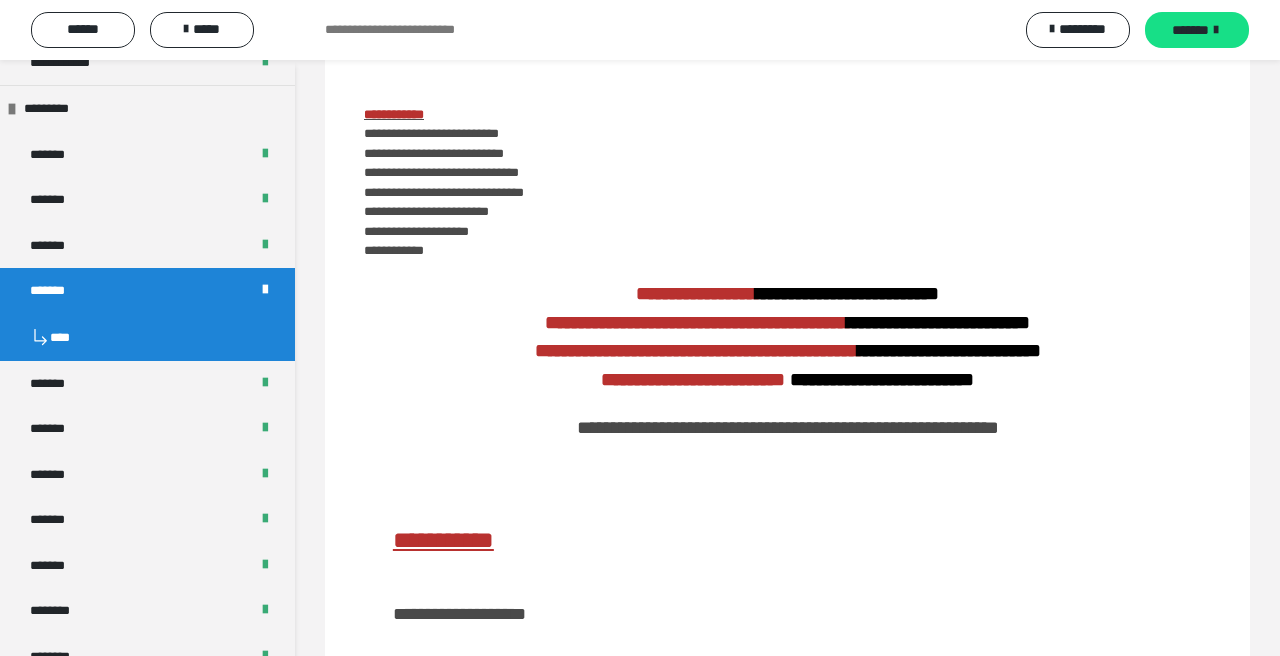 scroll, scrollTop: 699, scrollLeft: 0, axis: vertical 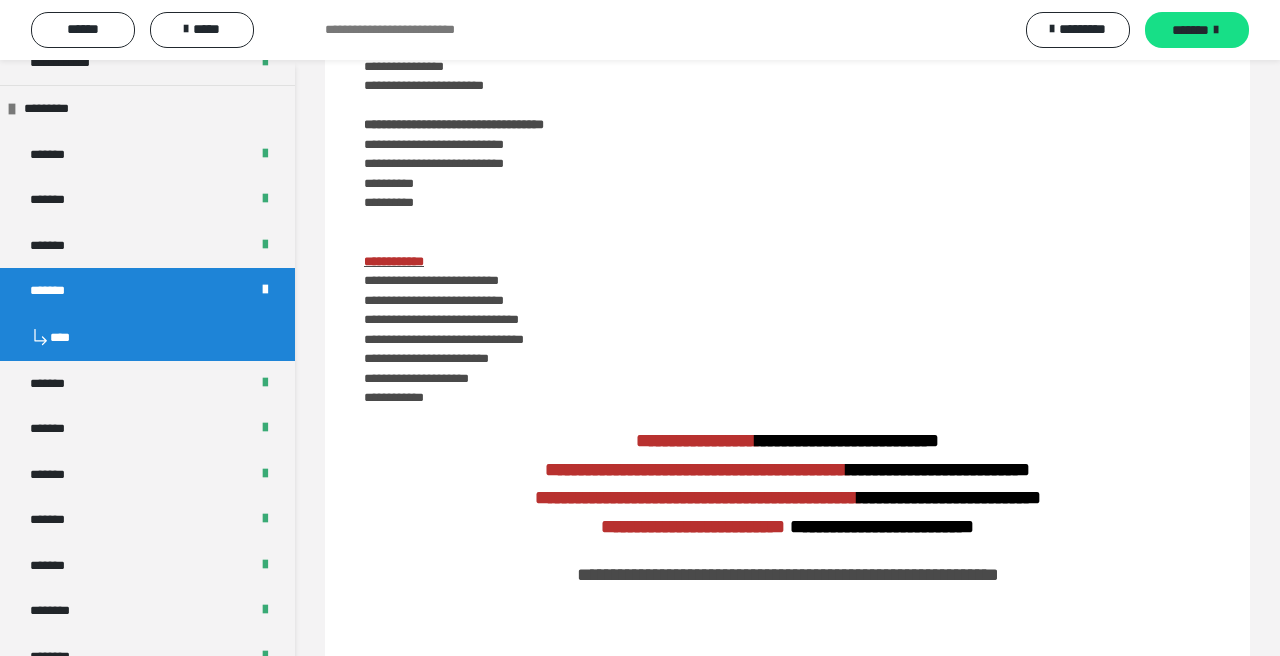 click on "****" at bounding box center [147, 337] 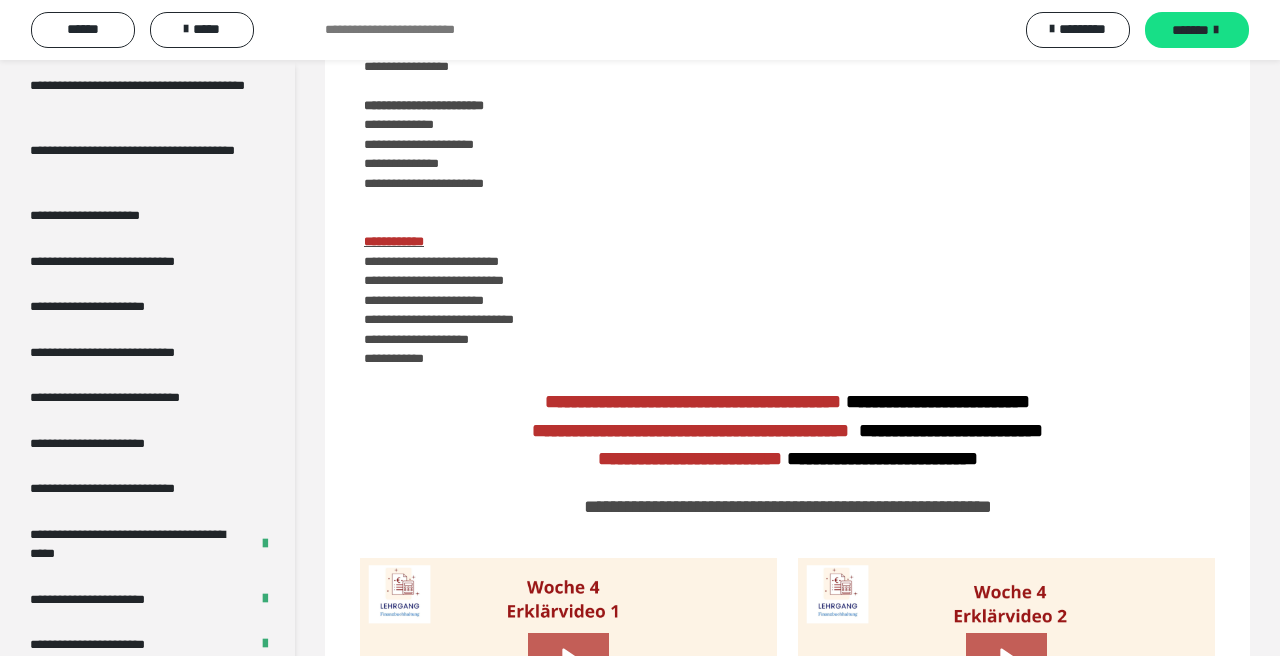 scroll, scrollTop: 3697, scrollLeft: 0, axis: vertical 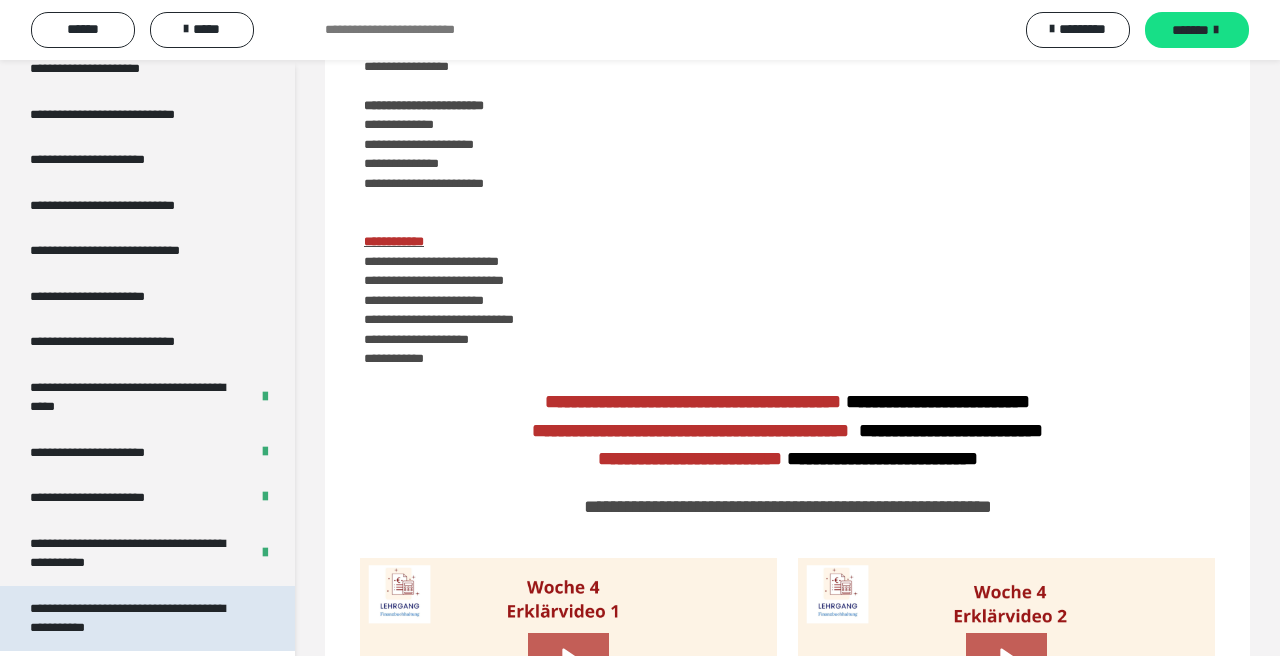 click on "**********" at bounding box center [139, 618] 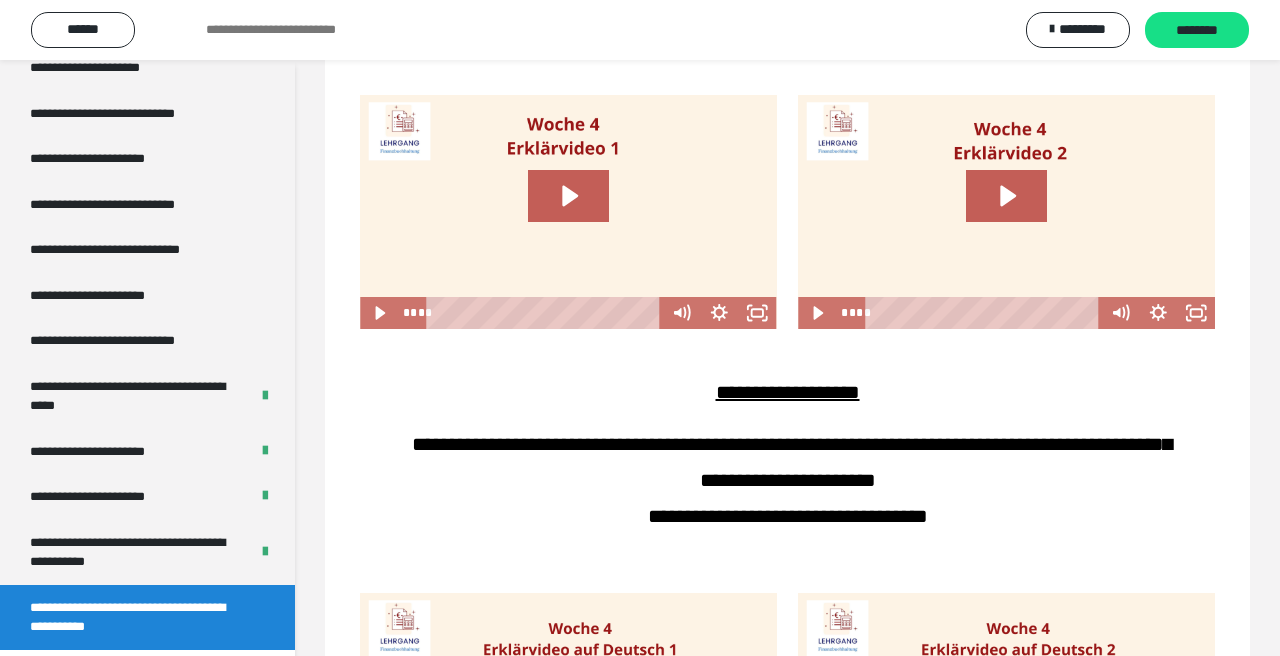 scroll, scrollTop: 60, scrollLeft: 0, axis: vertical 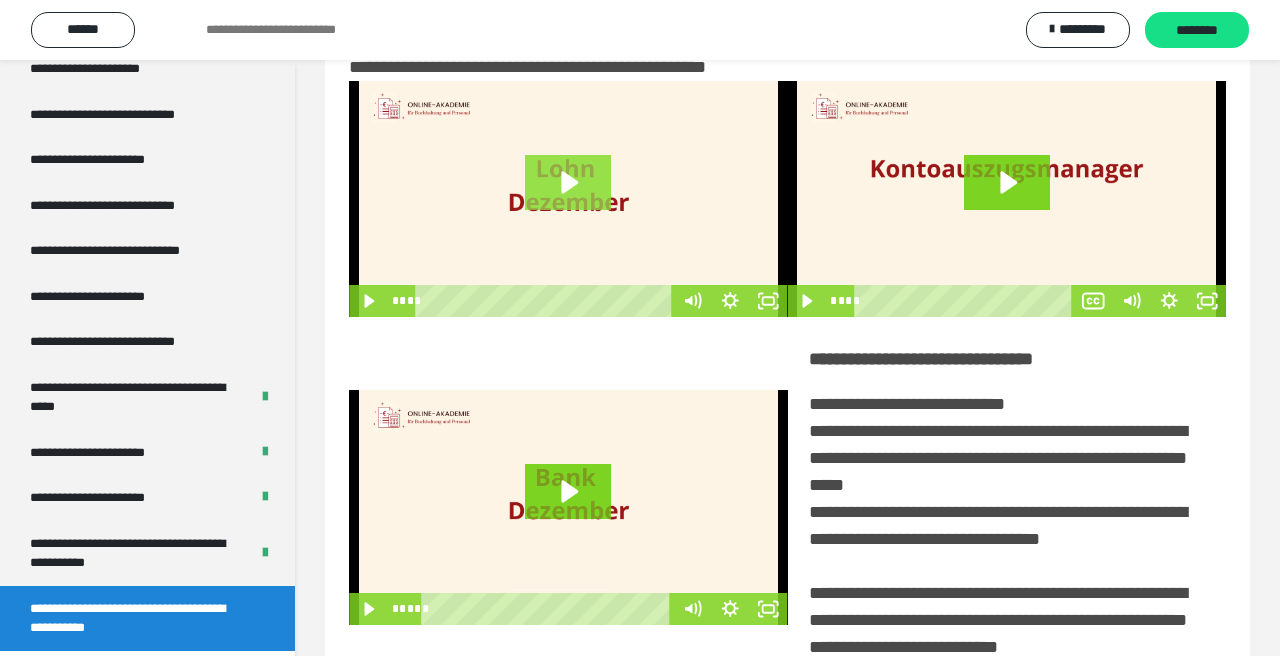 click 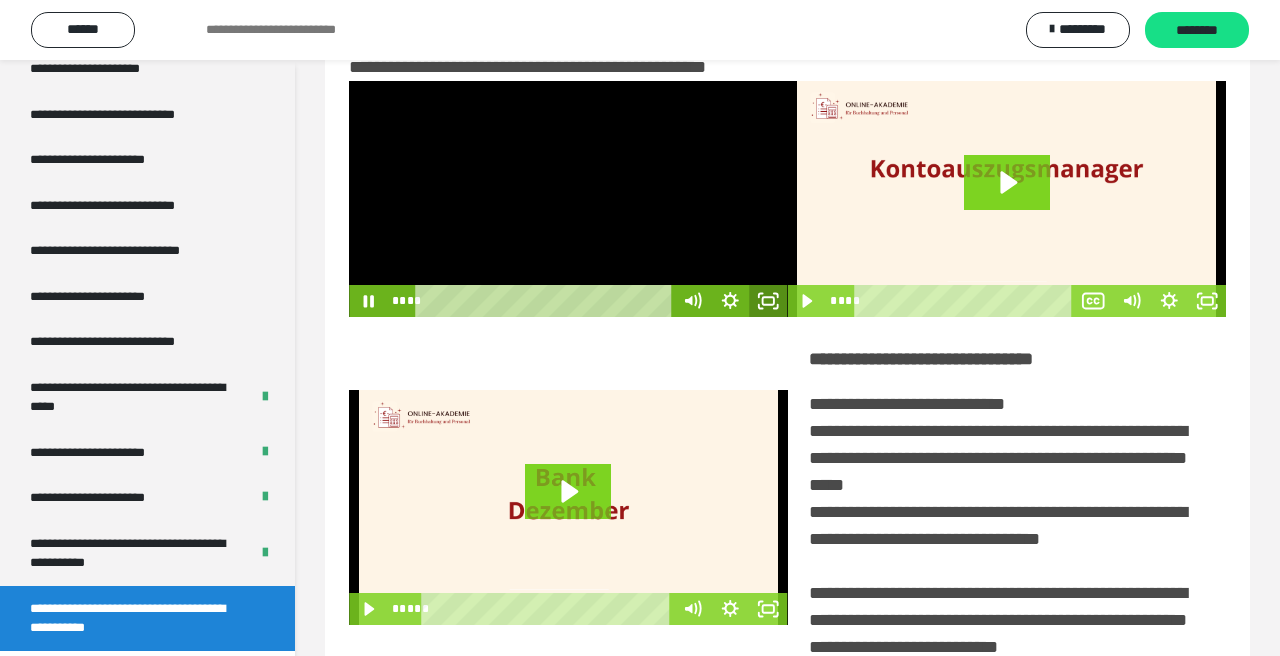 click 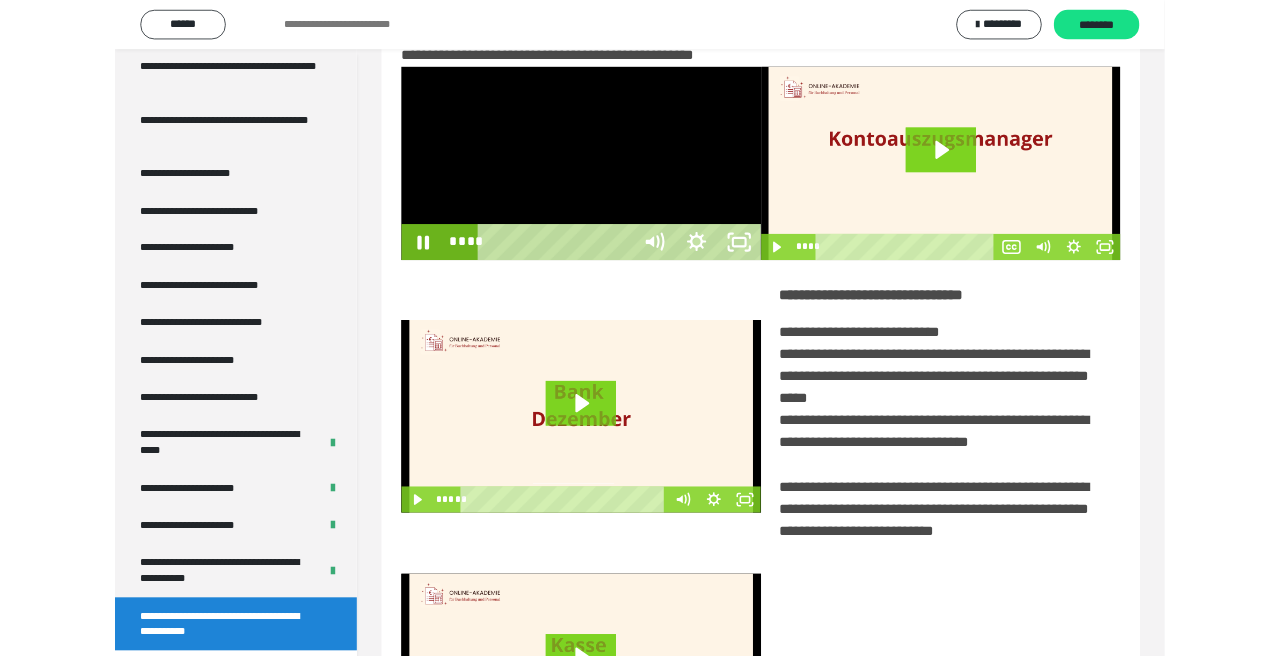 scroll, scrollTop: 3506, scrollLeft: 0, axis: vertical 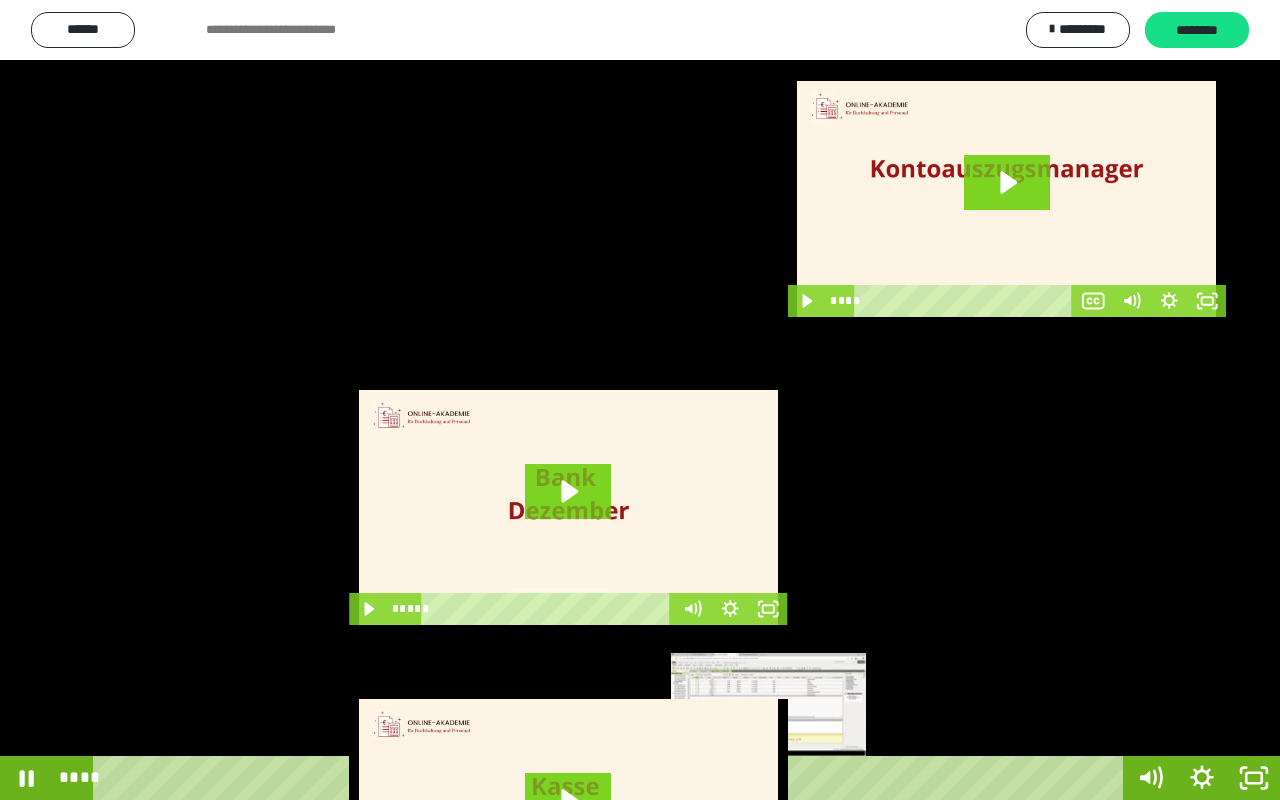 drag, startPoint x: 118, startPoint y: 775, endPoint x: 775, endPoint y: 781, distance: 657.0274 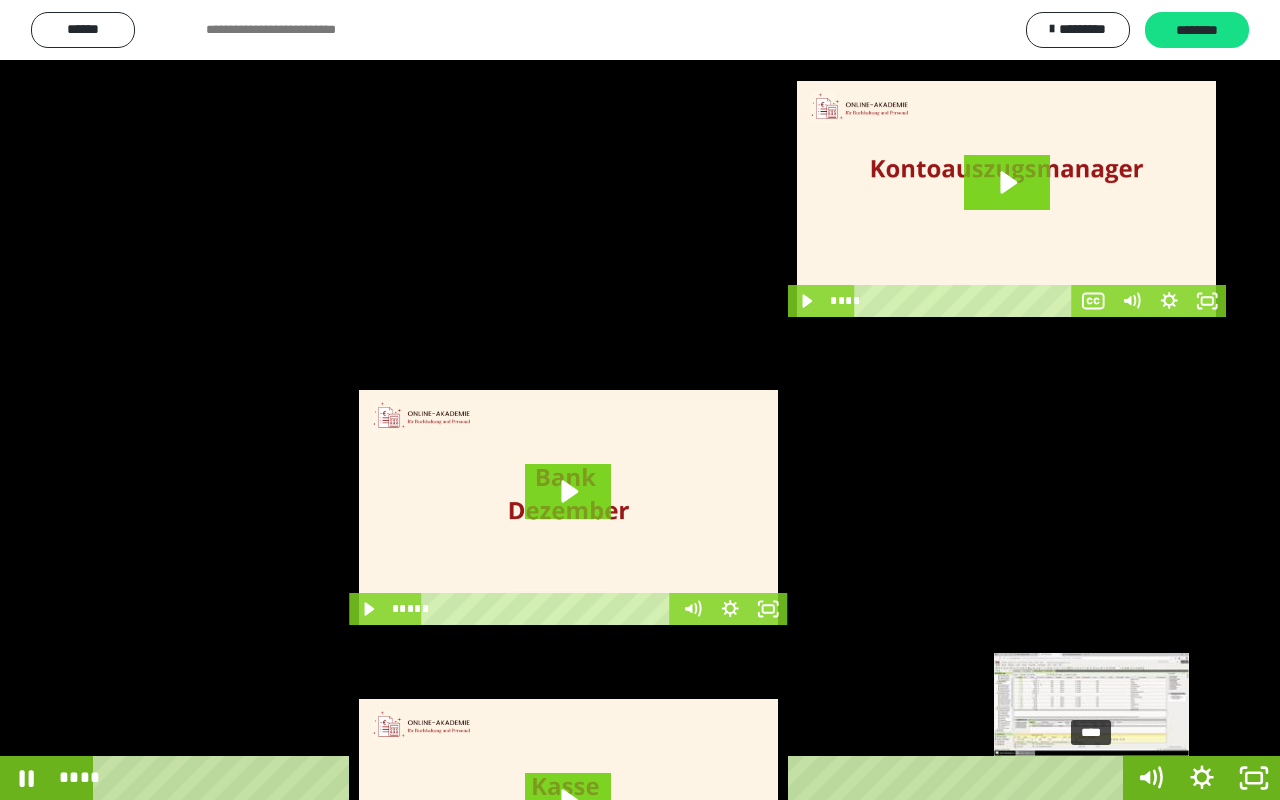 drag, startPoint x: 775, startPoint y: 781, endPoint x: 1095, endPoint y: 782, distance: 320.00156 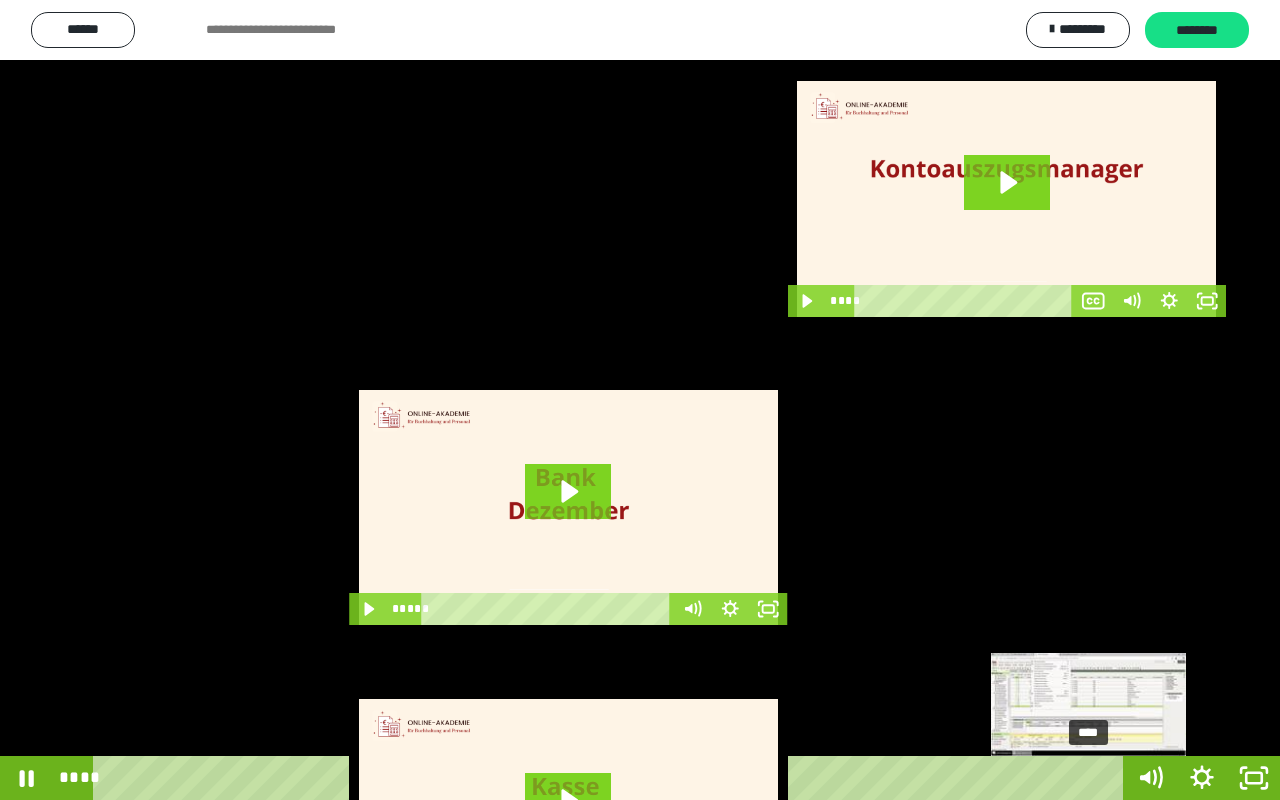 click on "****" at bounding box center [612, 778] 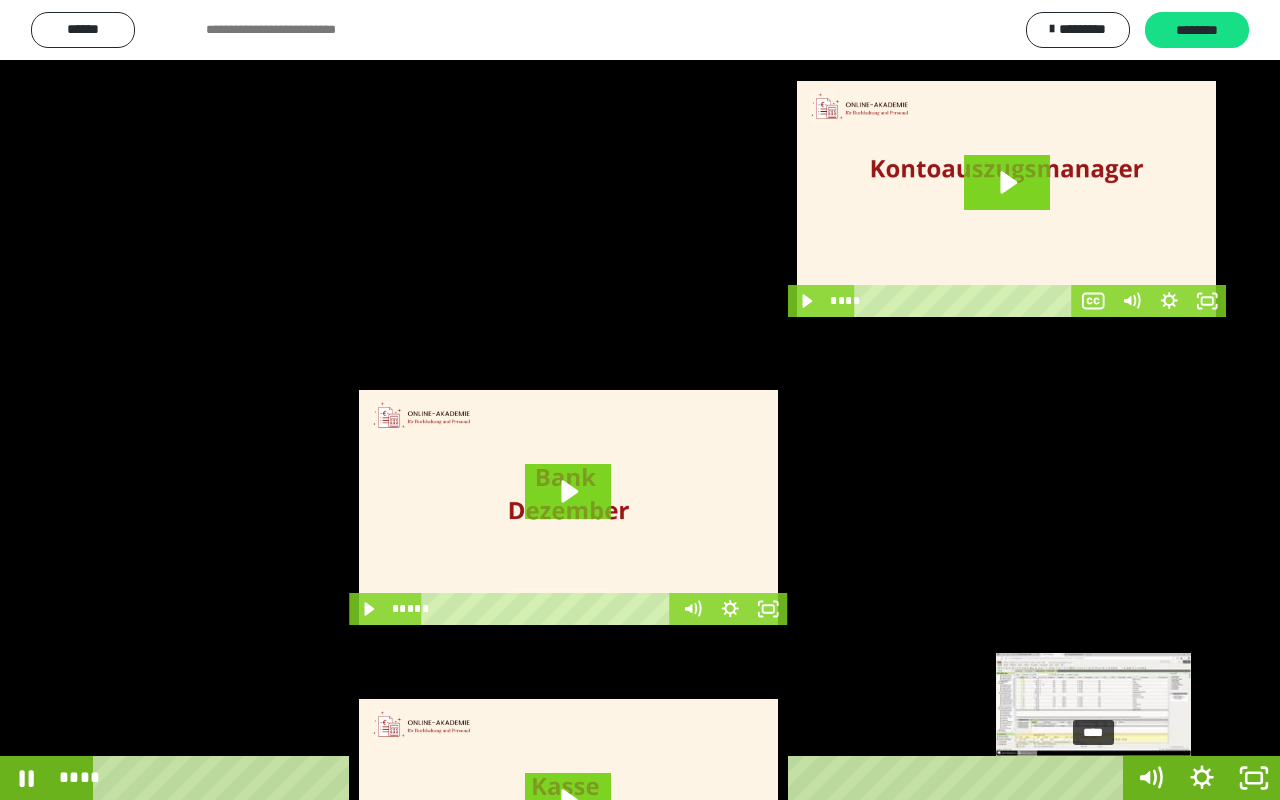 click on "****" at bounding box center (612, 778) 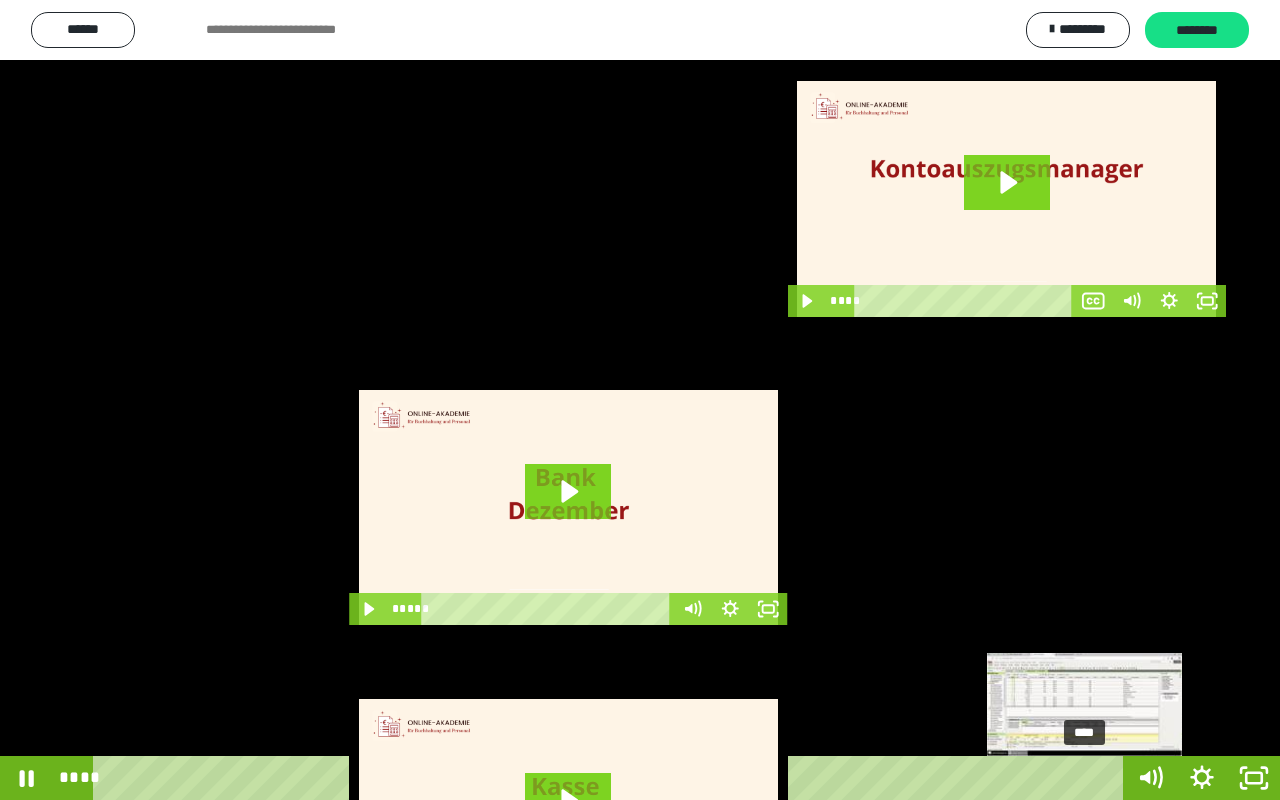 click on "****" at bounding box center [612, 778] 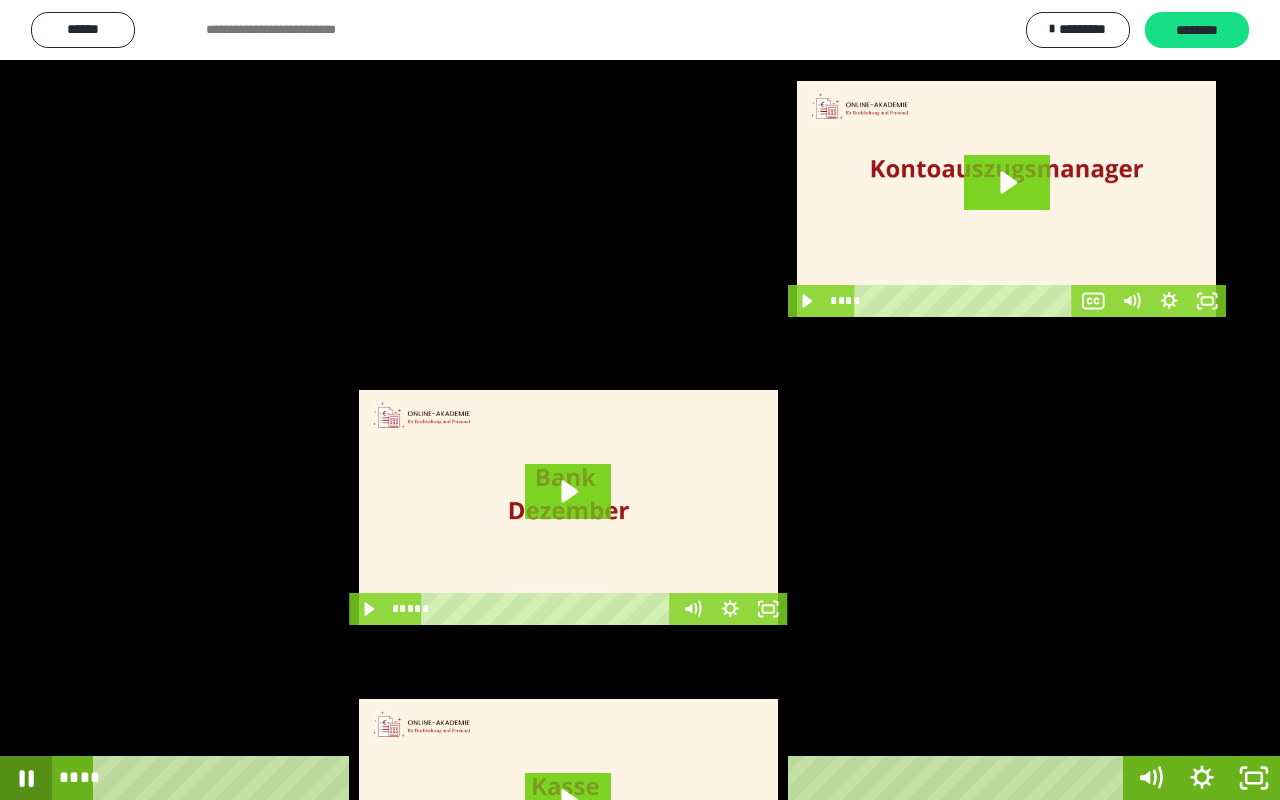 click 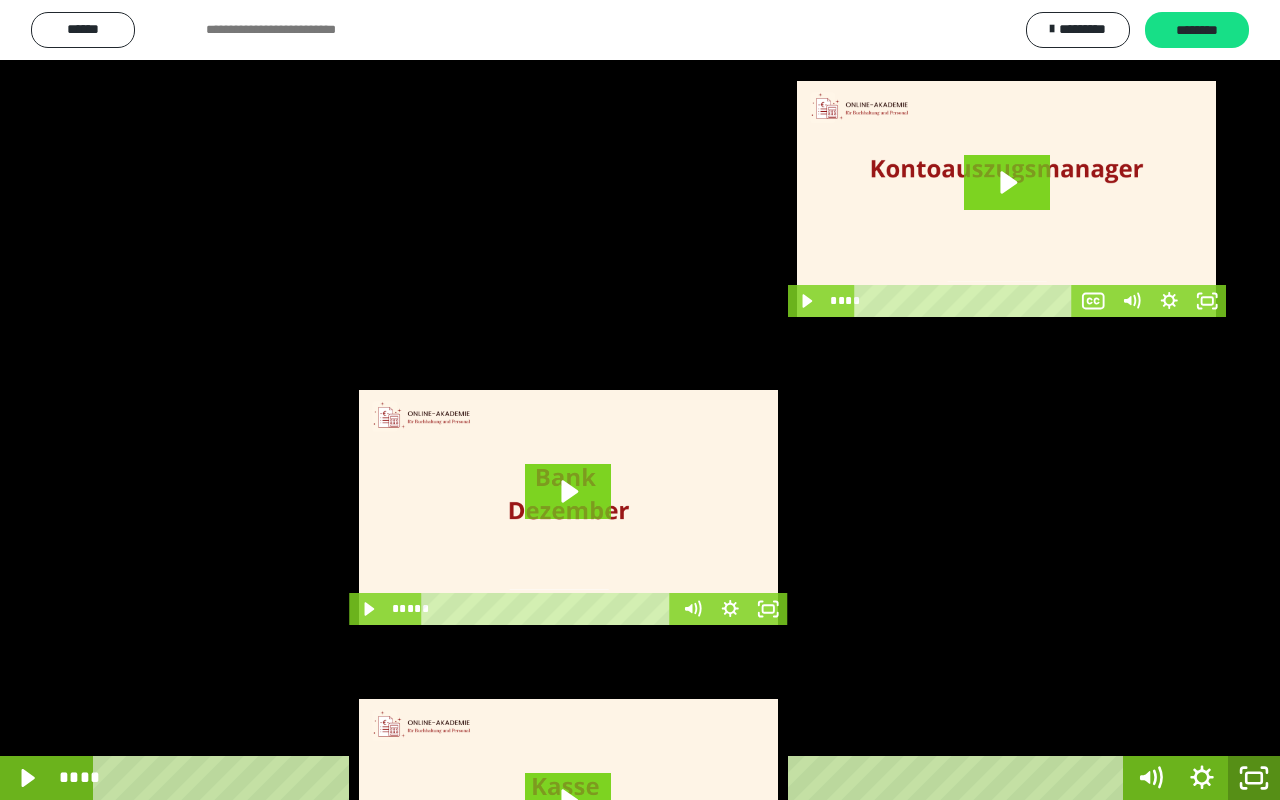 click 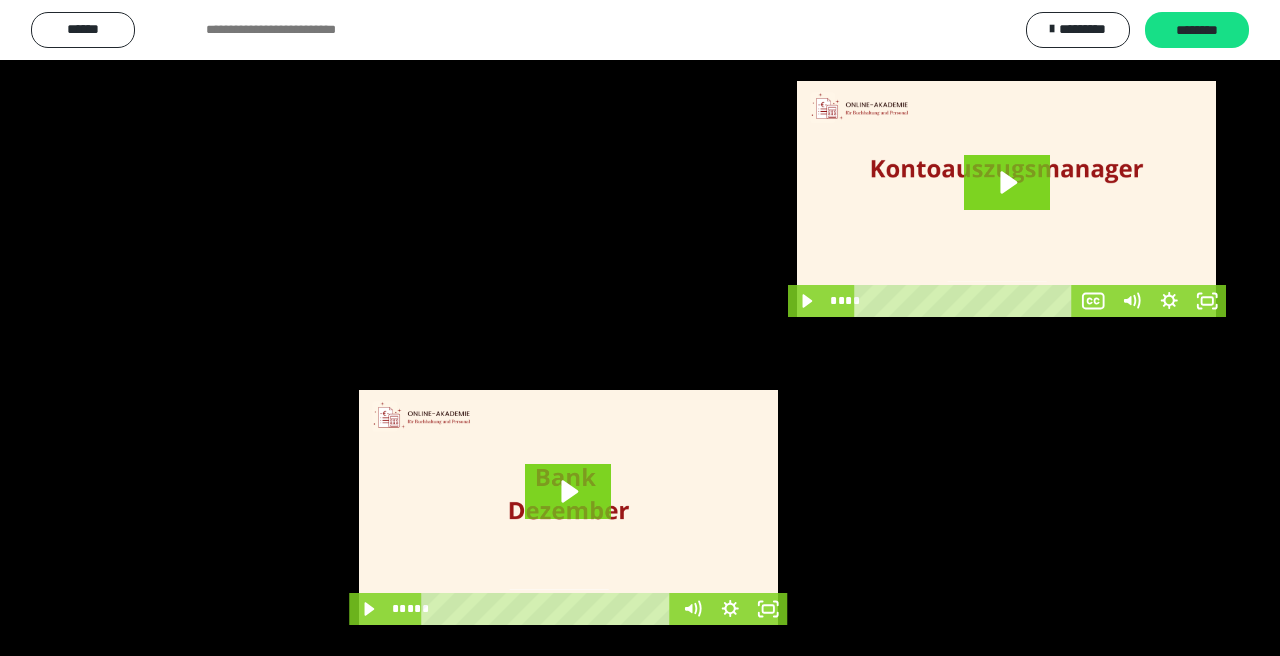scroll, scrollTop: 3650, scrollLeft: 0, axis: vertical 